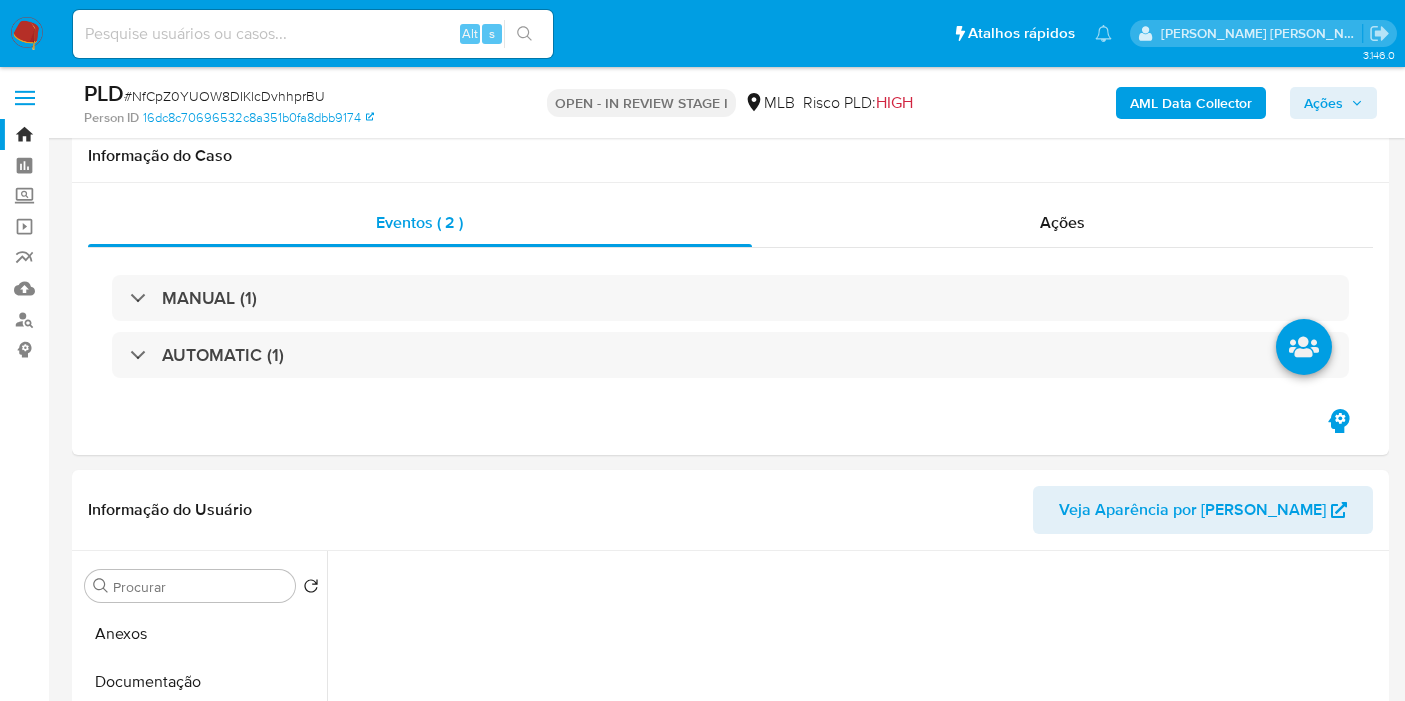 select on "10" 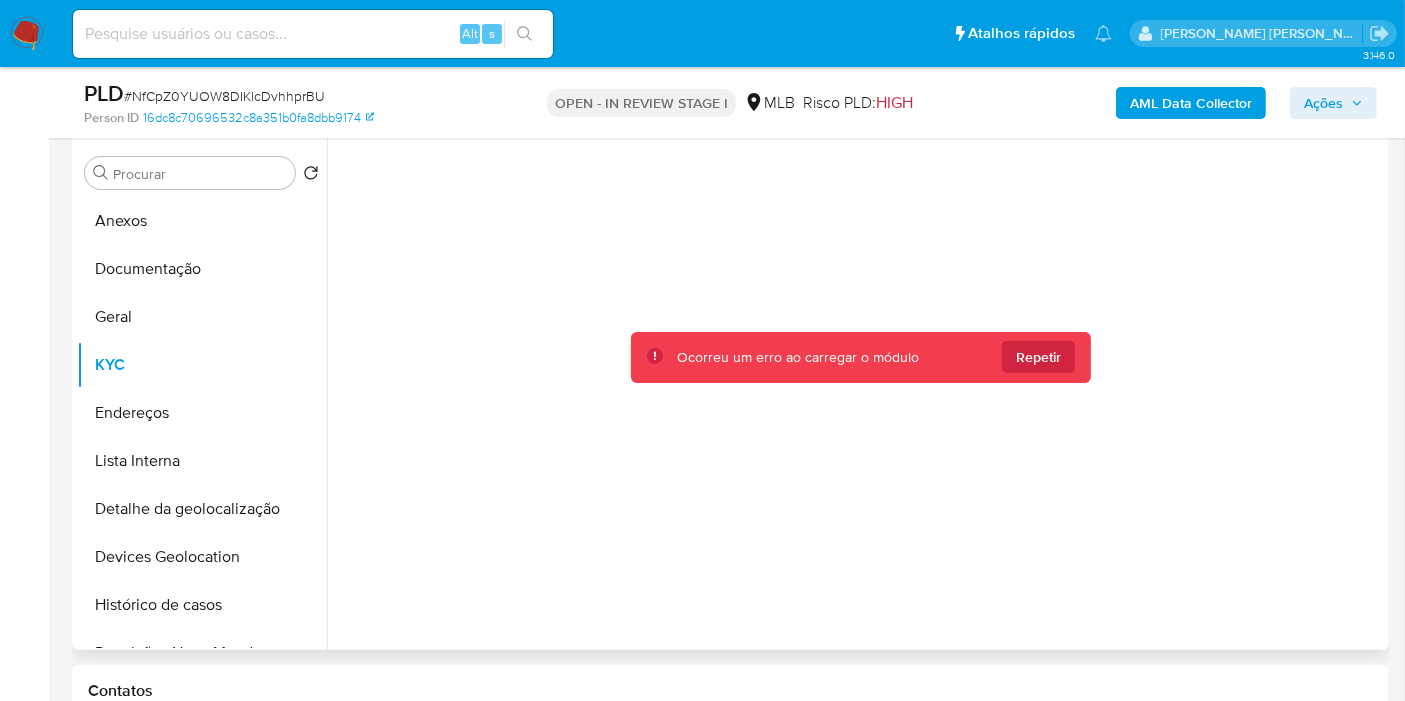 click on "Repetir" at bounding box center (1038, 357) 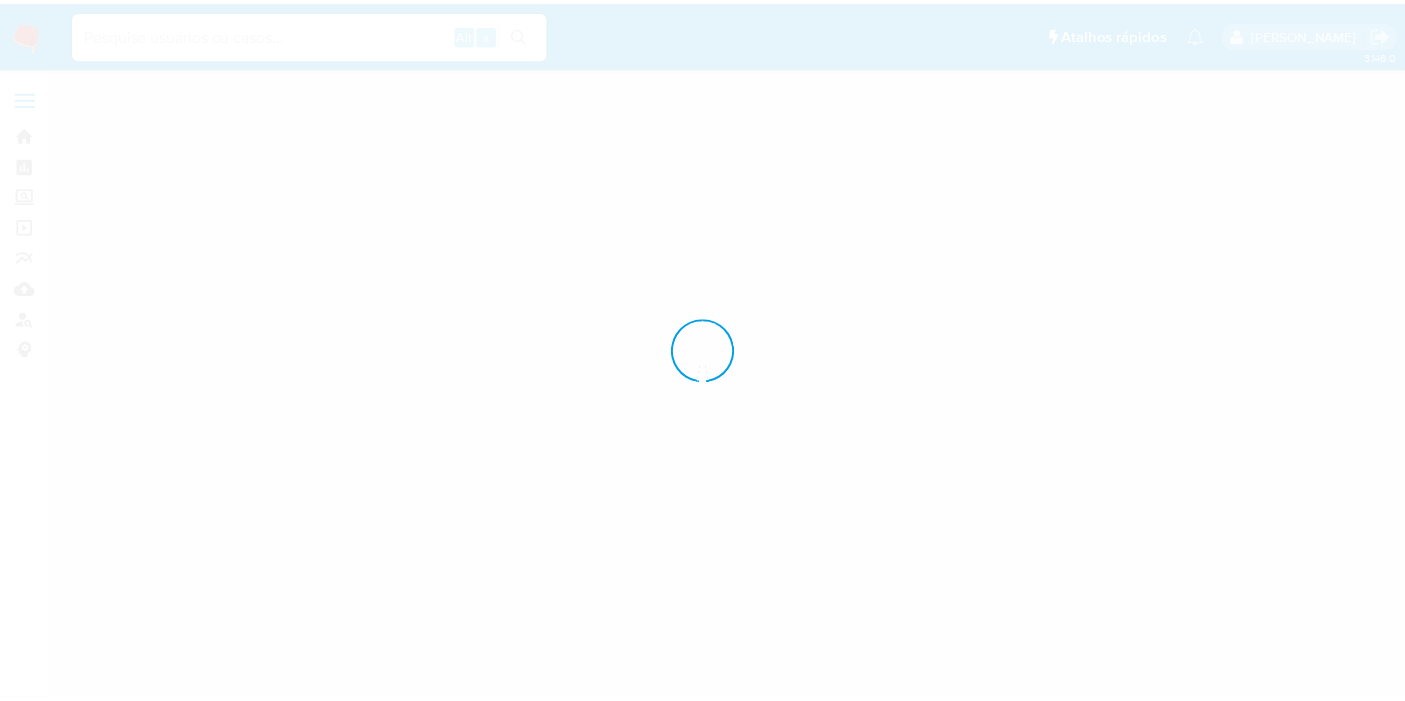 scroll, scrollTop: 0, scrollLeft: 0, axis: both 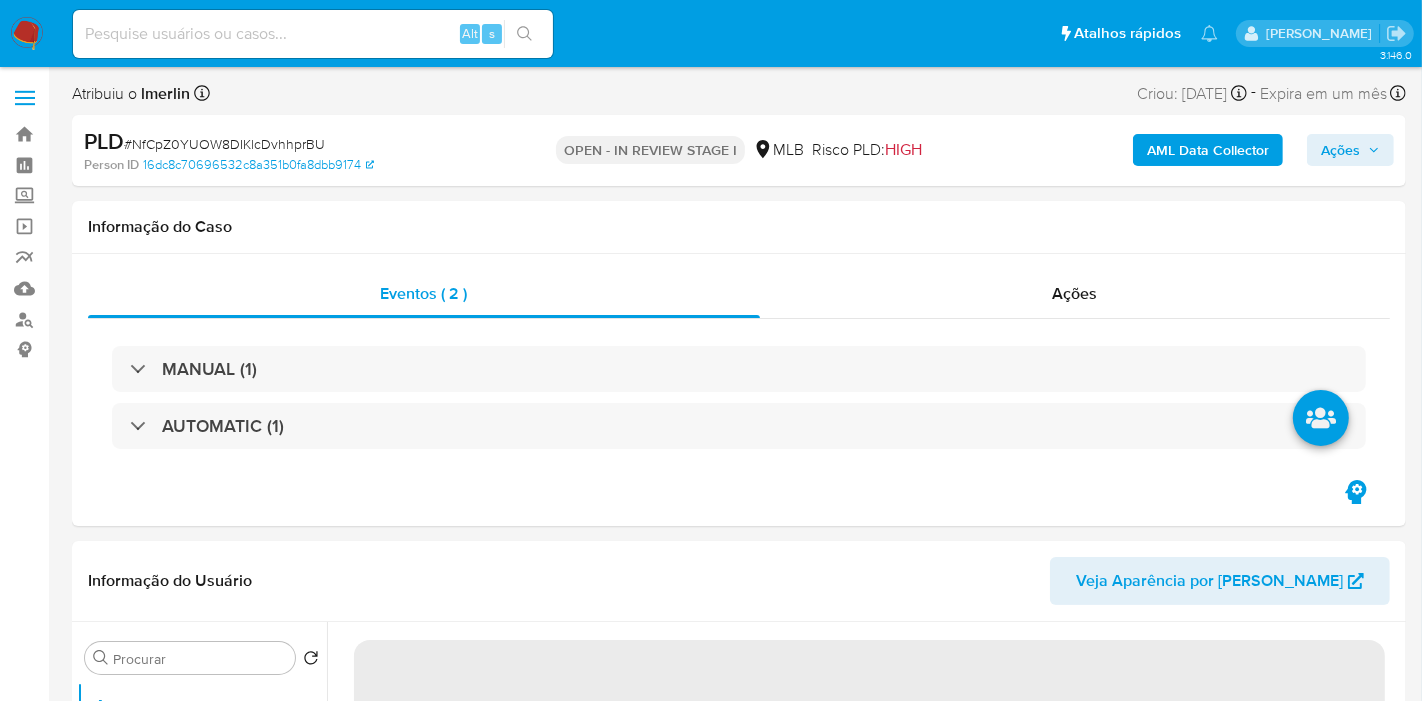 select on "10" 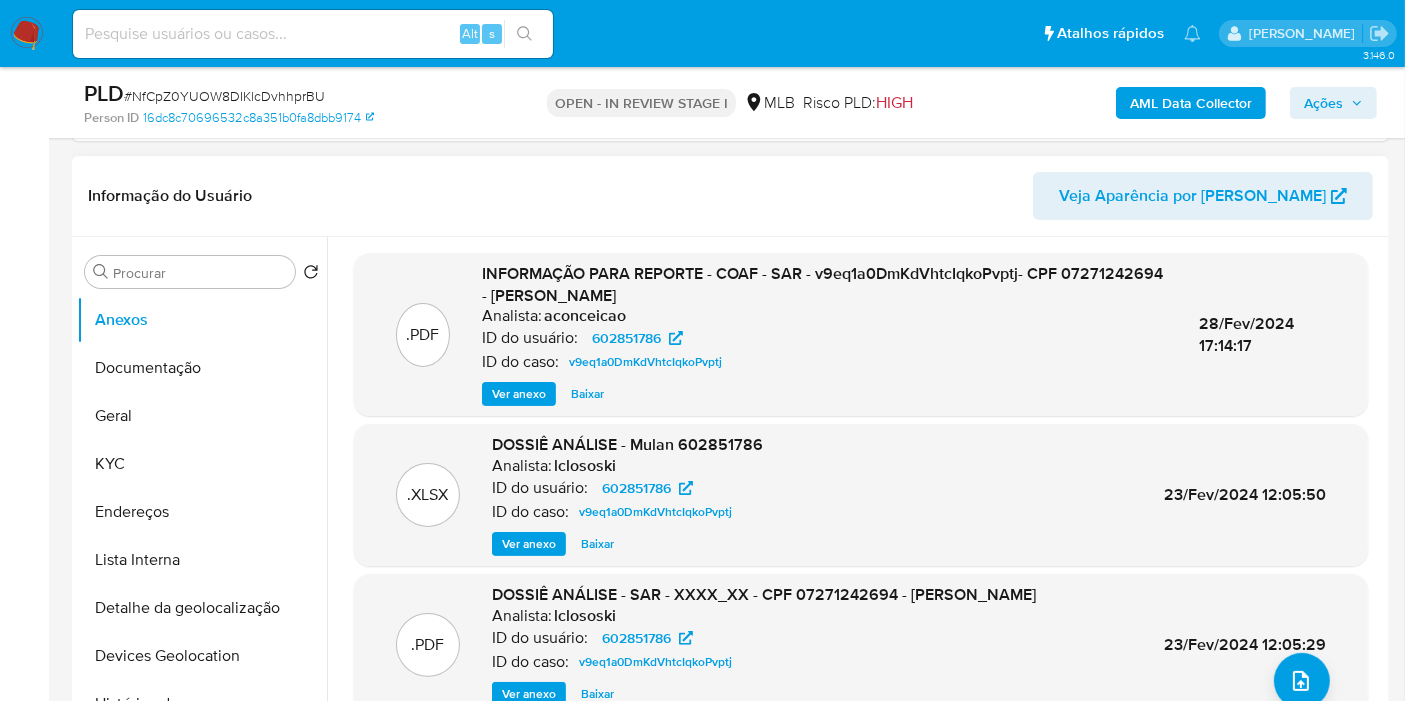 scroll, scrollTop: 333, scrollLeft: 0, axis: vertical 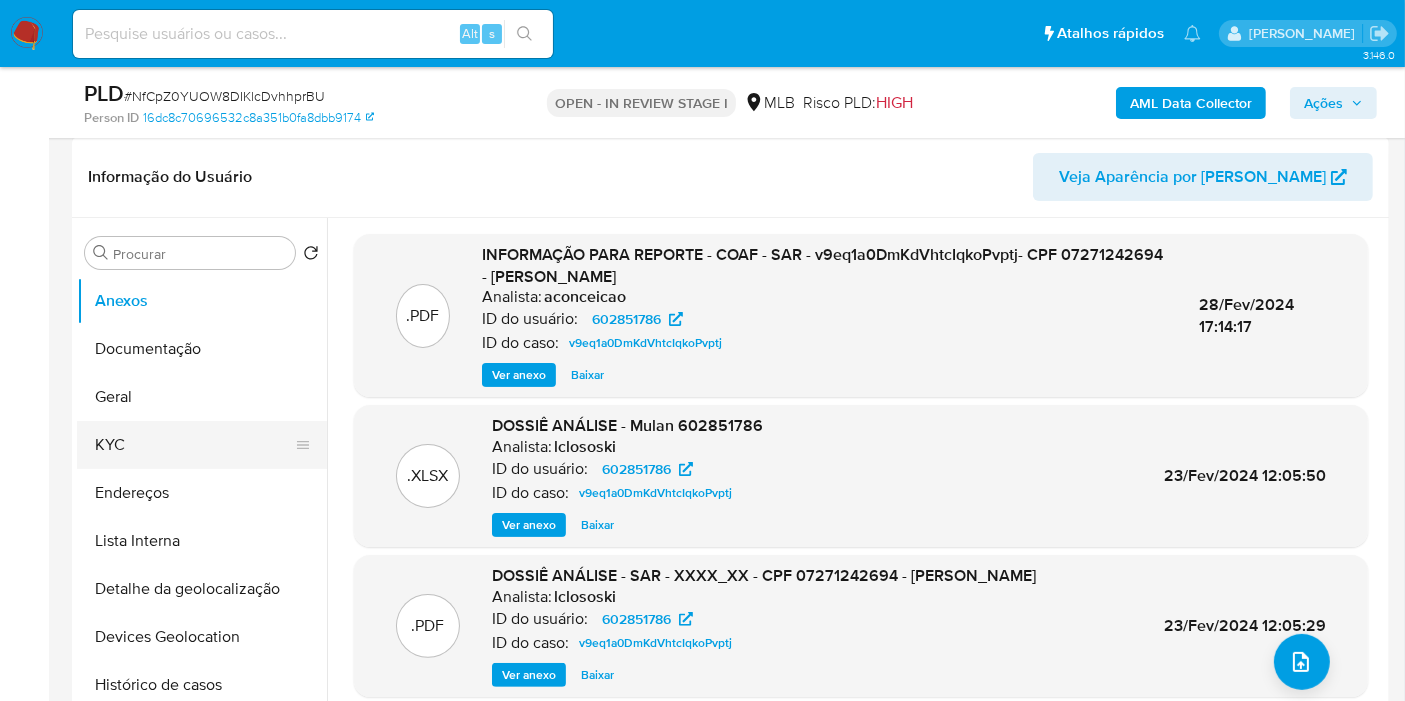 click on "KYC" at bounding box center [194, 445] 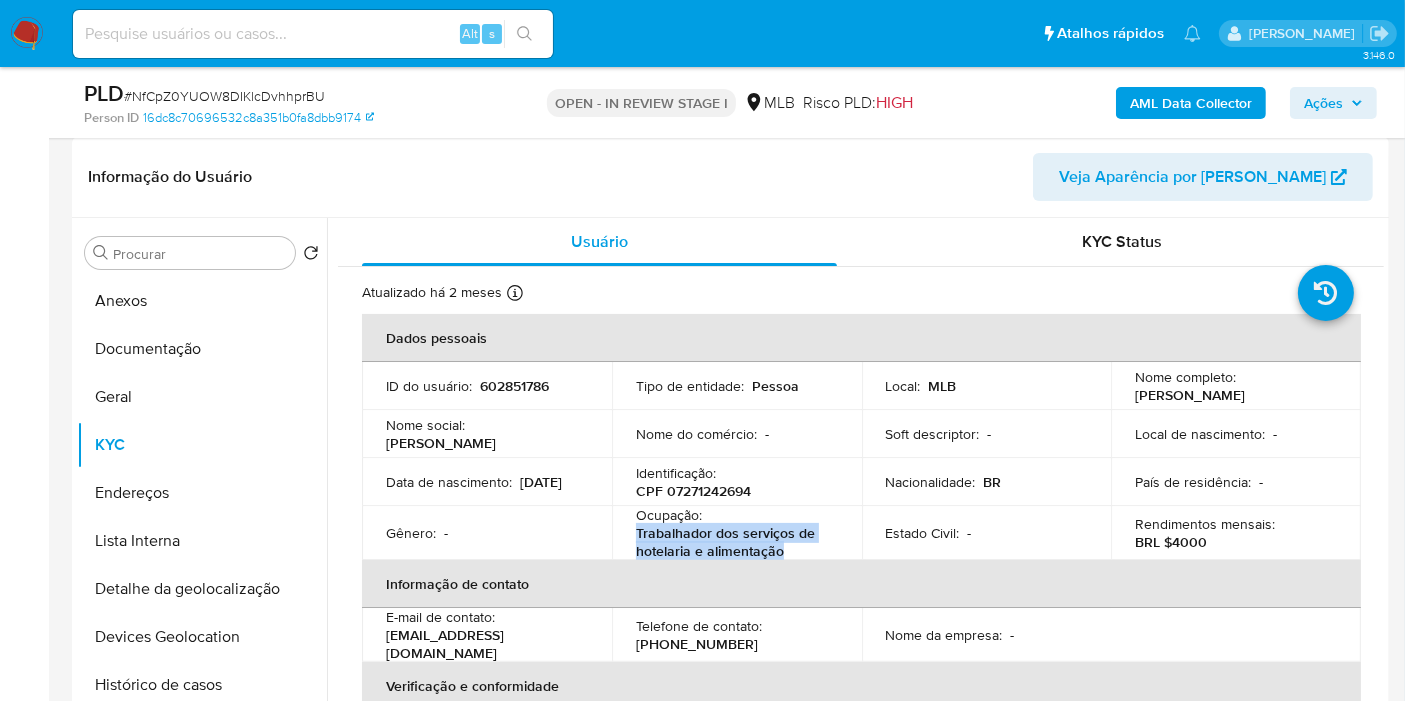 drag, startPoint x: 681, startPoint y: 537, endPoint x: 802, endPoint y: 552, distance: 121.92621 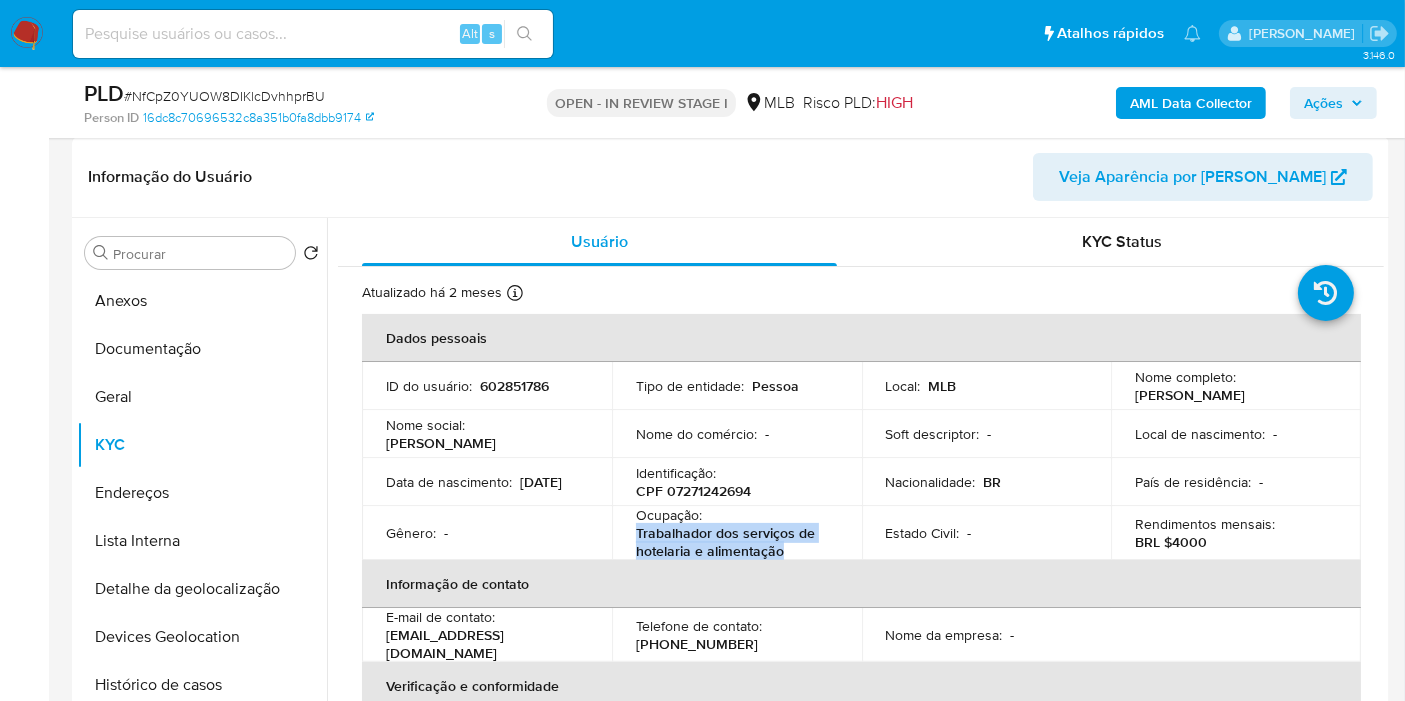 copy on "Trabalhador dos serviços de hotelaria e alimentação" 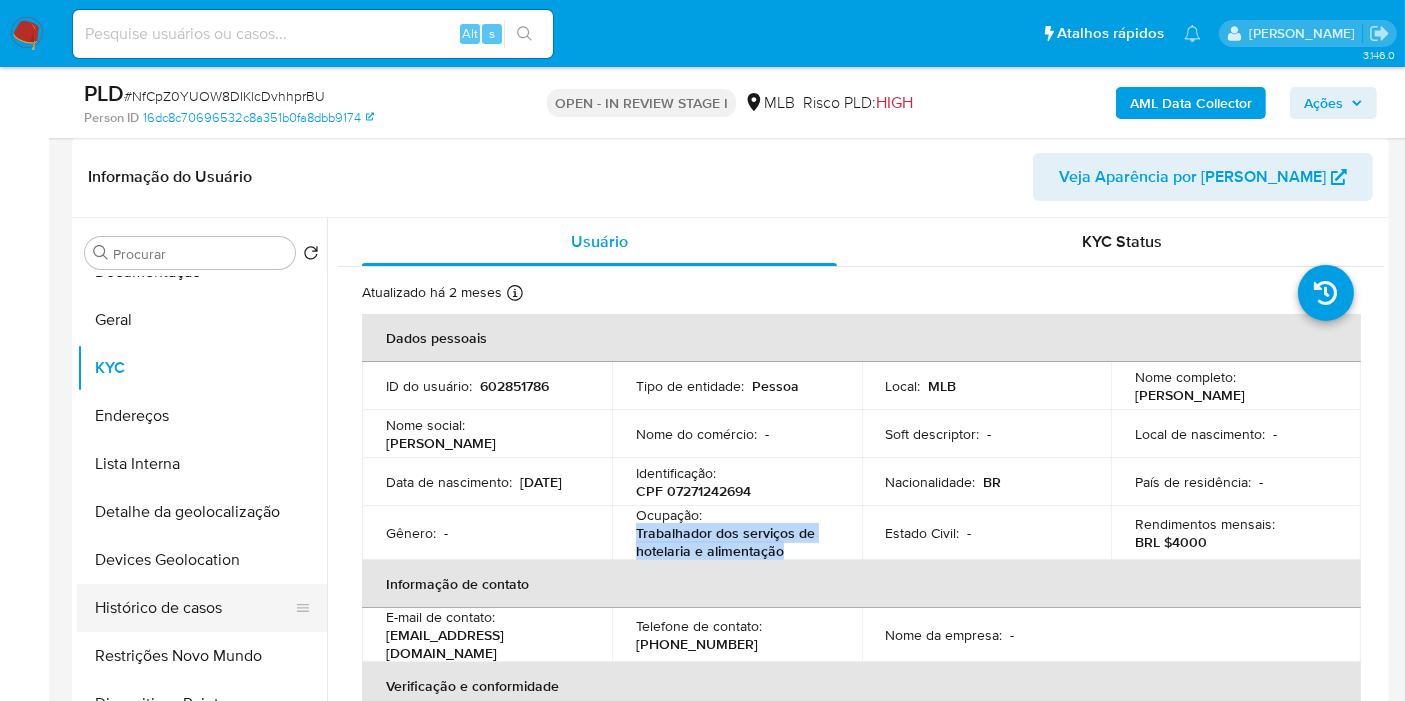 scroll, scrollTop: 111, scrollLeft: 0, axis: vertical 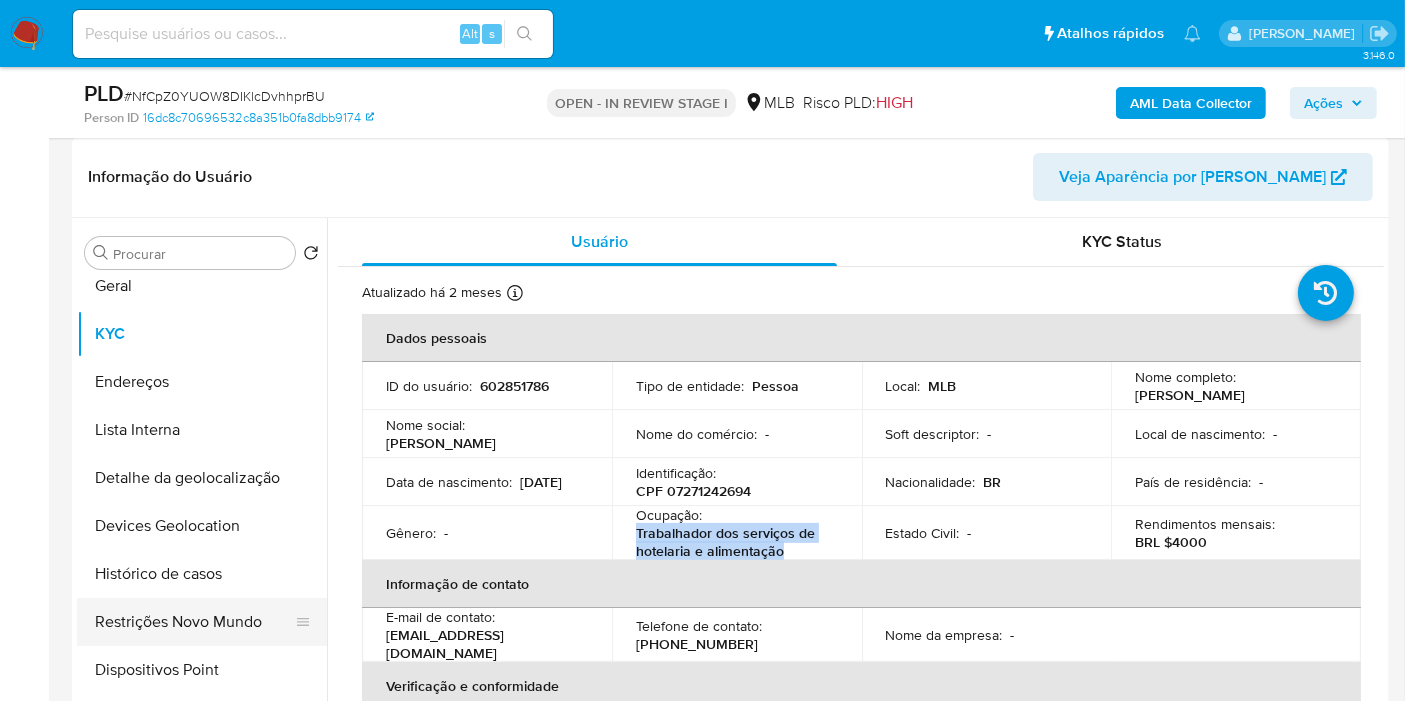 click on "Restrições Novo Mundo" at bounding box center (194, 622) 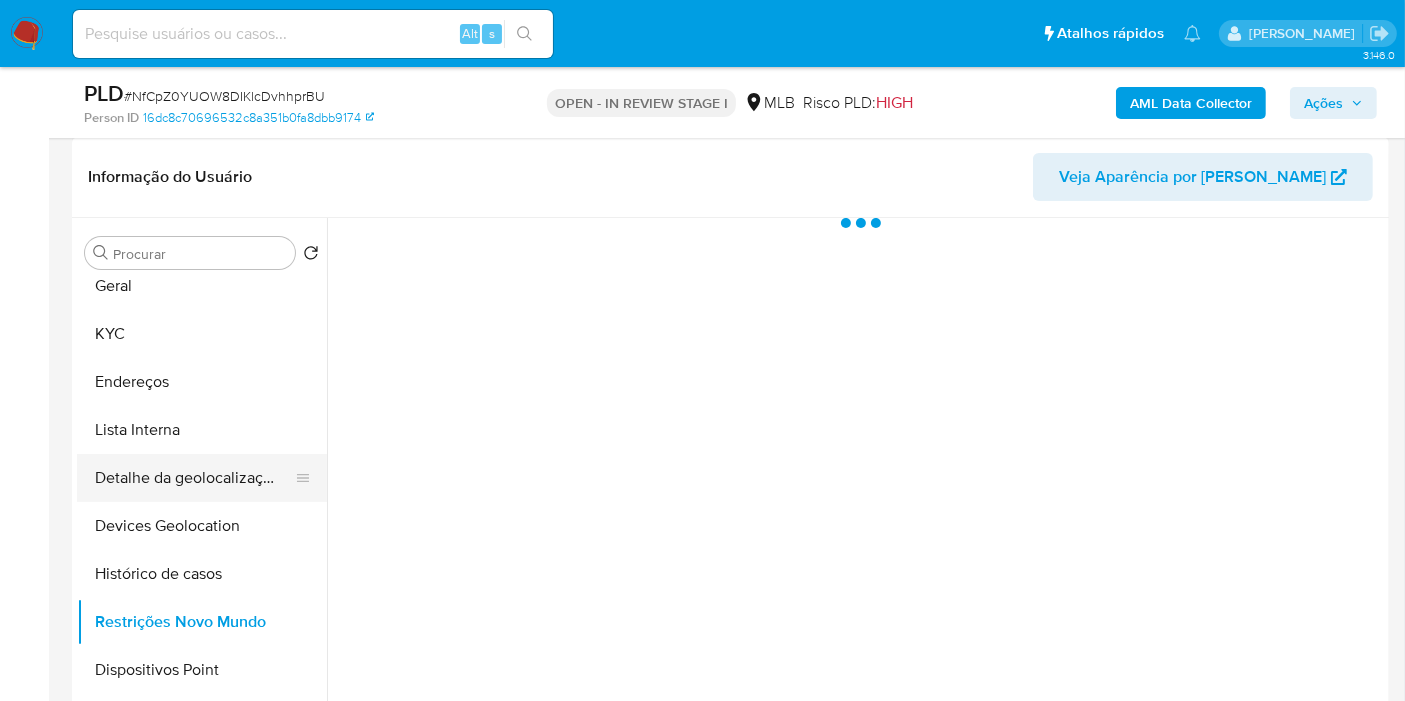 scroll, scrollTop: 0, scrollLeft: 0, axis: both 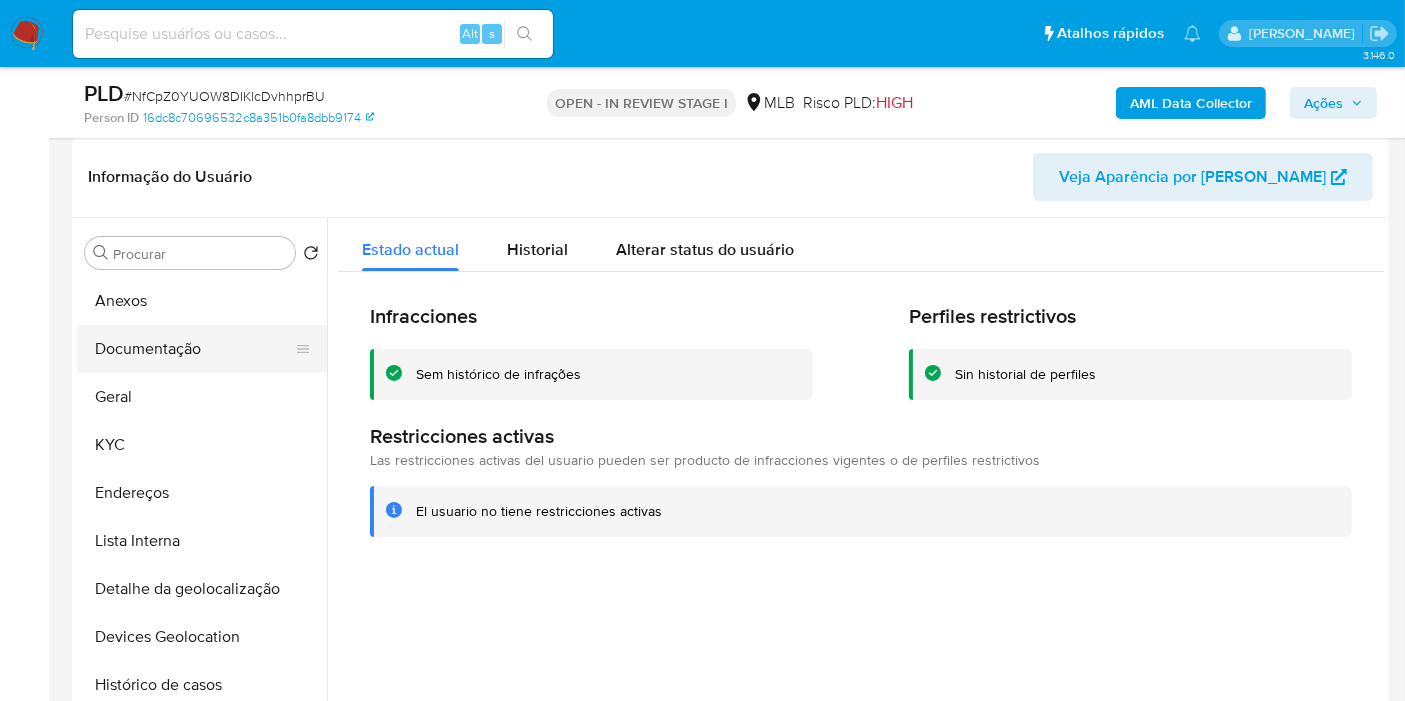 click on "Documentação" at bounding box center [194, 349] 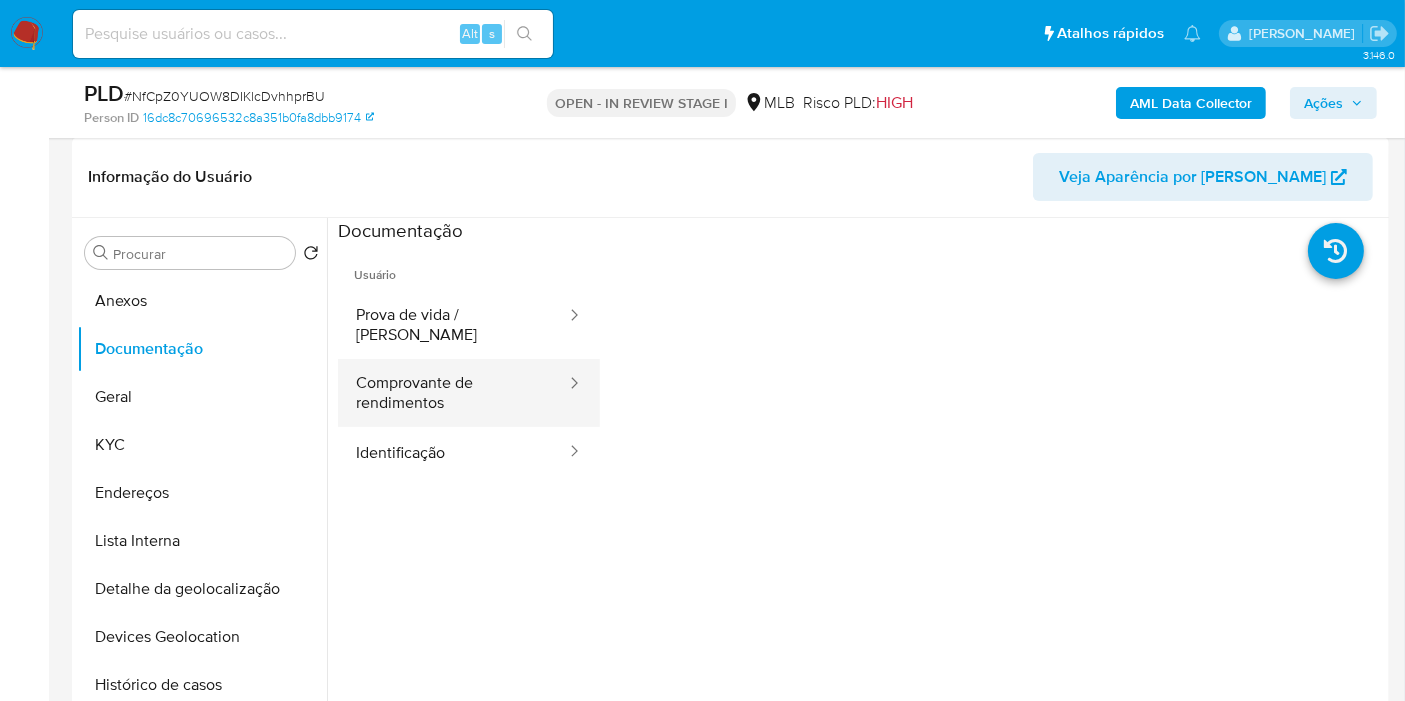 click on "Comprovante de rendimentos" at bounding box center (453, 393) 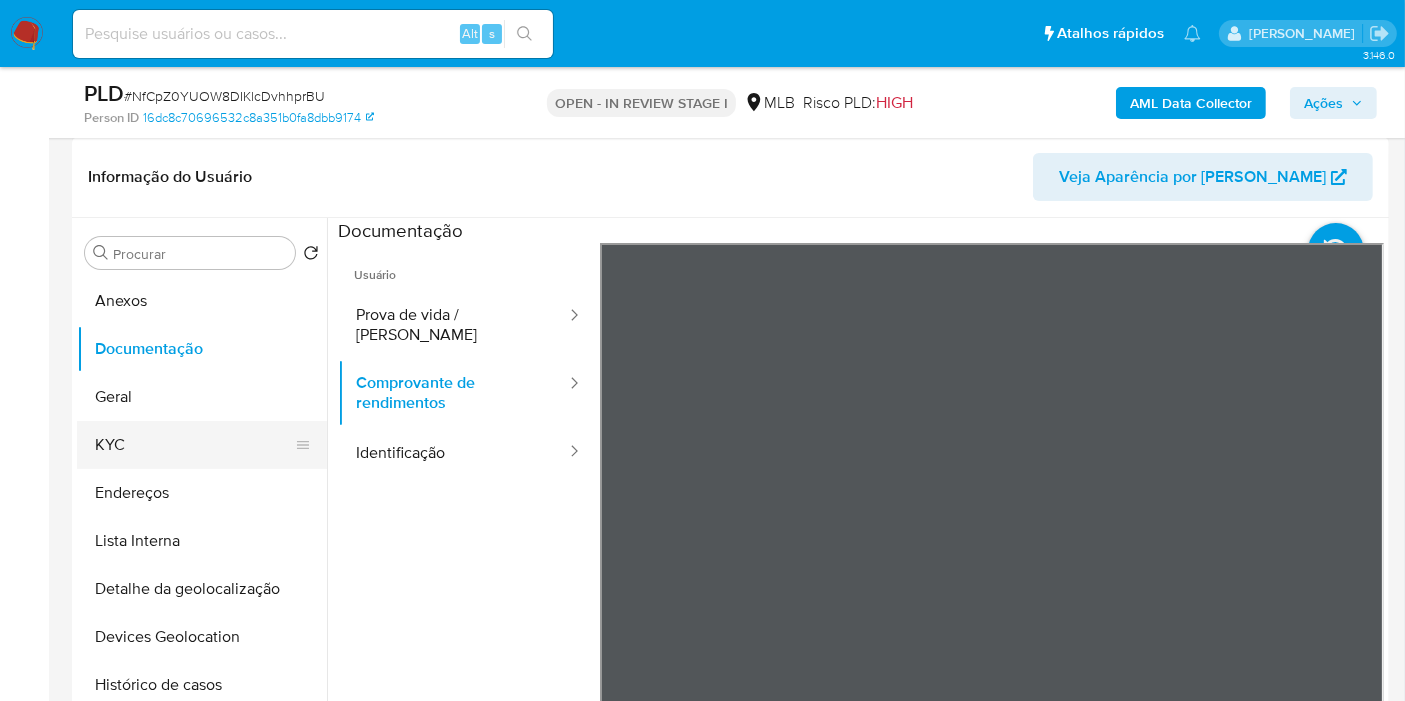 click on "KYC" at bounding box center (194, 445) 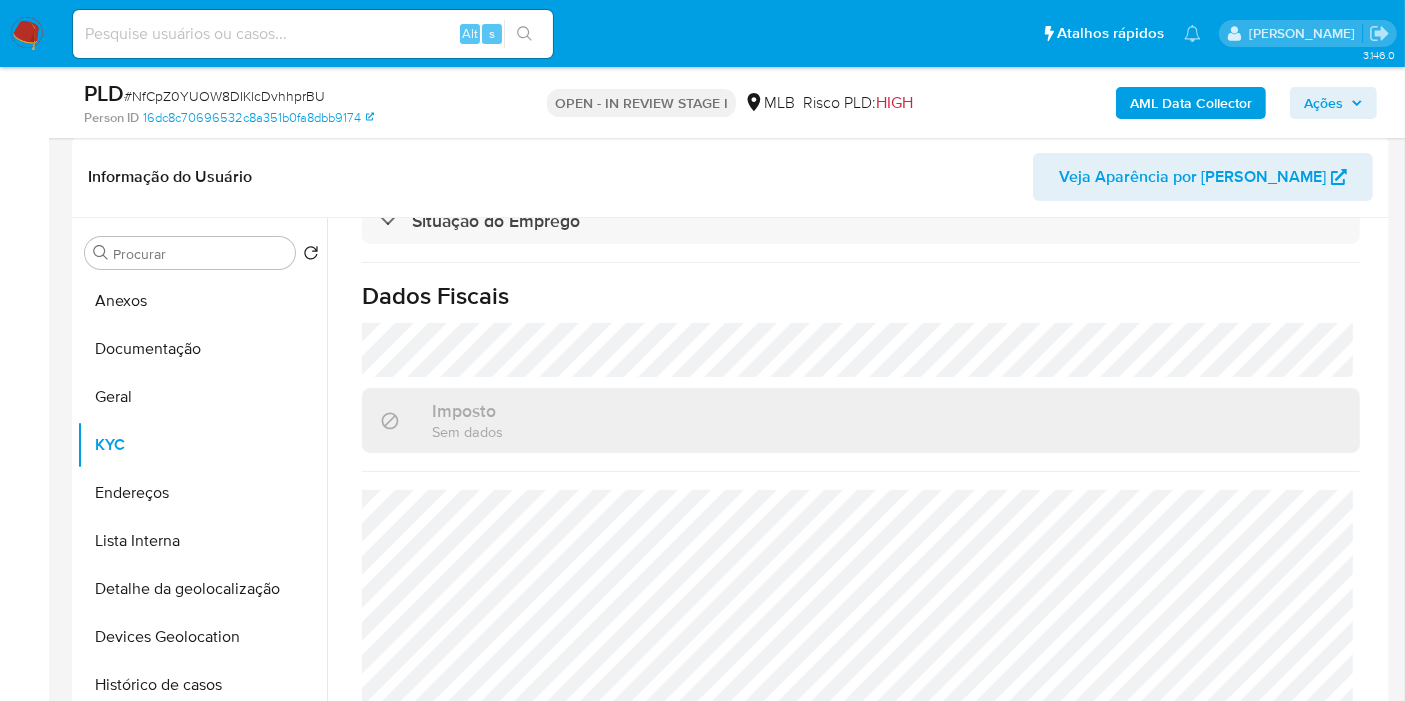 scroll, scrollTop: 914, scrollLeft: 0, axis: vertical 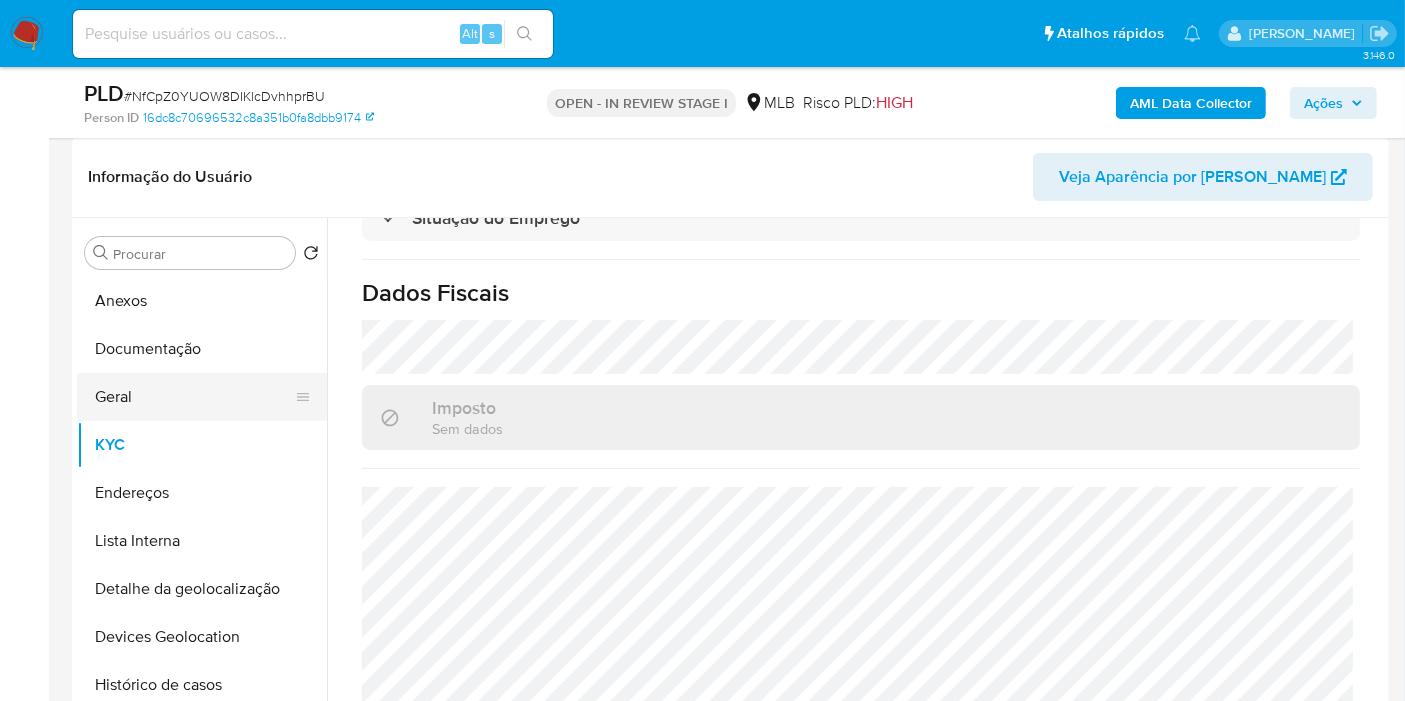 click on "Geral" at bounding box center (194, 397) 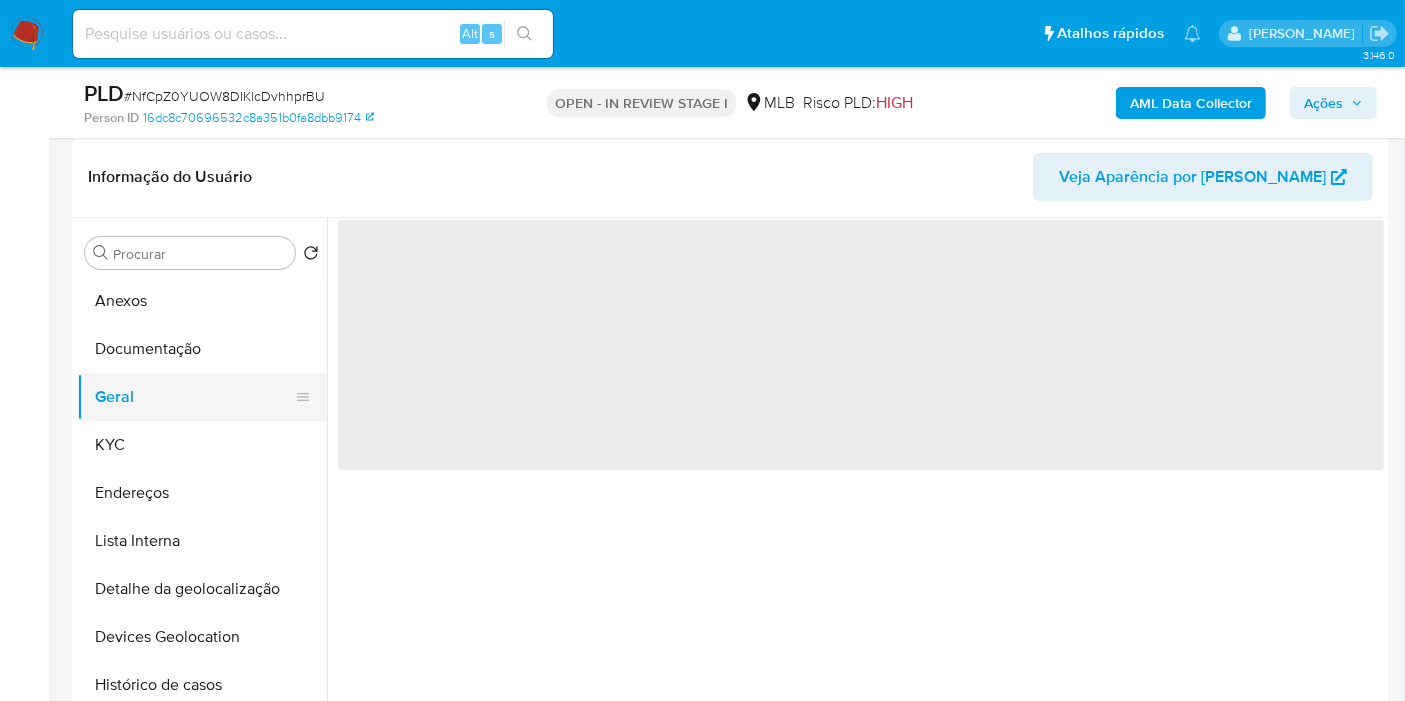 scroll, scrollTop: 0, scrollLeft: 0, axis: both 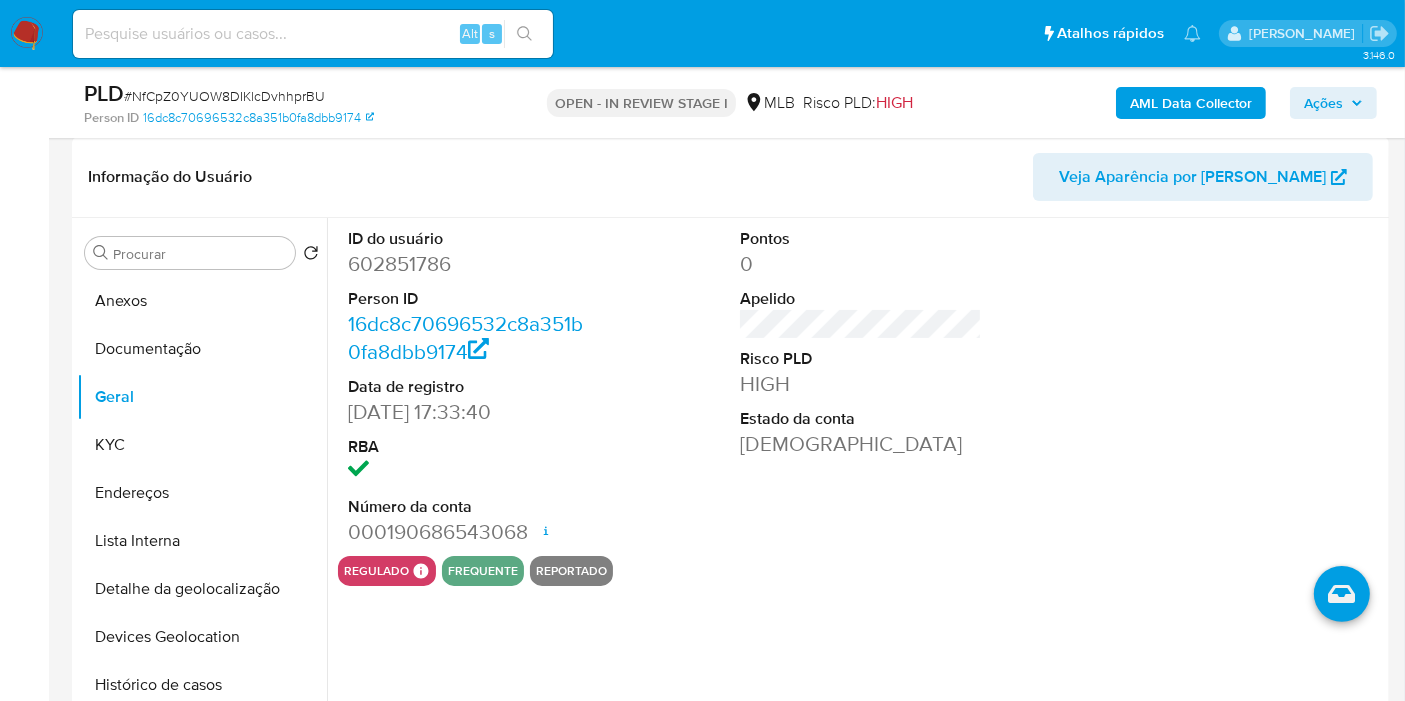 type 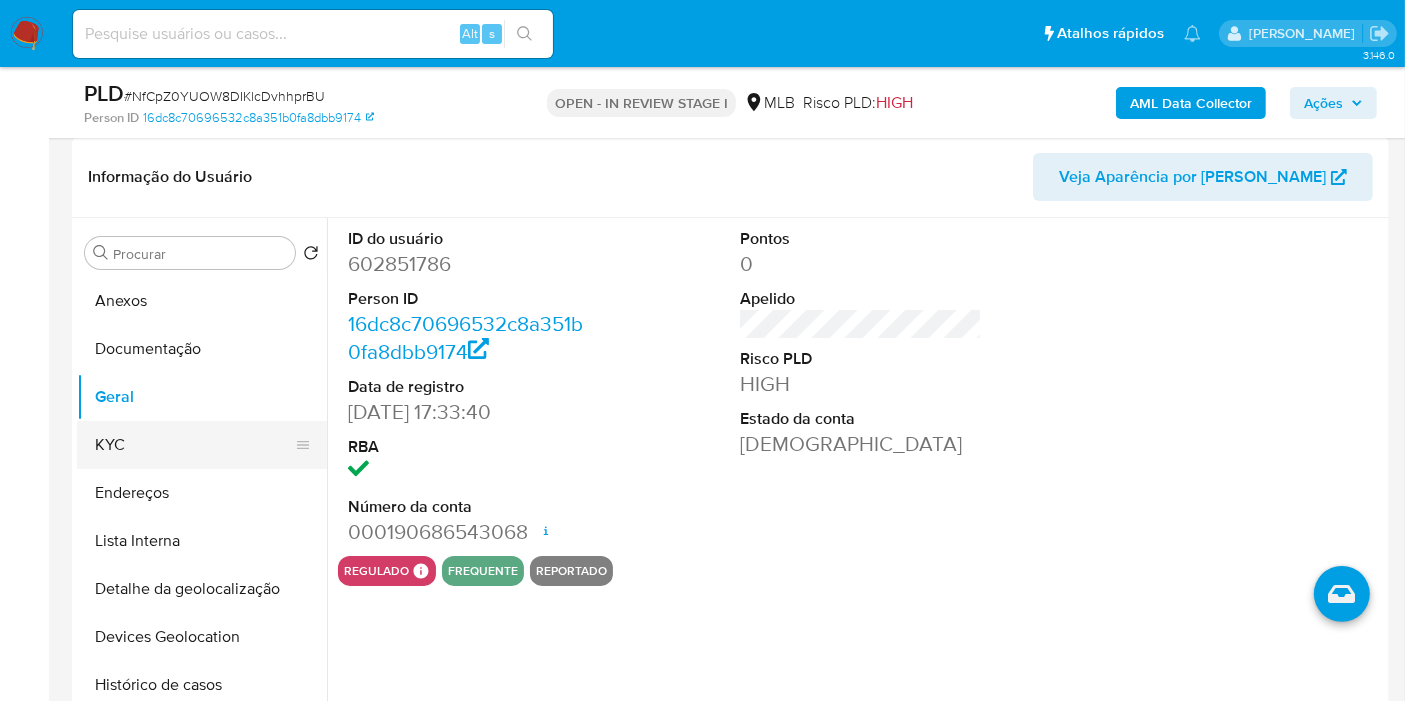 click on "KYC" at bounding box center (194, 445) 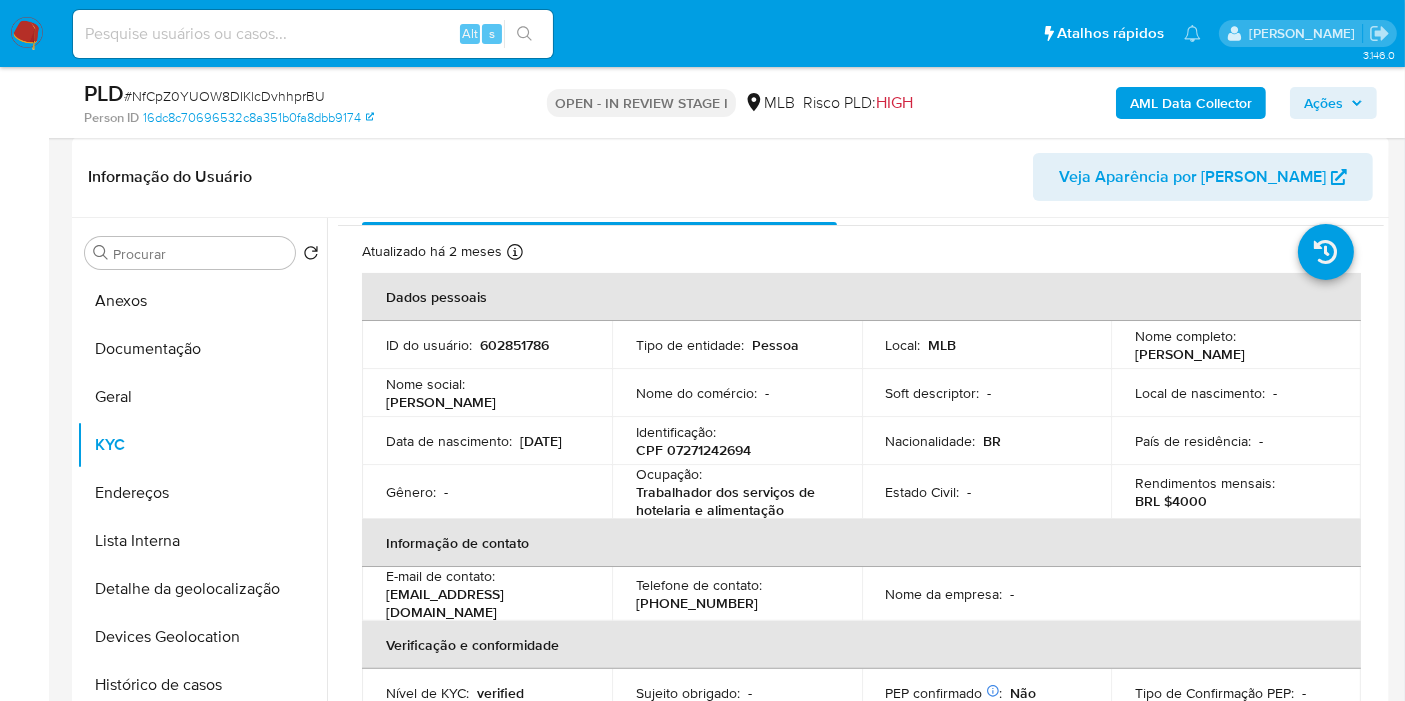 scroll, scrollTop: 51, scrollLeft: 0, axis: vertical 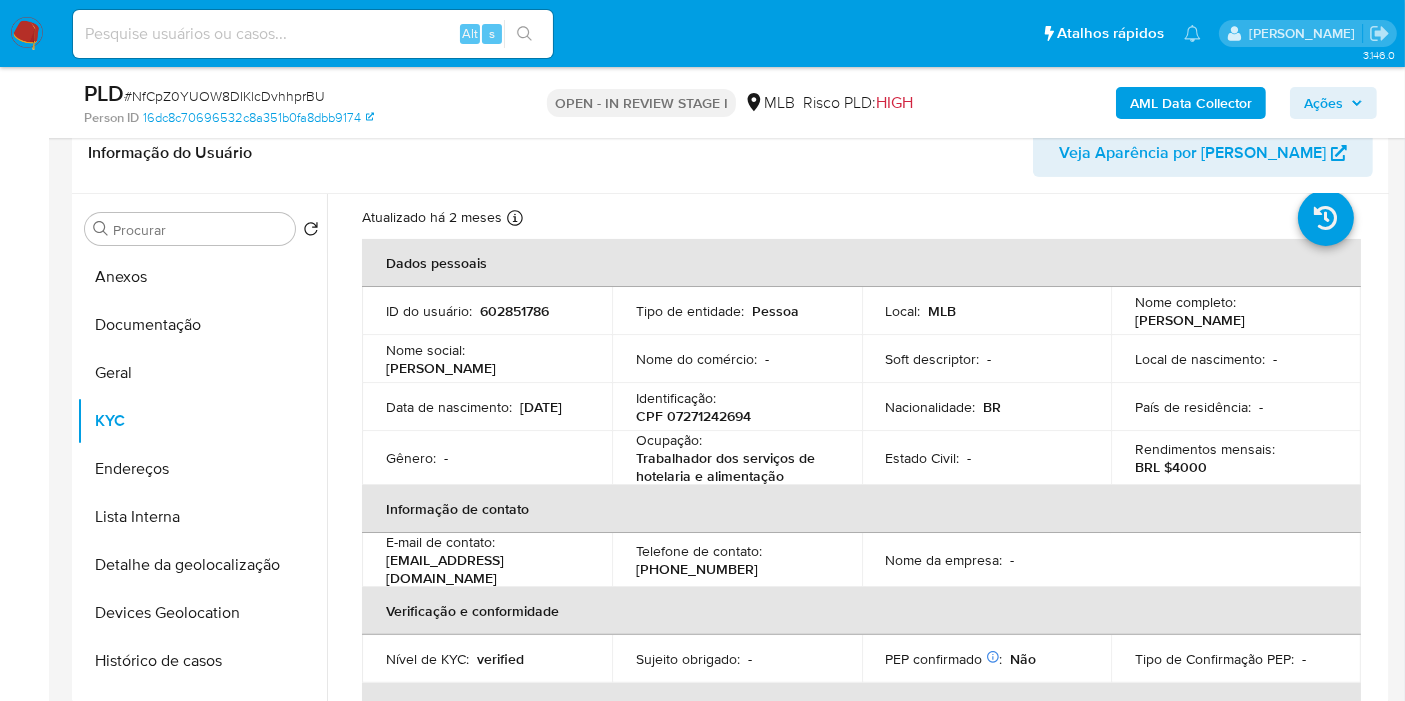 type 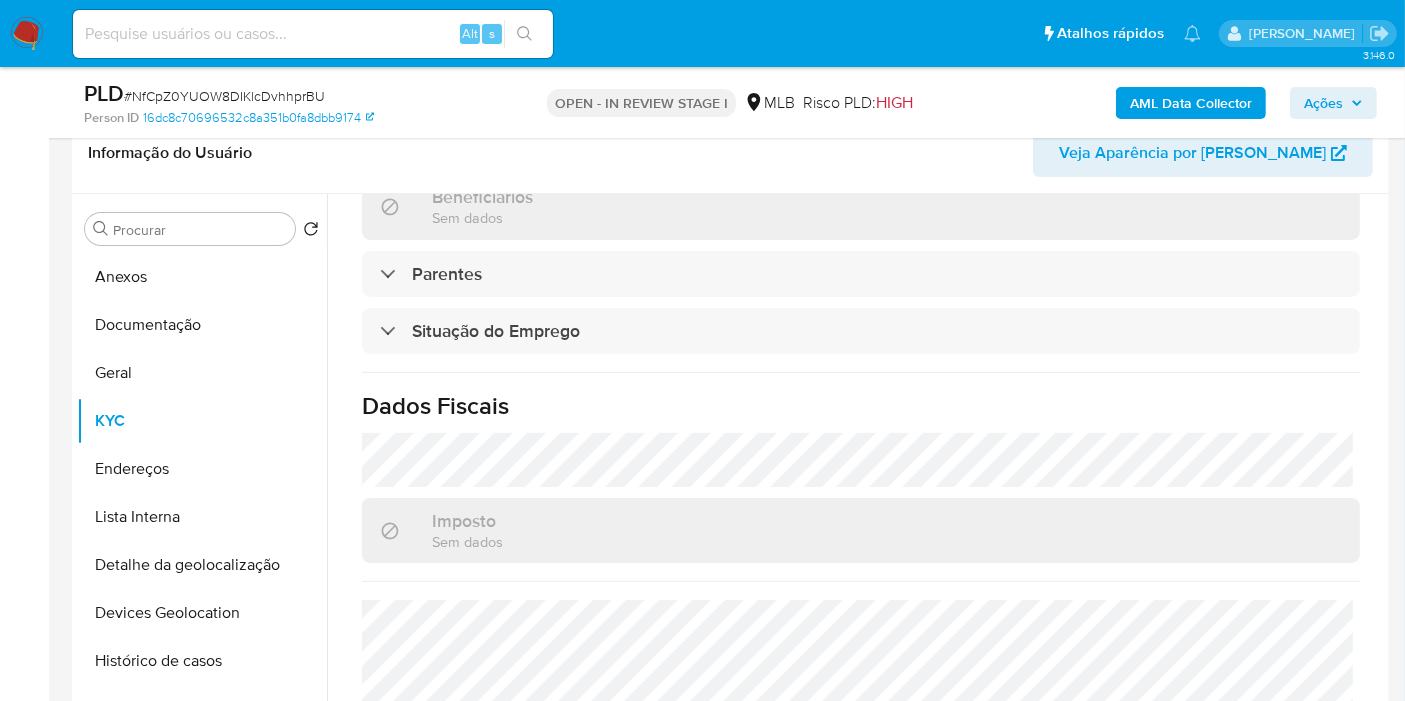 scroll, scrollTop: 829, scrollLeft: 0, axis: vertical 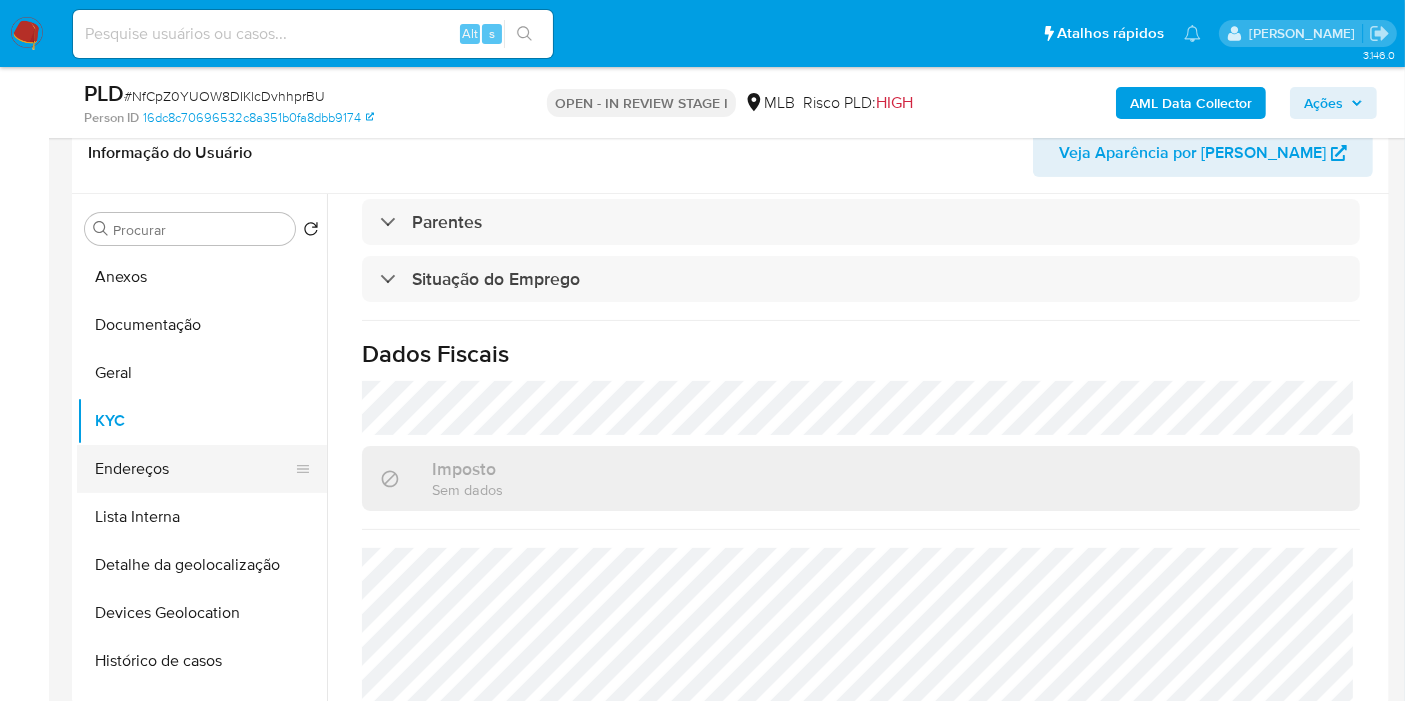 click on "Endereços" at bounding box center (194, 469) 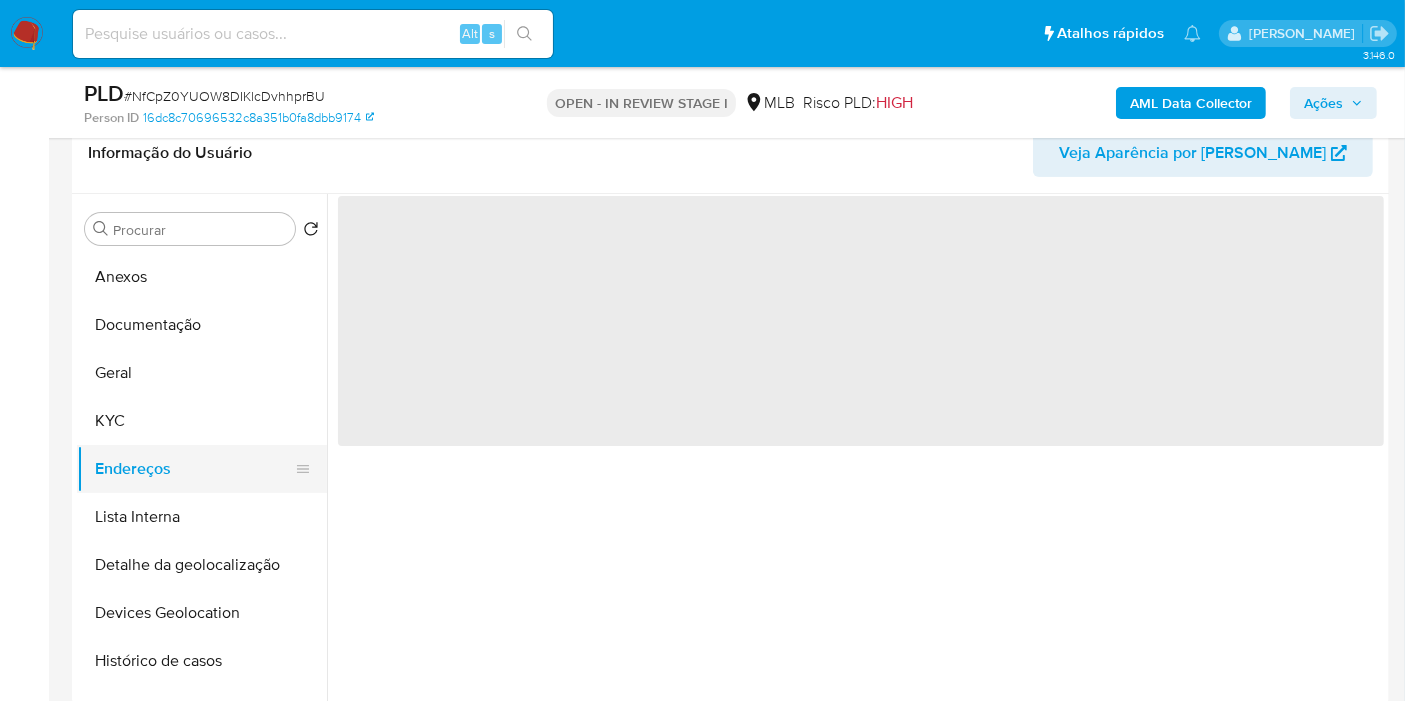 scroll, scrollTop: 0, scrollLeft: 0, axis: both 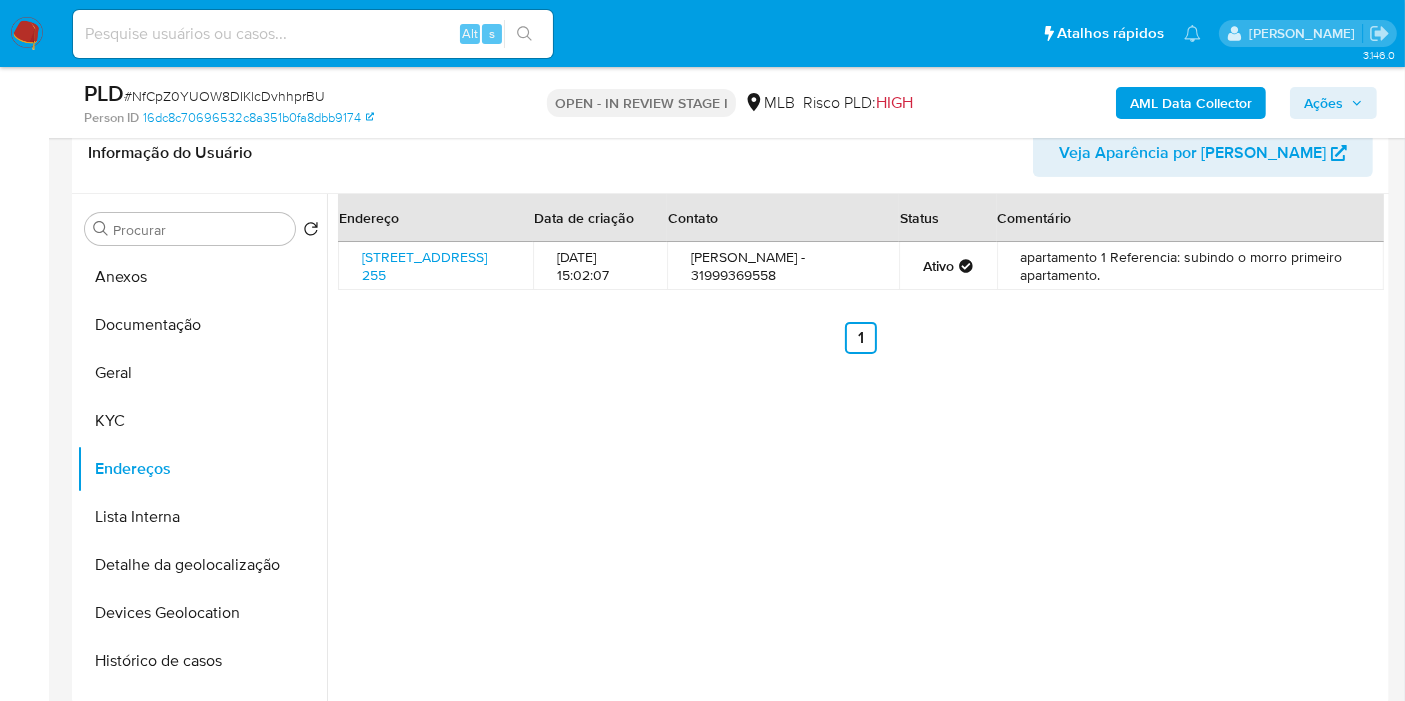 type 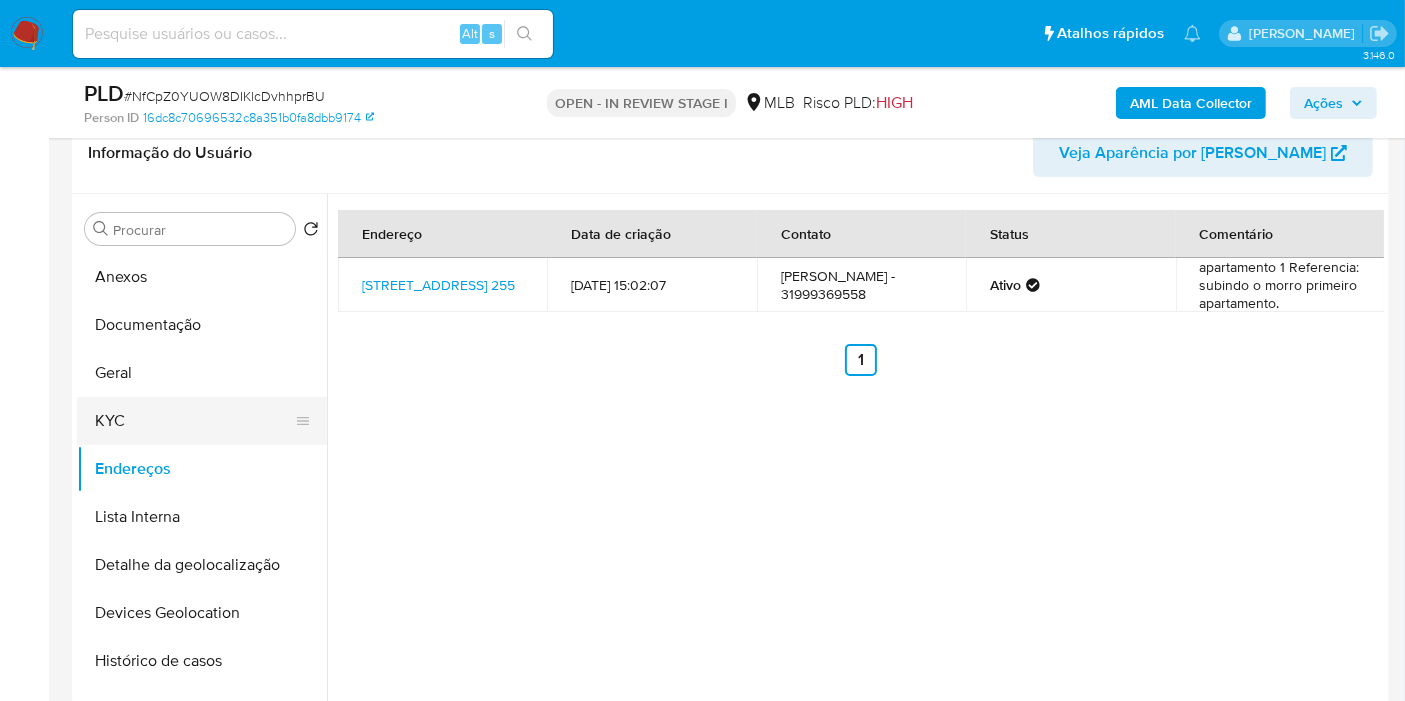 scroll, scrollTop: 111, scrollLeft: 0, axis: vertical 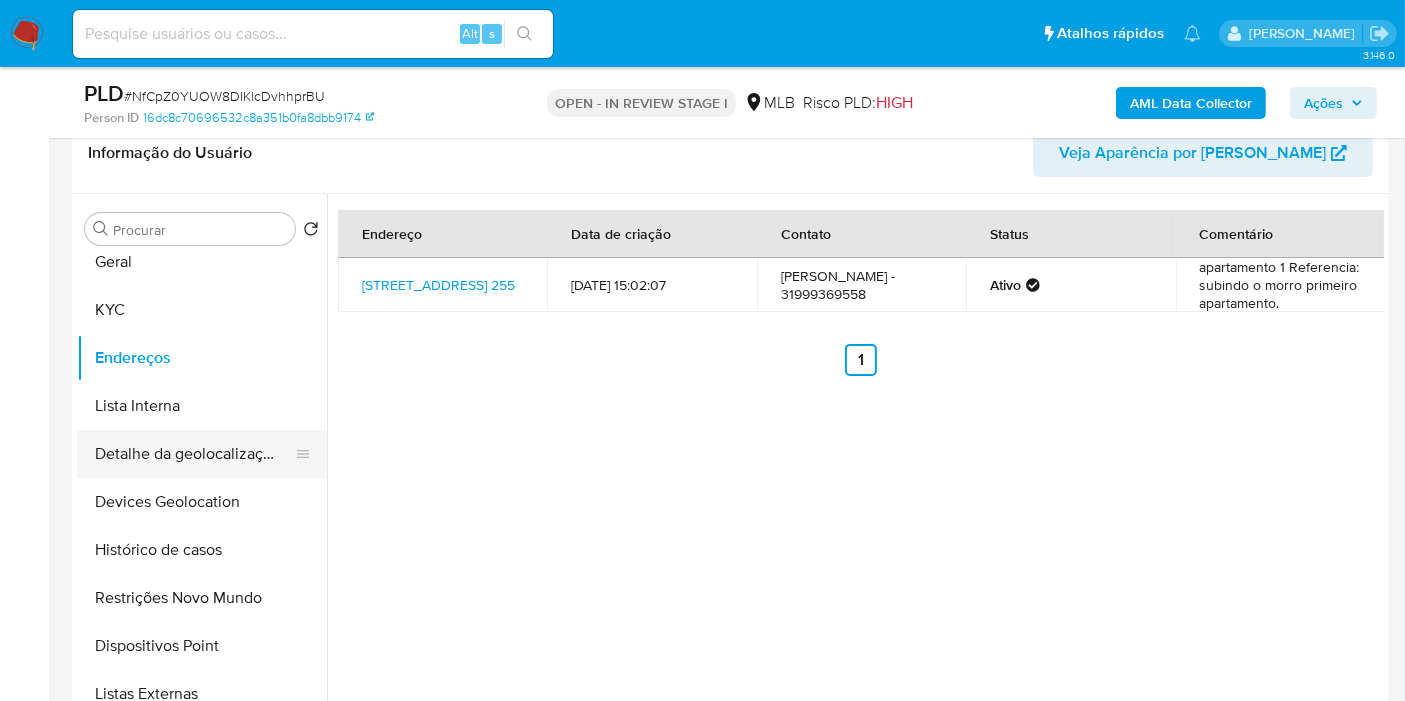 click on "Detalhe da geolocalização" at bounding box center [194, 454] 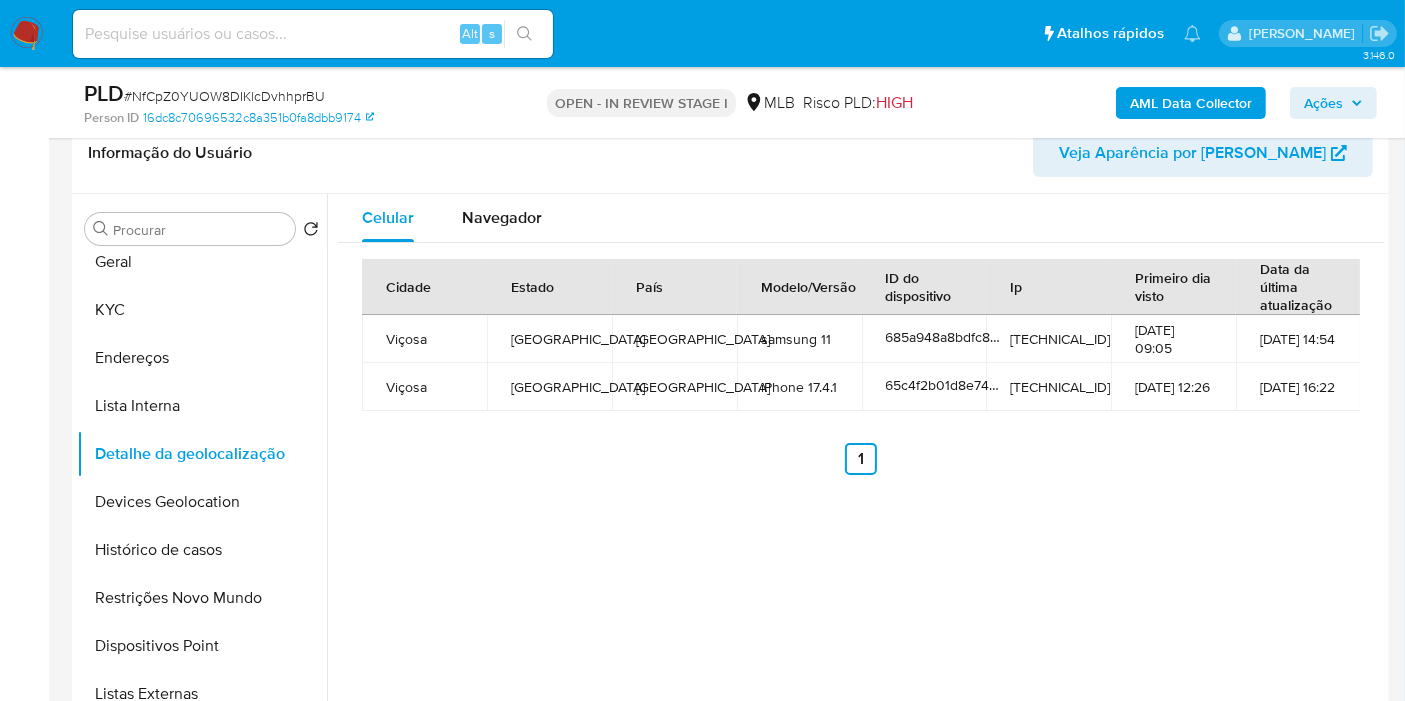 type 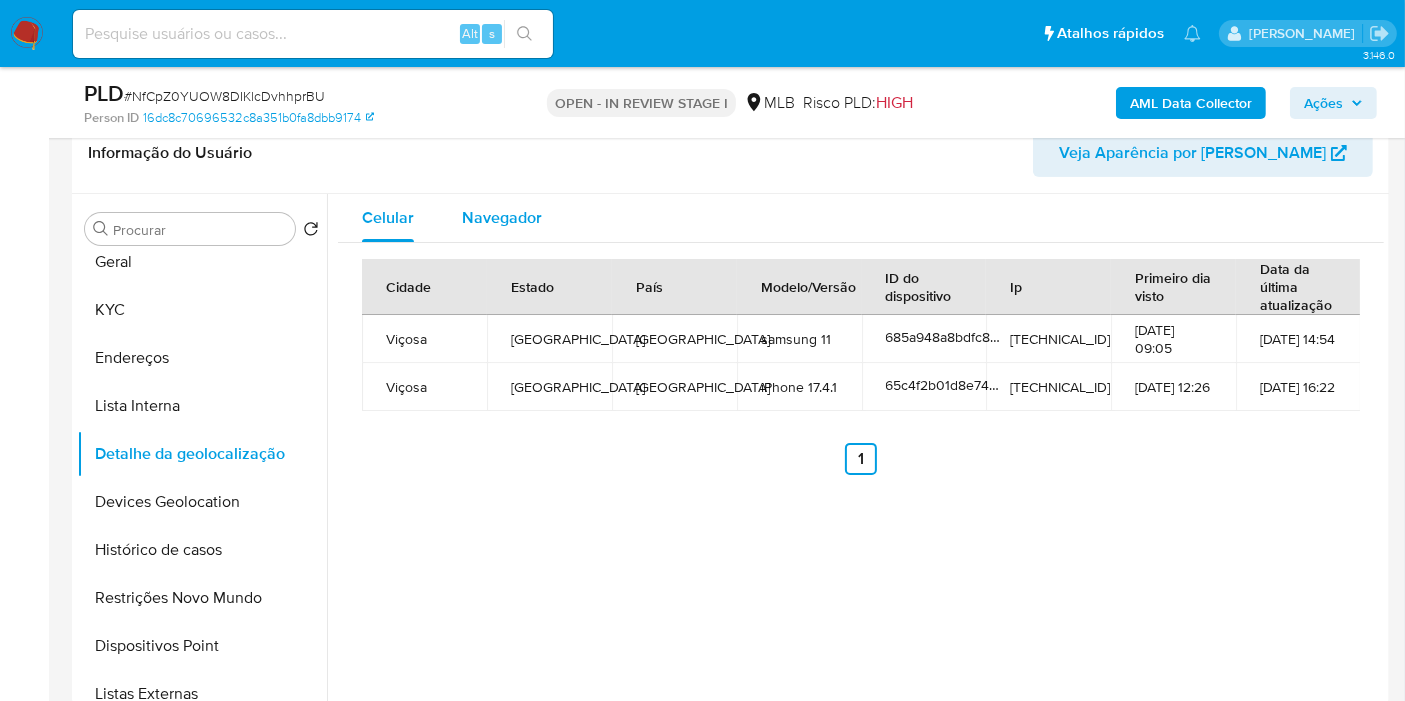 click on "Navegador" at bounding box center (502, 217) 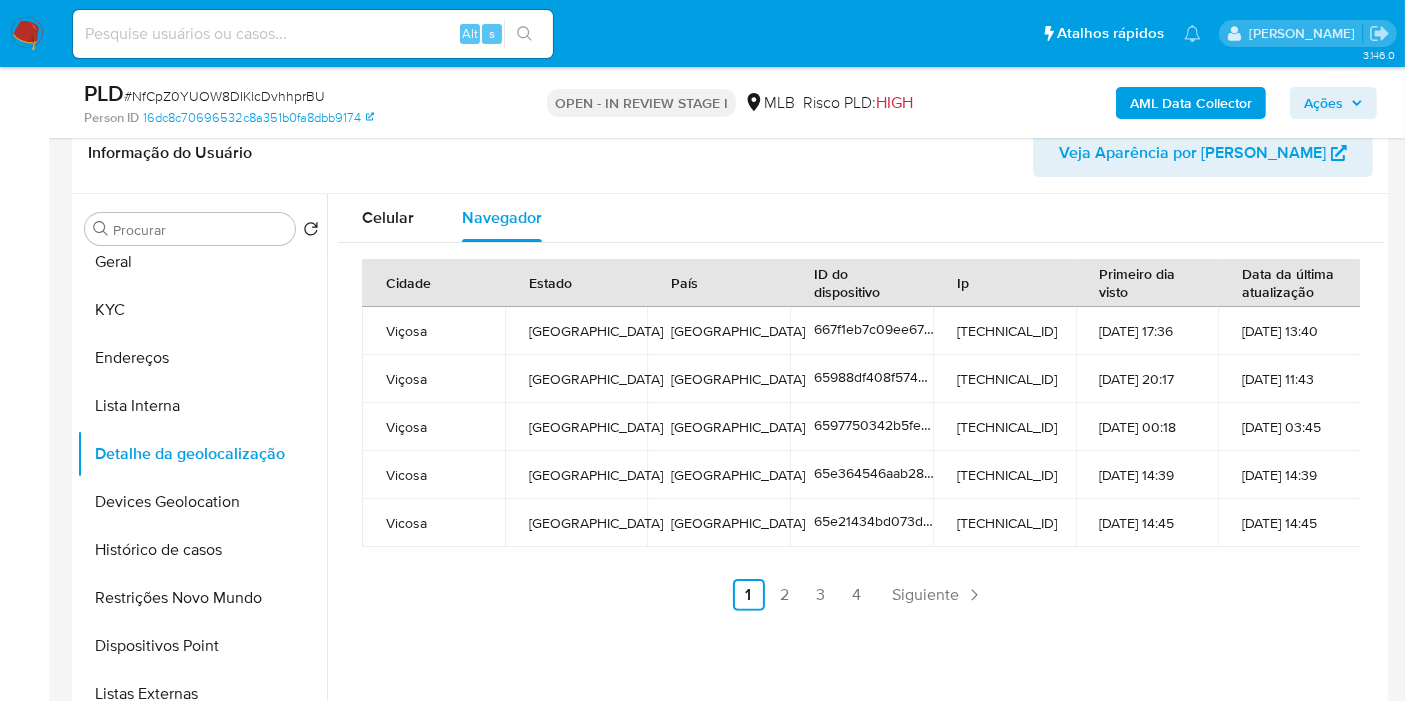 type 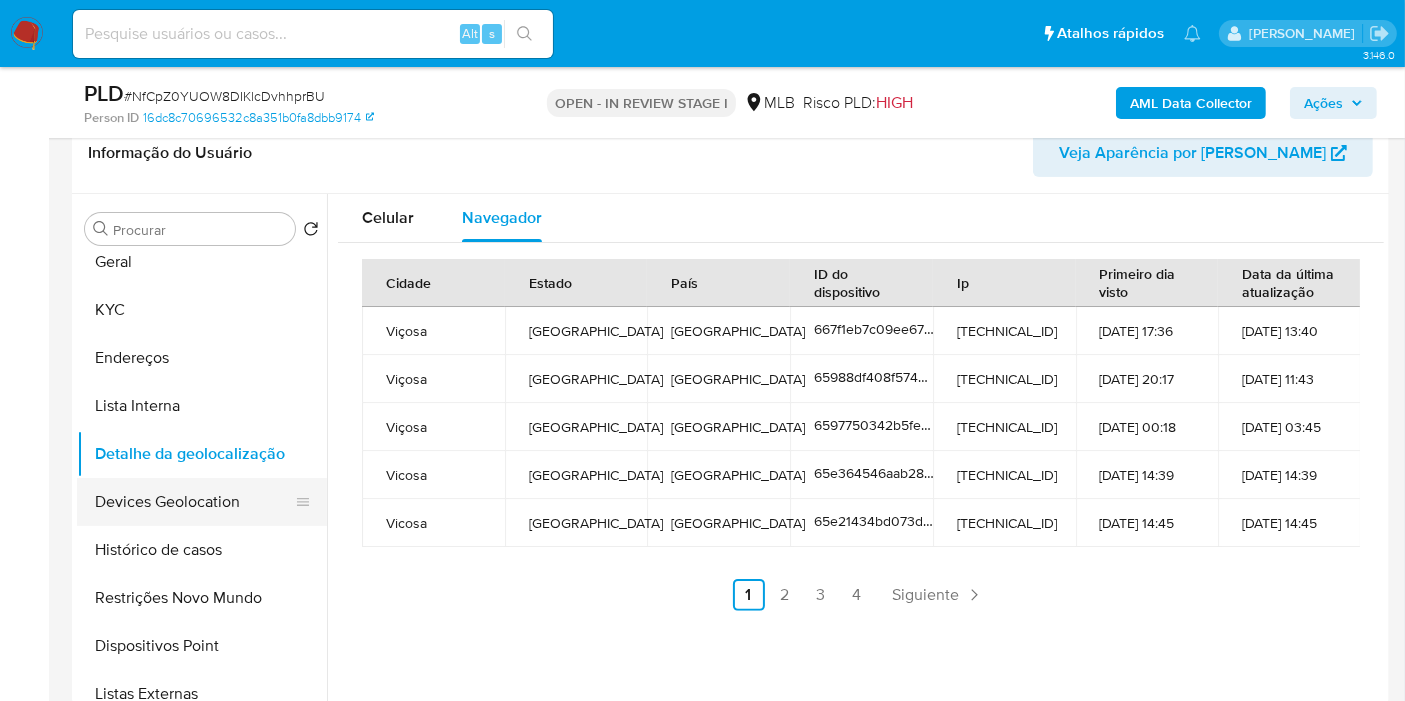 click on "Devices Geolocation" at bounding box center (194, 502) 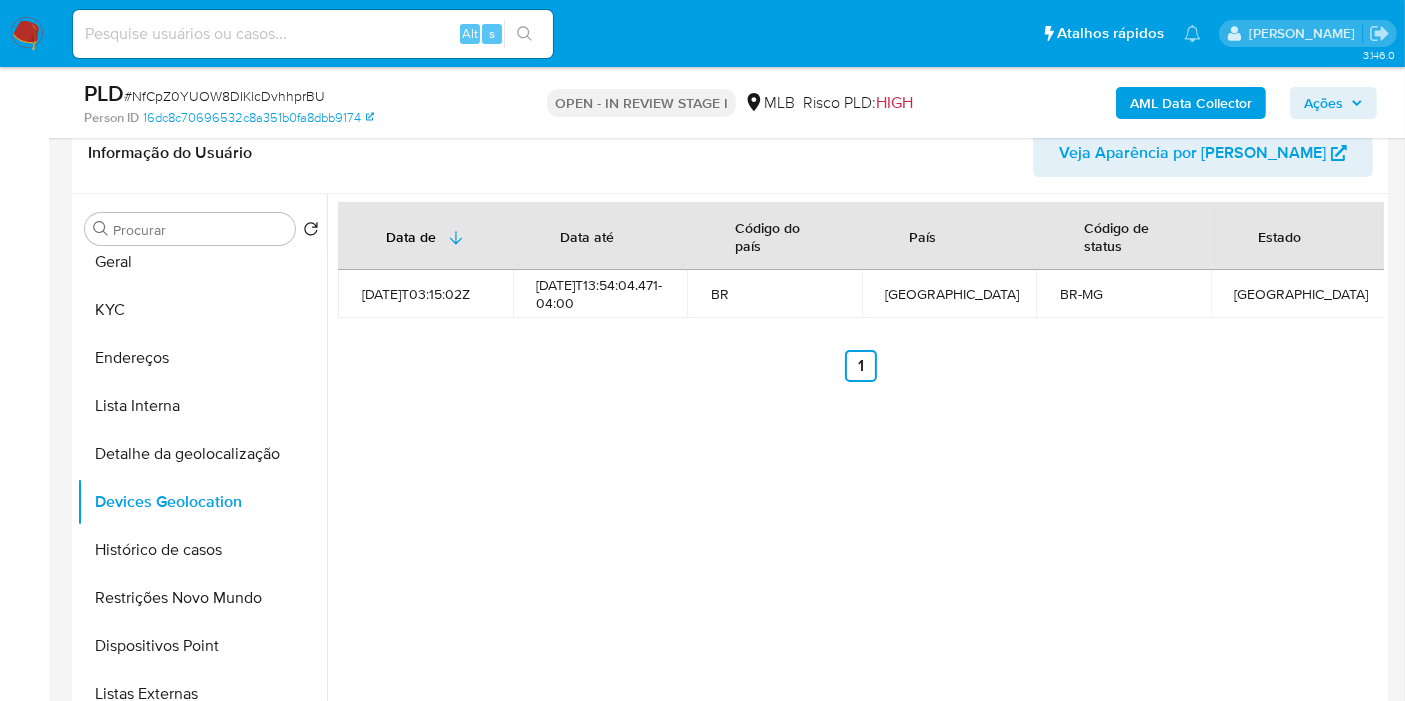 type 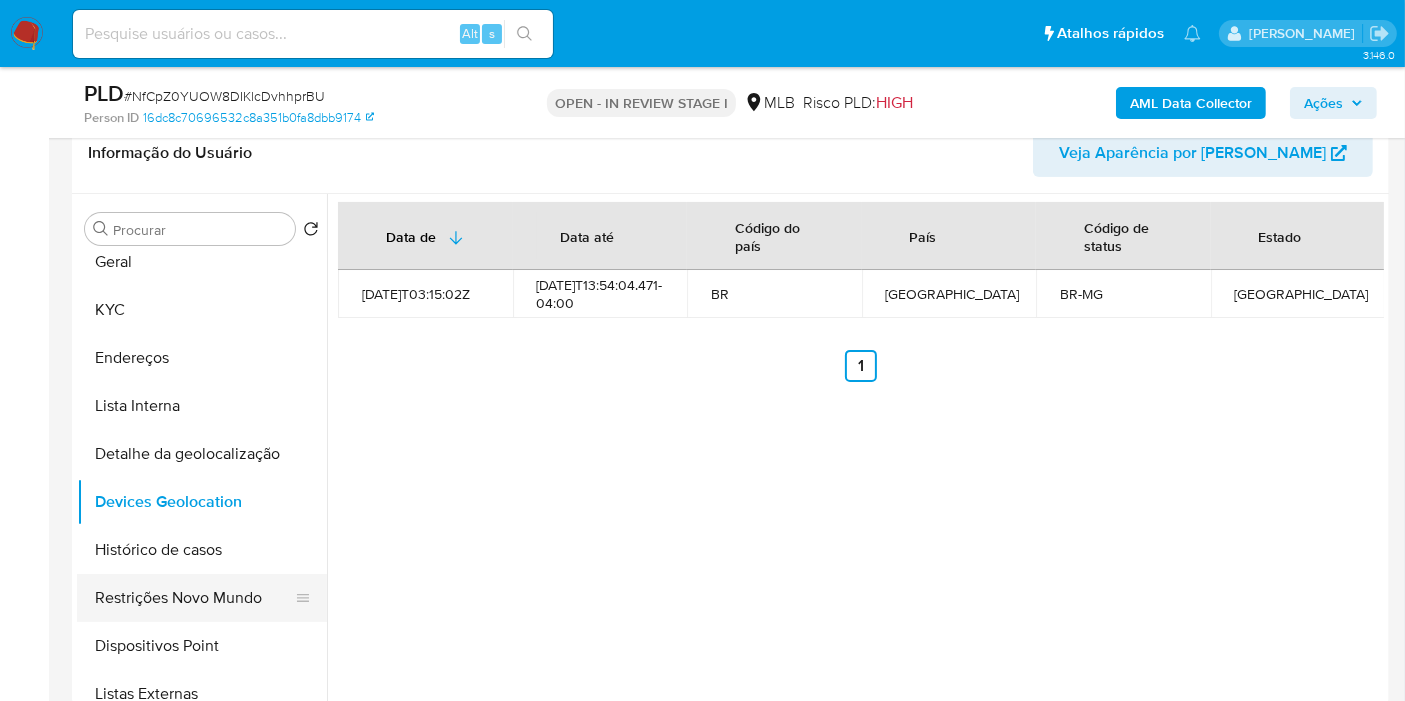 click on "Restrições Novo Mundo" at bounding box center [194, 598] 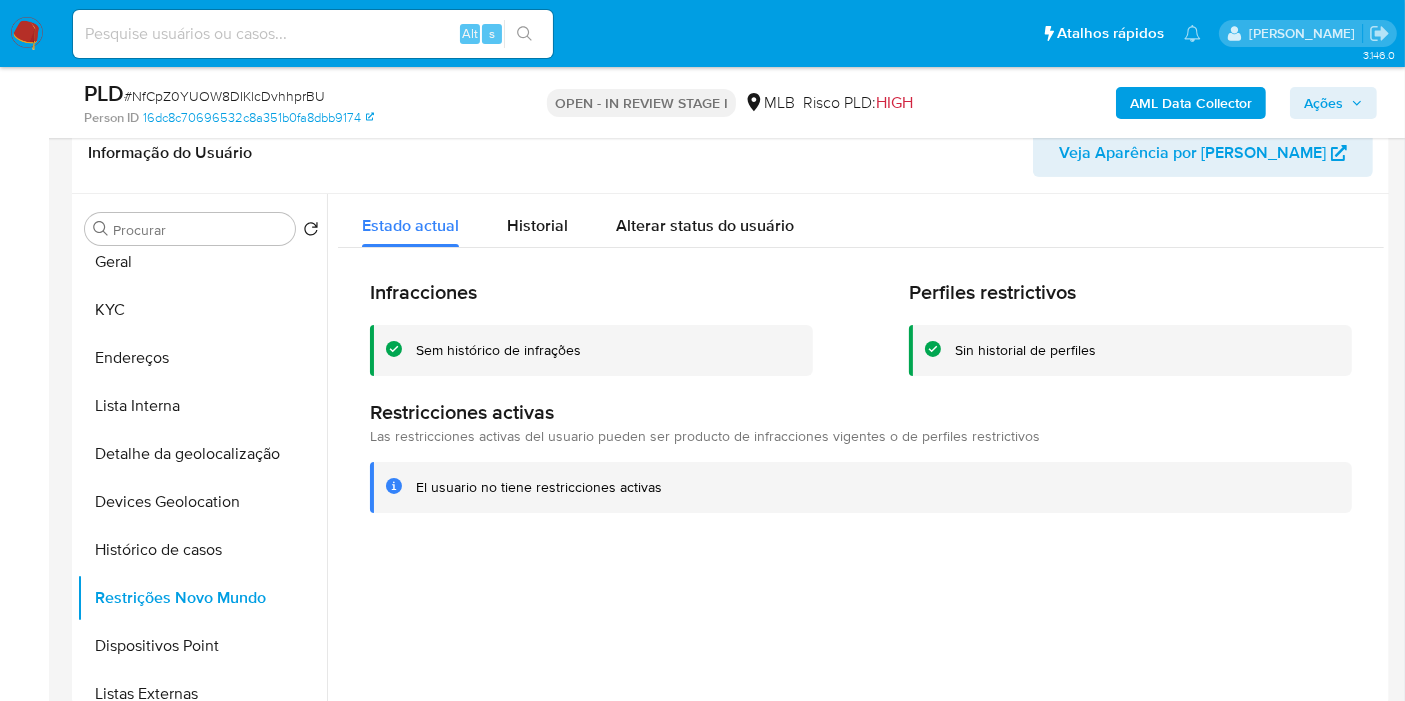 type 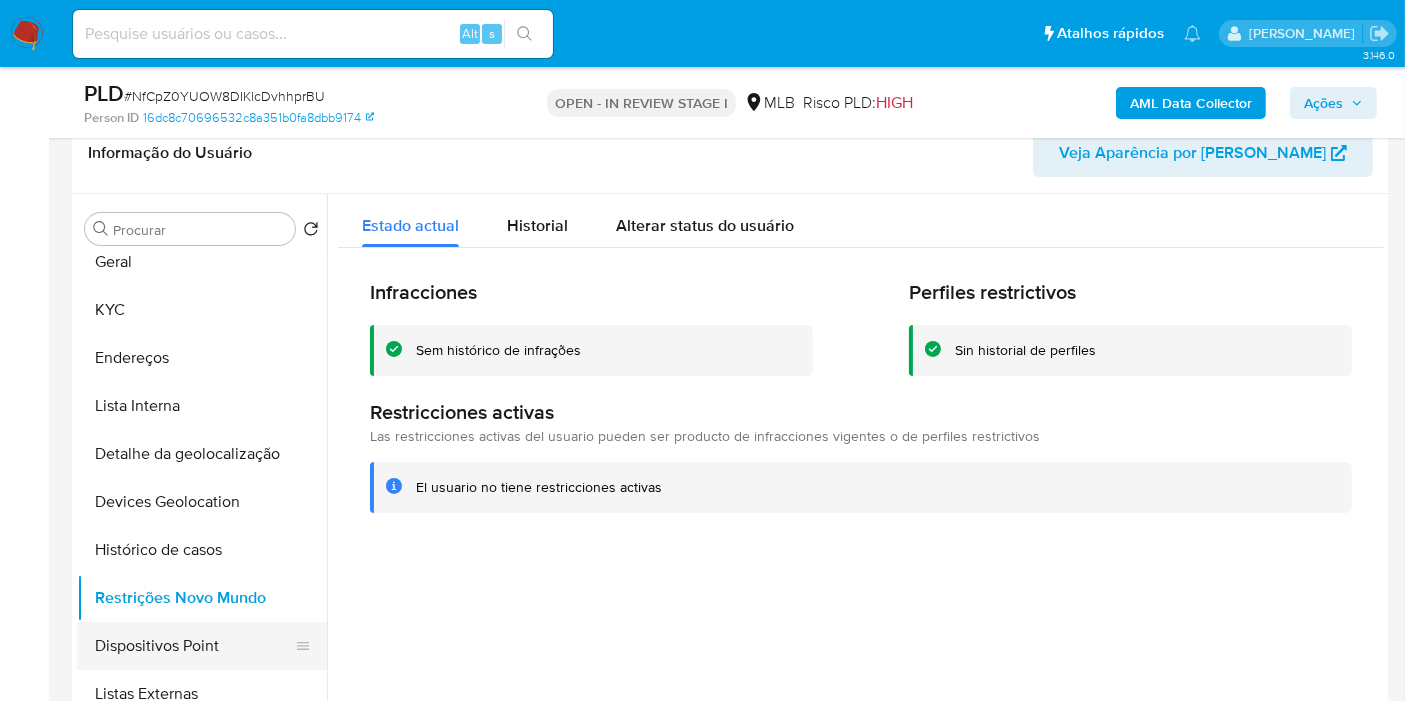 click on "Dispositivos Point" at bounding box center (194, 646) 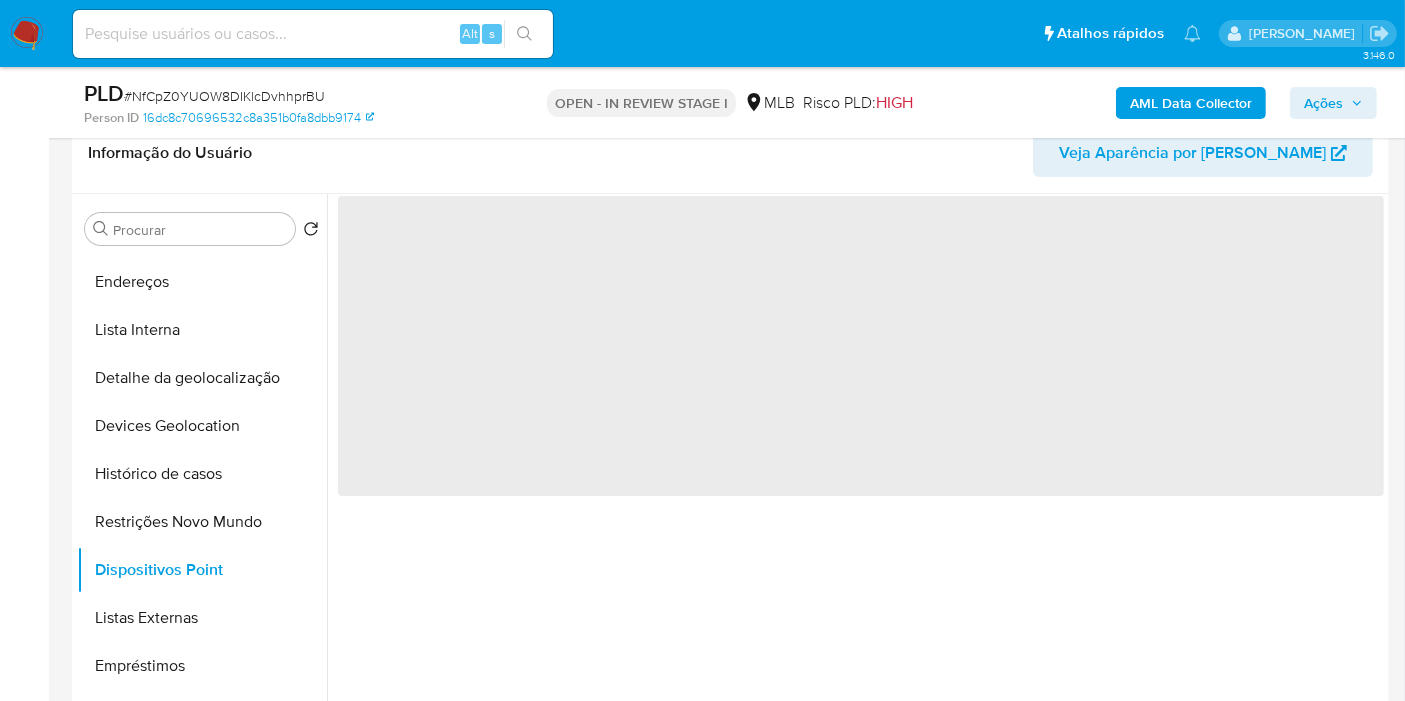scroll, scrollTop: 222, scrollLeft: 0, axis: vertical 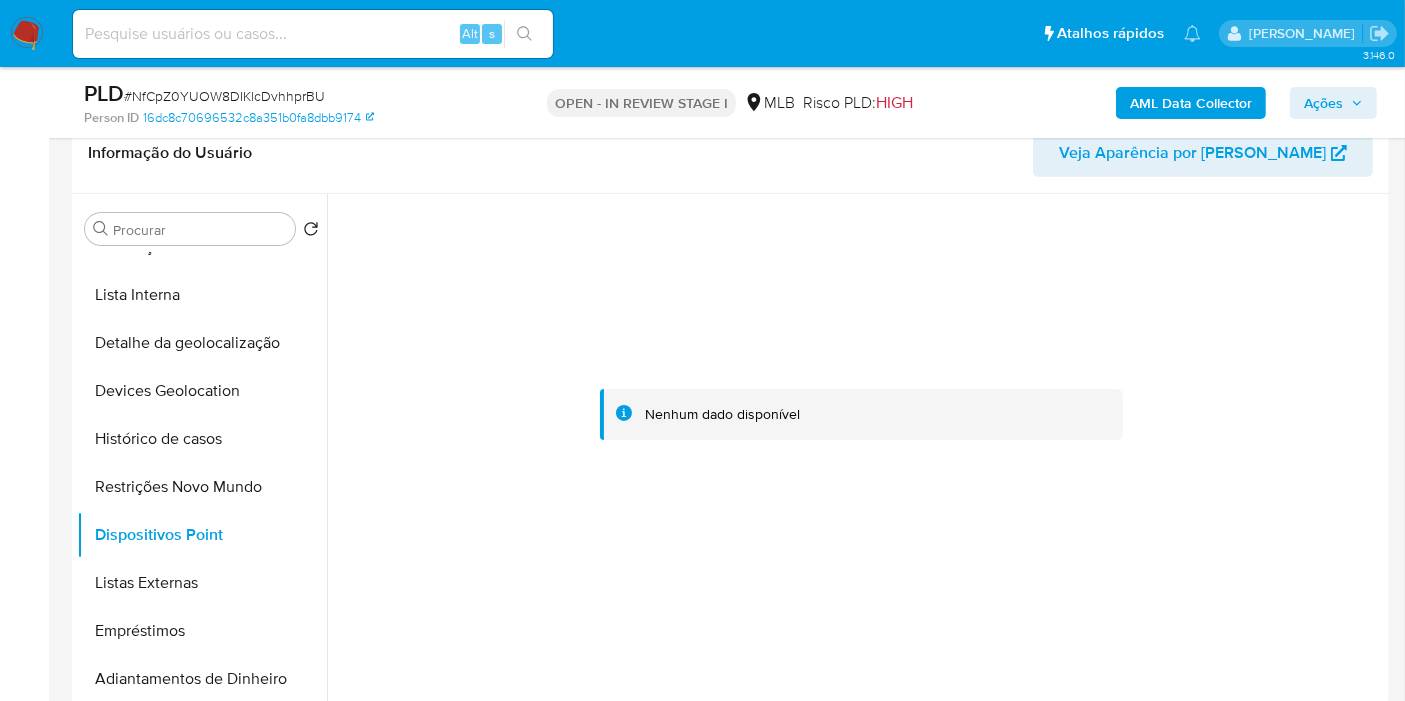 type 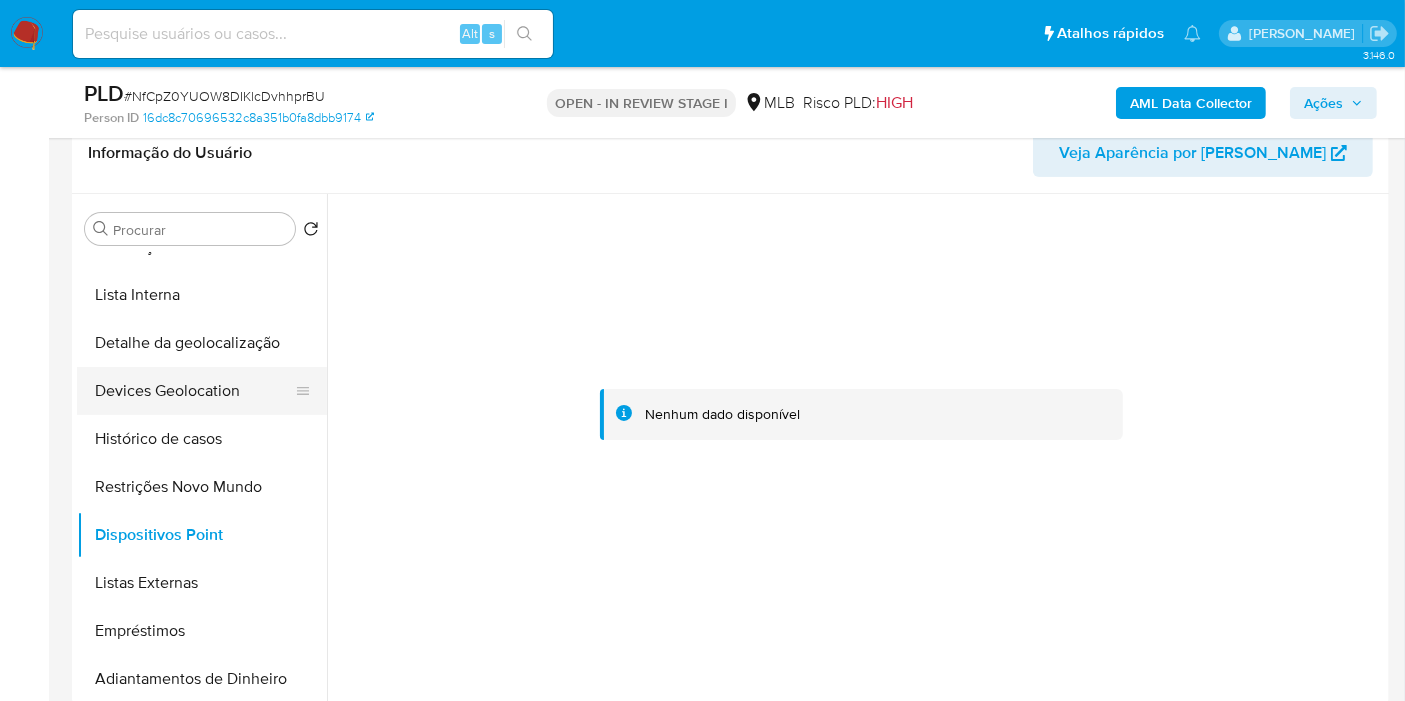scroll, scrollTop: 111, scrollLeft: 0, axis: vertical 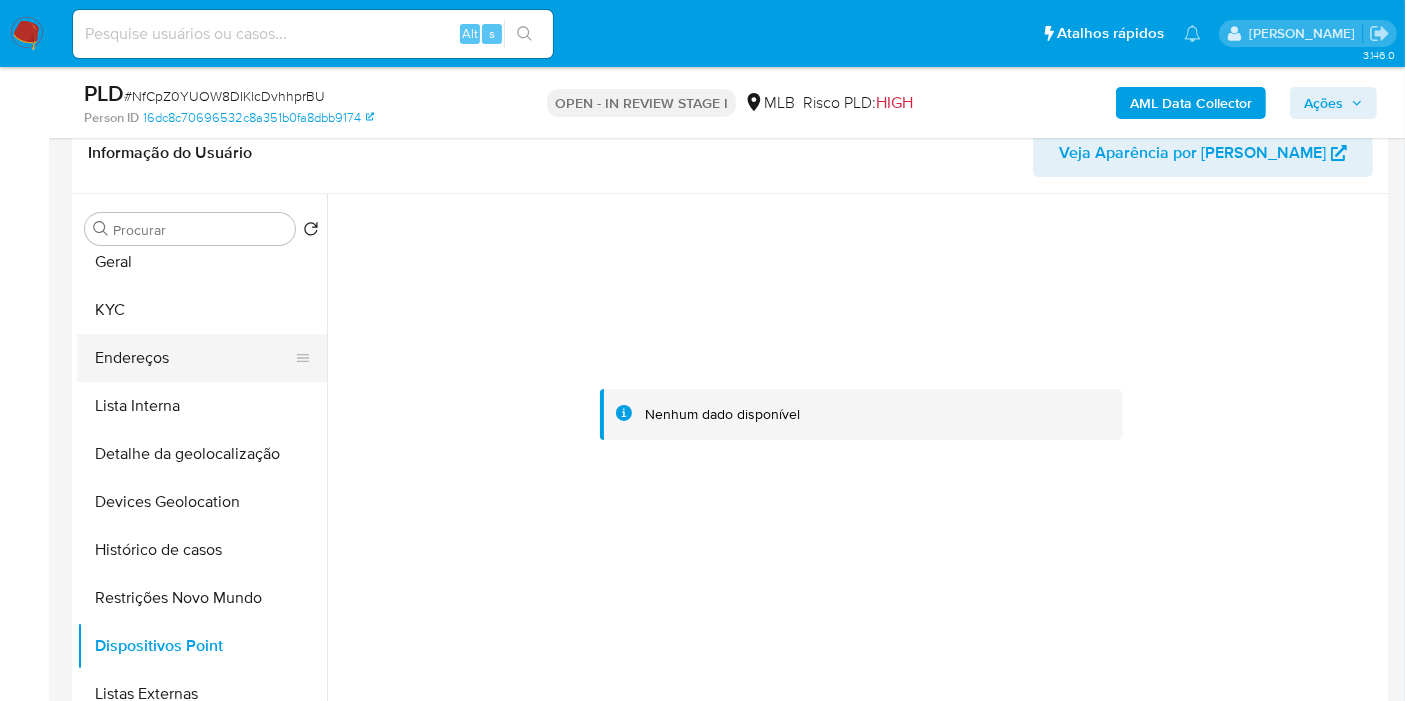 click on "Endereços" at bounding box center [194, 358] 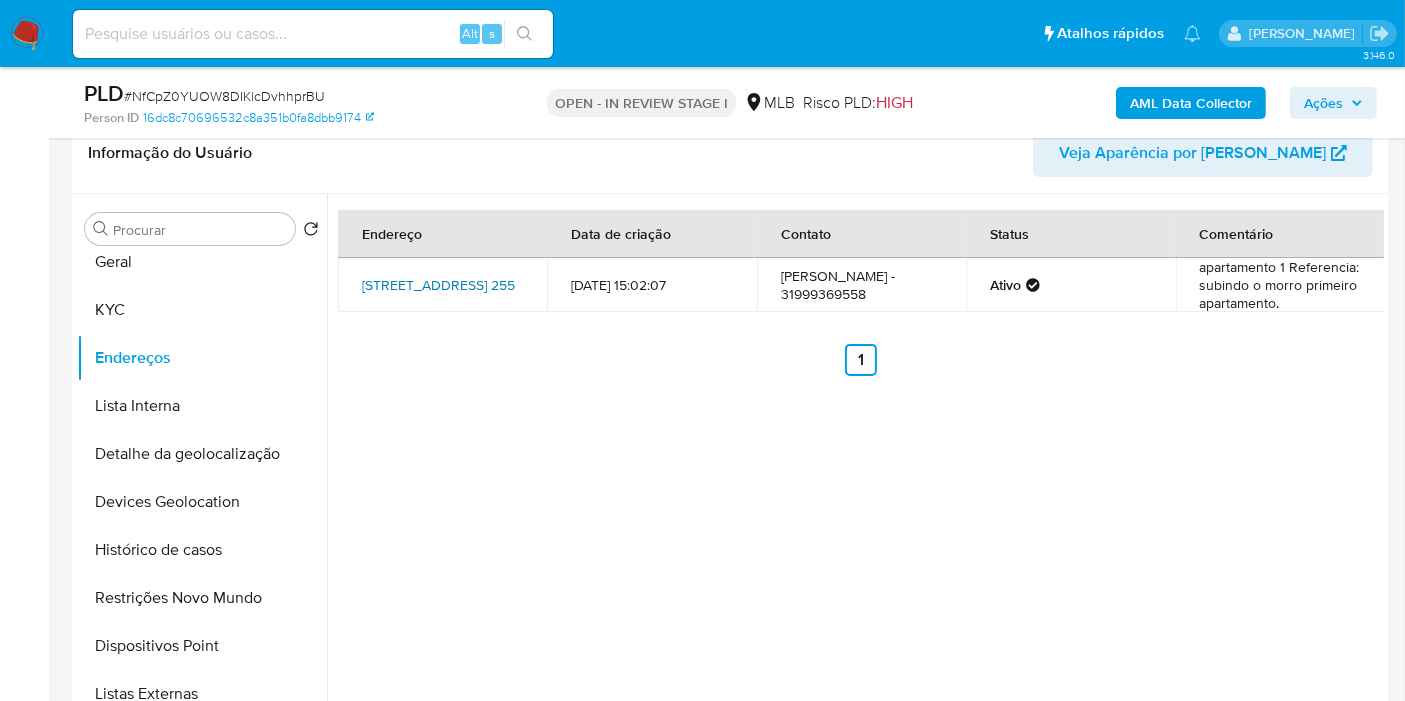 click on "Travessa Quinquim Fontes 255, Viçosa, Minas Gerais, 36576228, Brasil 255" at bounding box center [438, 285] 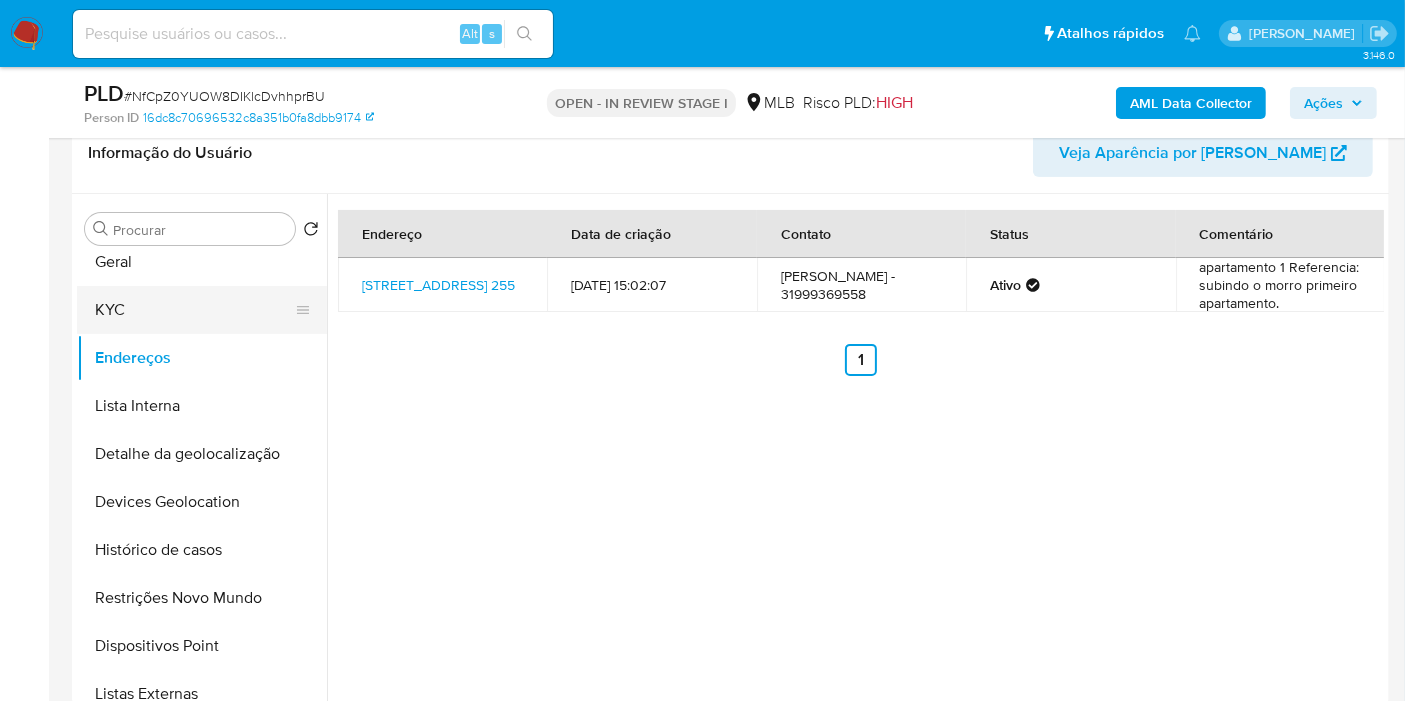 click on "KYC" at bounding box center (194, 310) 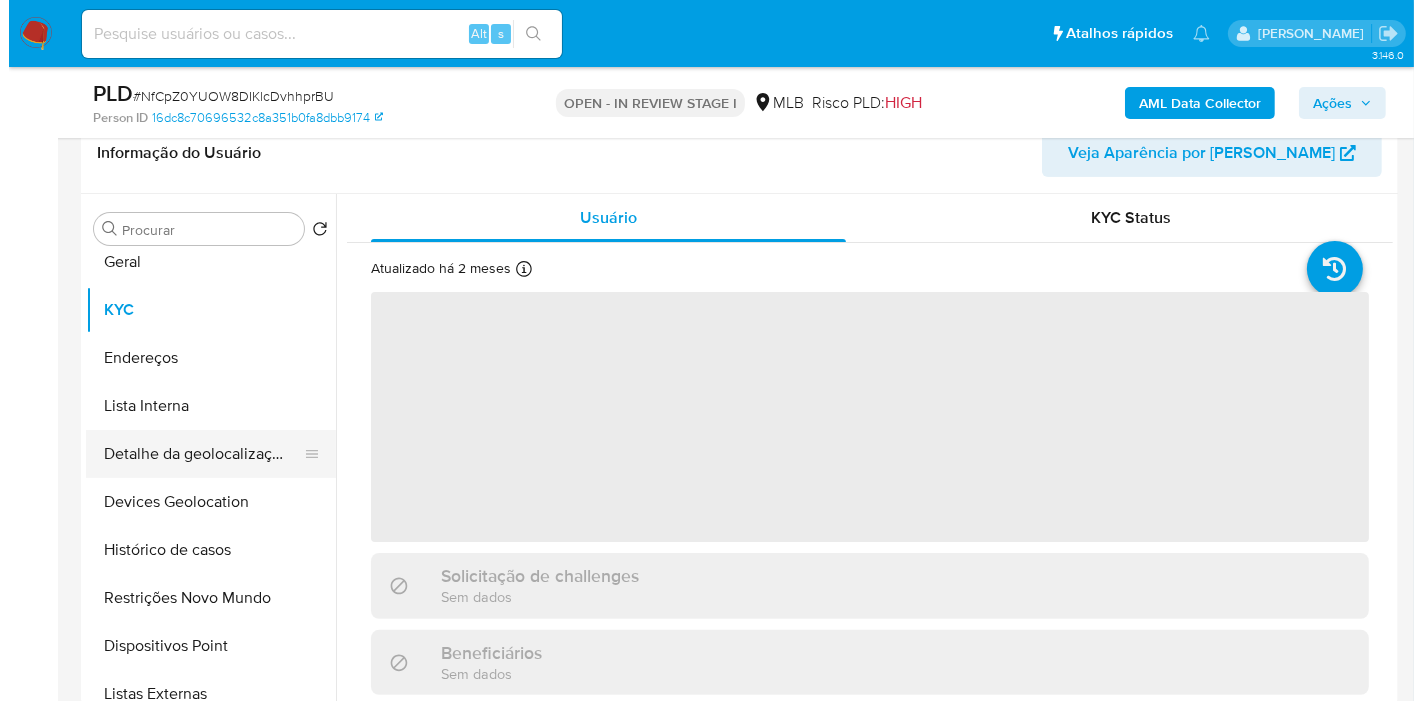 scroll, scrollTop: 0, scrollLeft: 0, axis: both 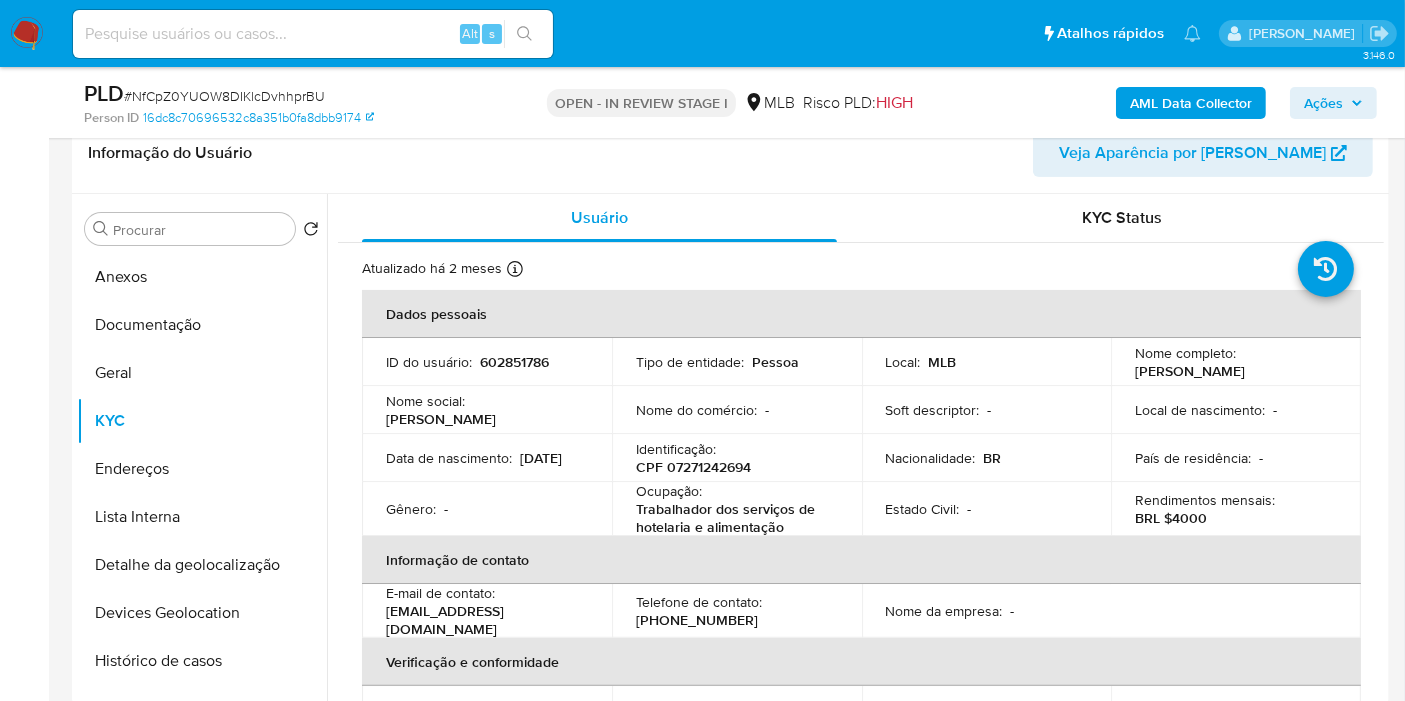 click on "CPF 07271242694" at bounding box center (693, 467) 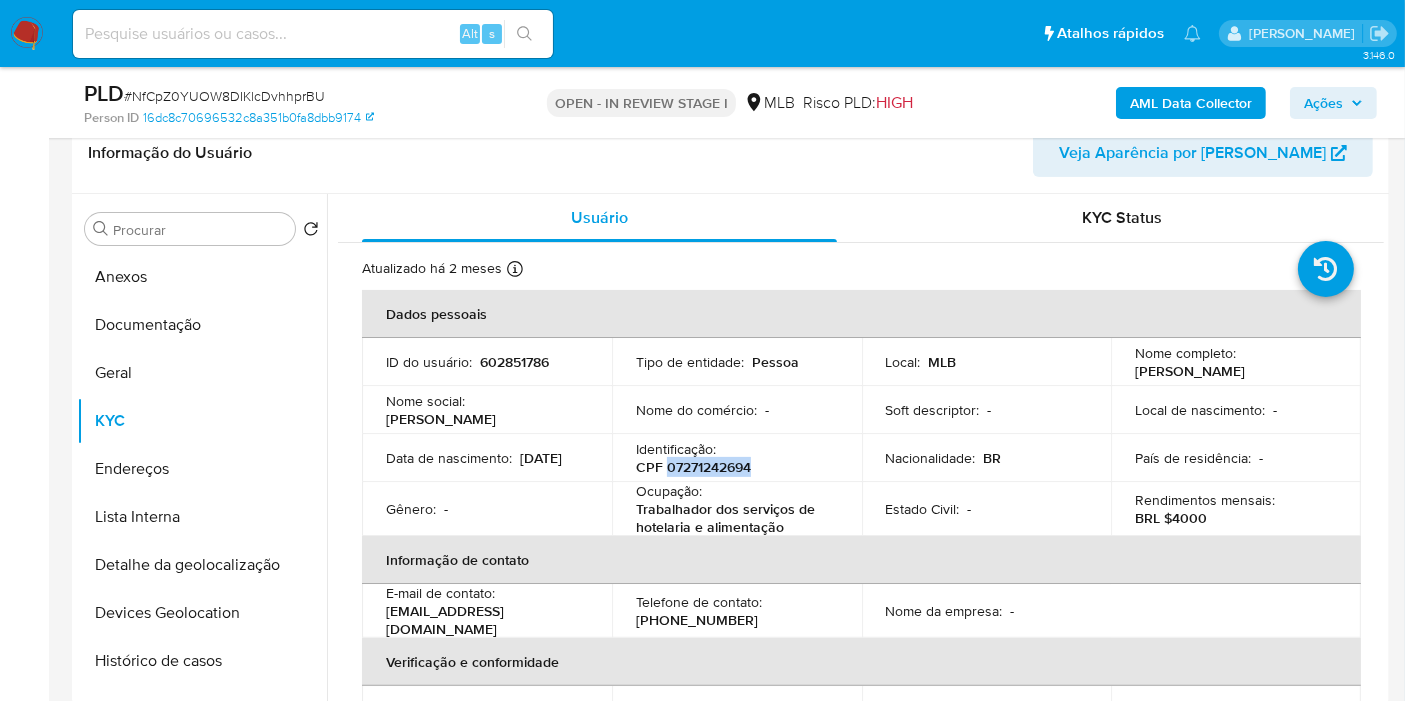 click on "CPF 07271242694" at bounding box center [693, 467] 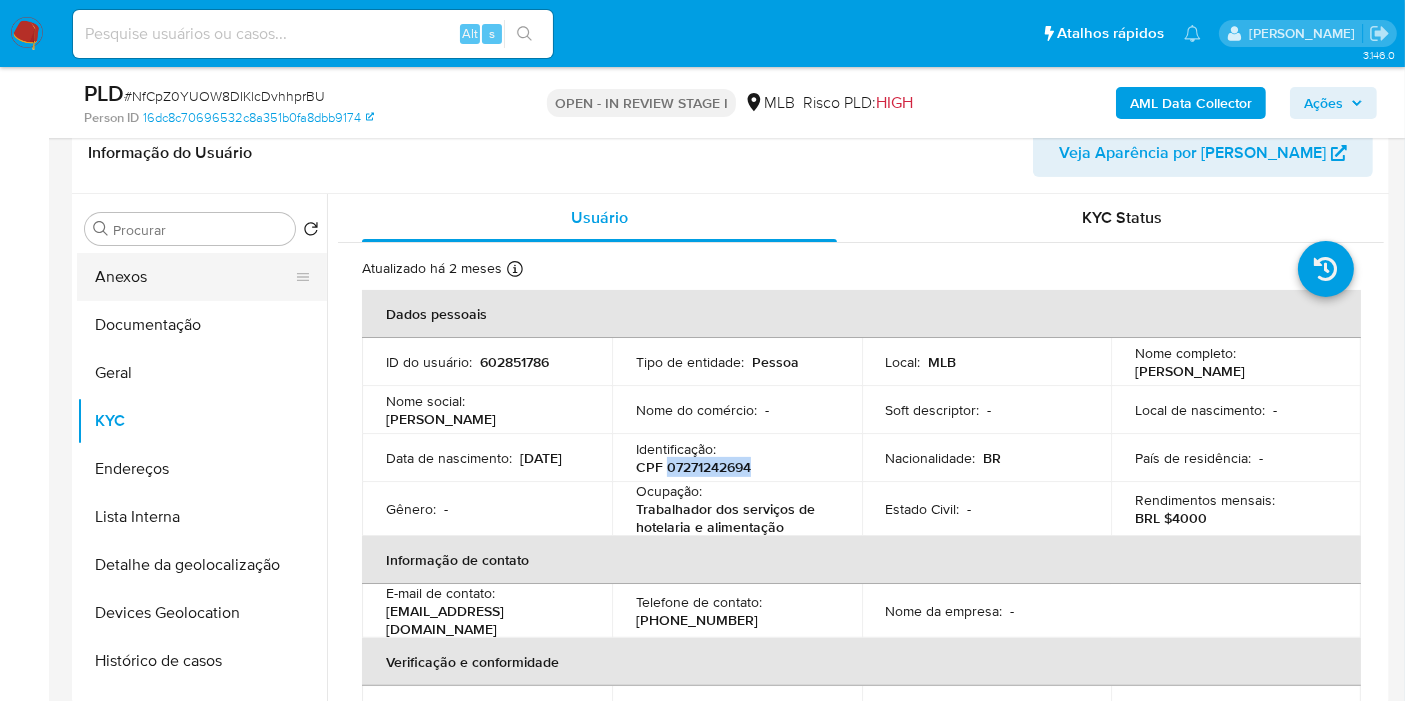 click on "Anexos" at bounding box center (194, 277) 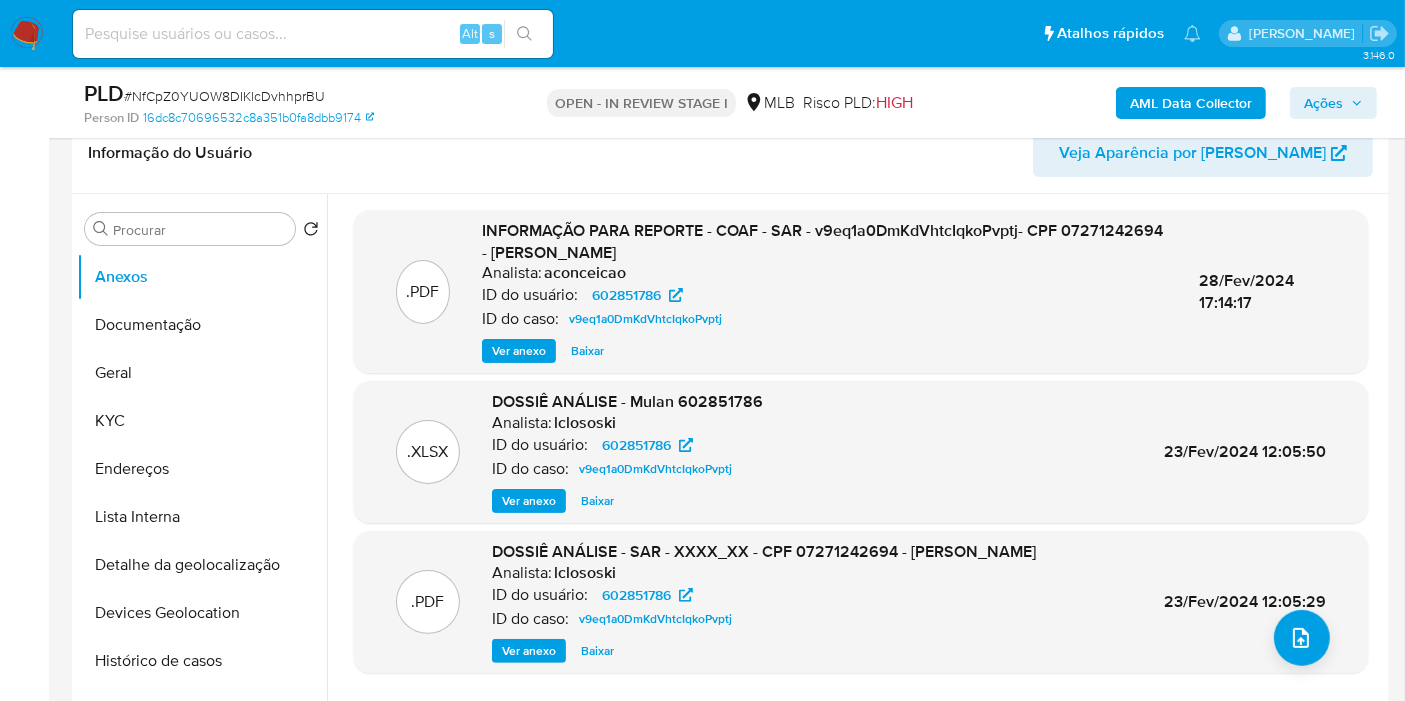 click on "Ver anexo" at bounding box center (519, 351) 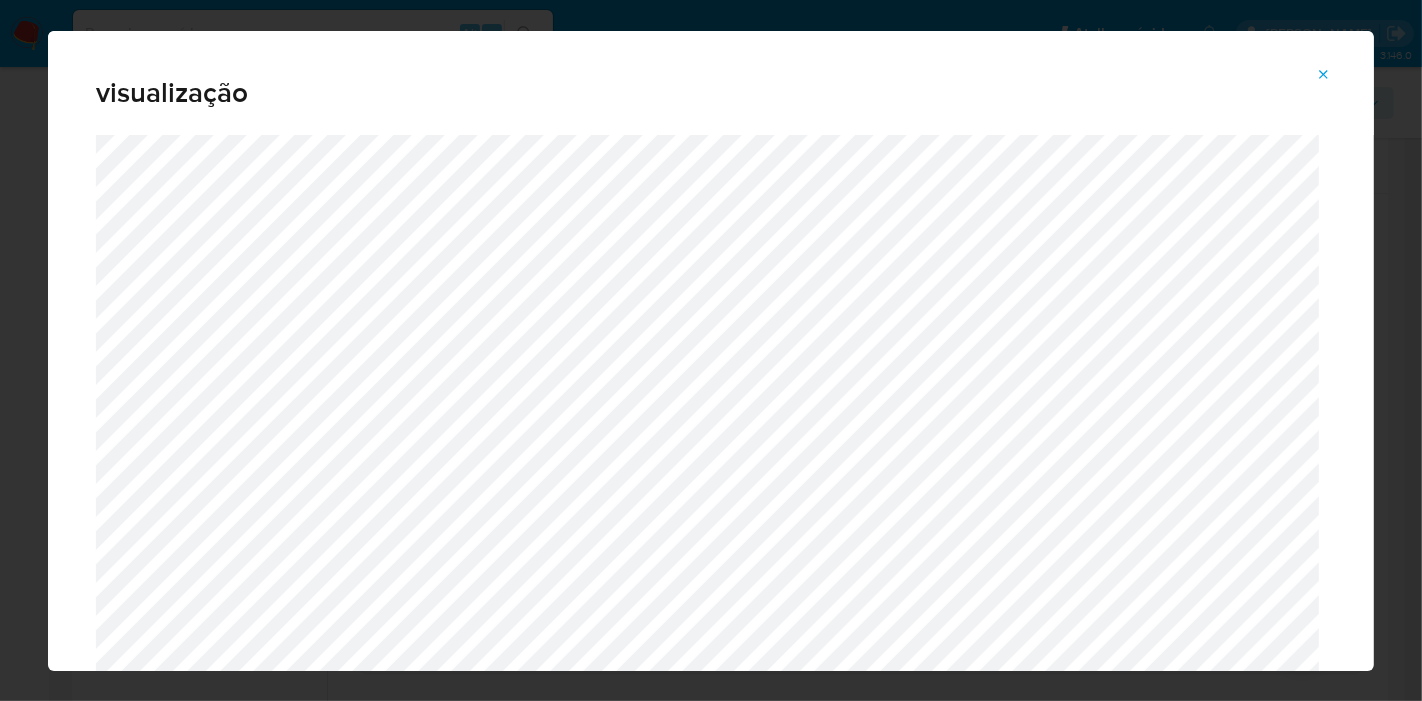 click 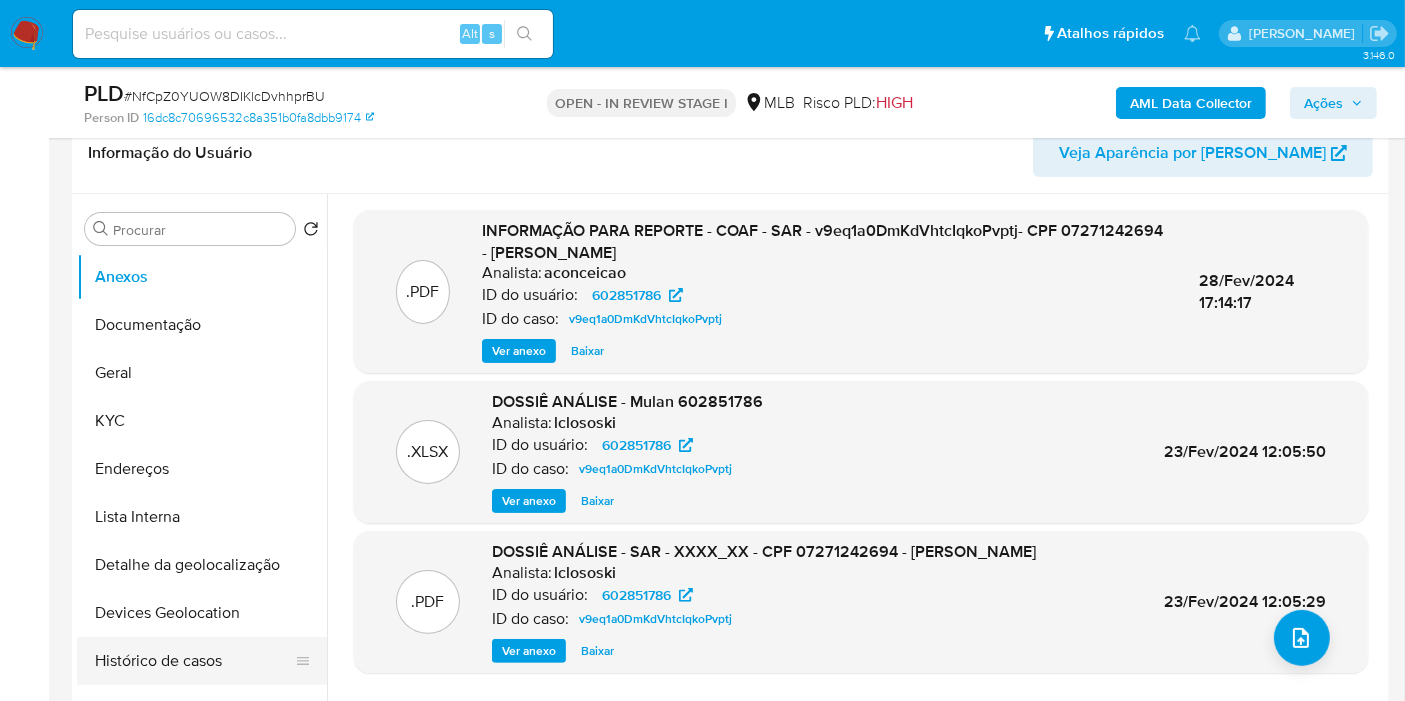 click on "Histórico de casos" at bounding box center [194, 661] 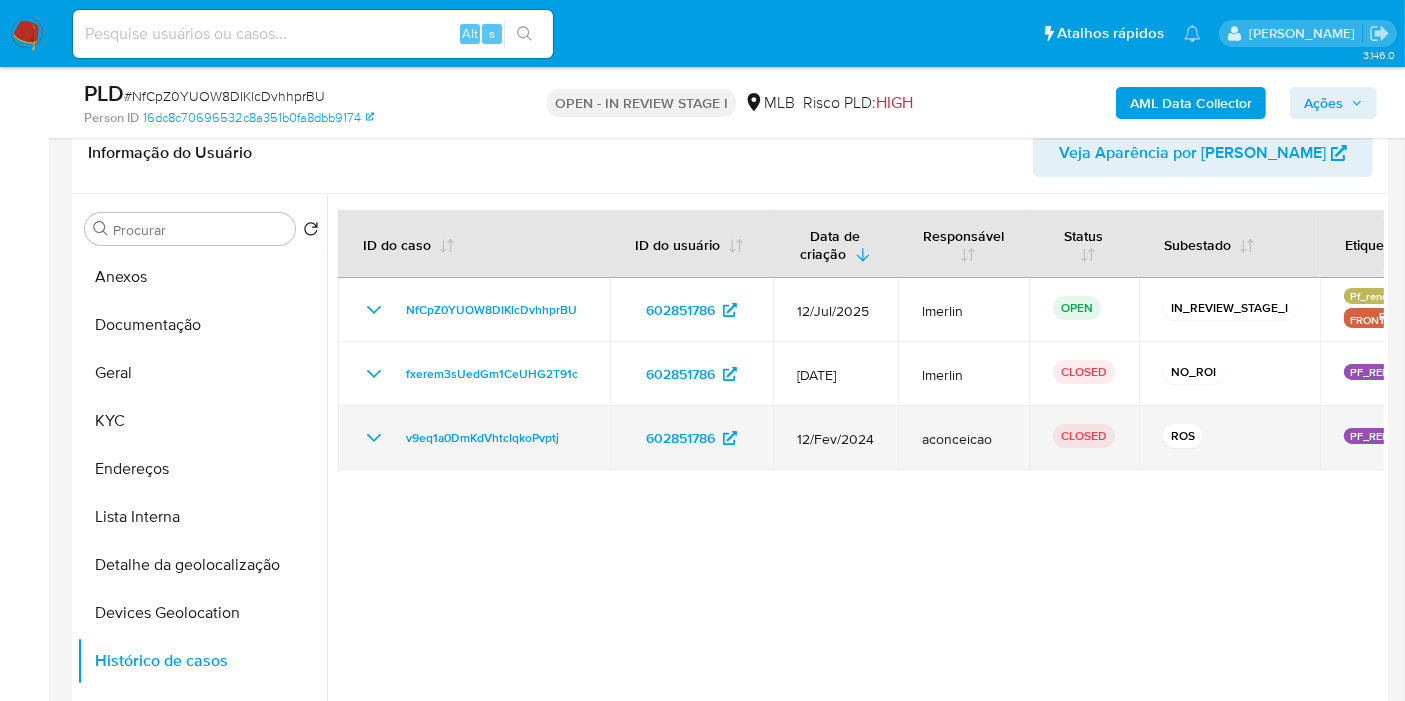 click 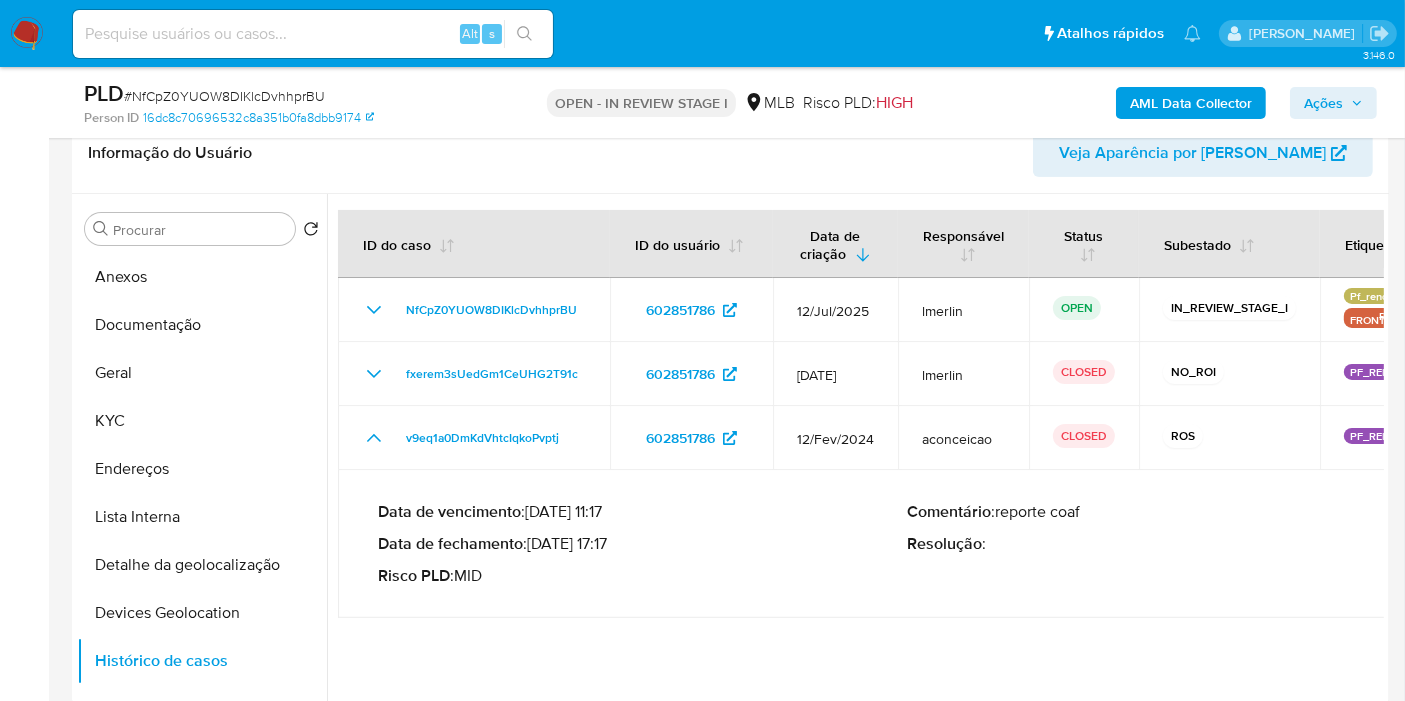 drag, startPoint x: 539, startPoint y: 546, endPoint x: 621, endPoint y: 550, distance: 82.0975 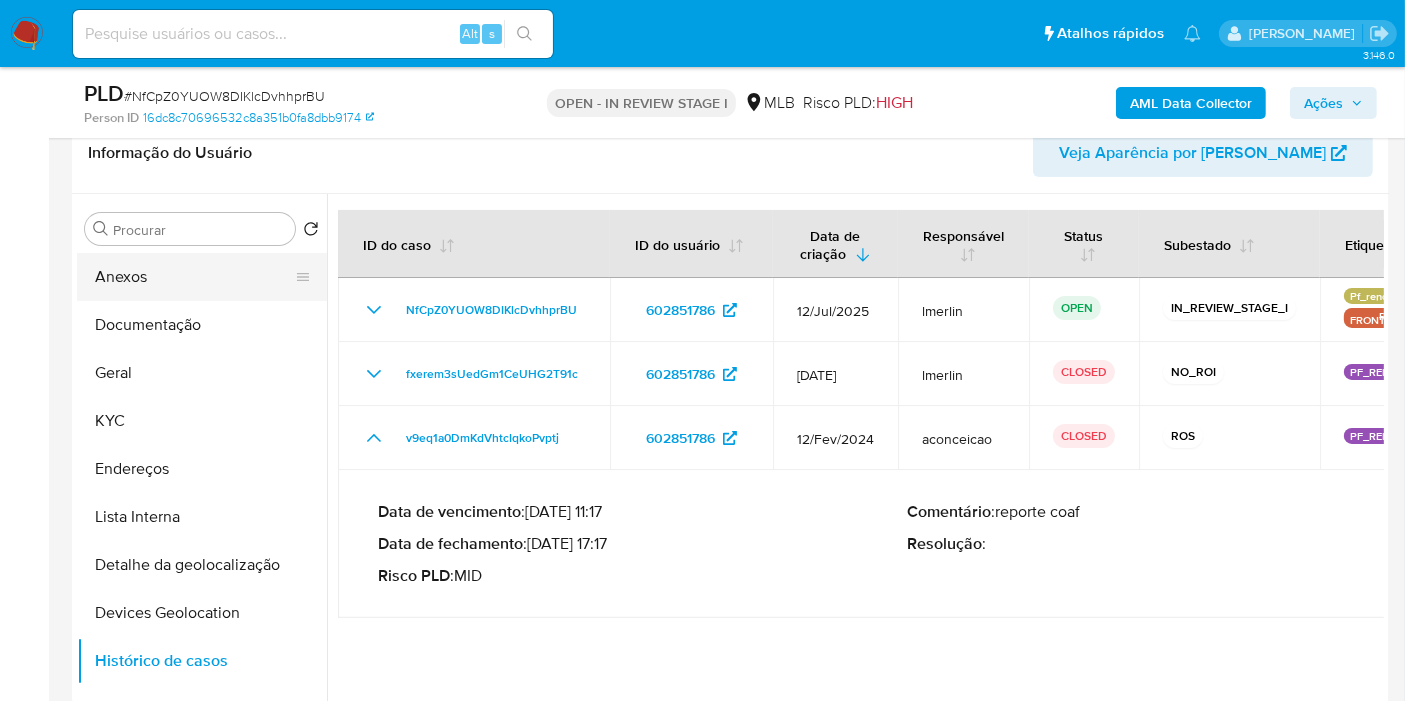 click on "Anexos" at bounding box center [194, 277] 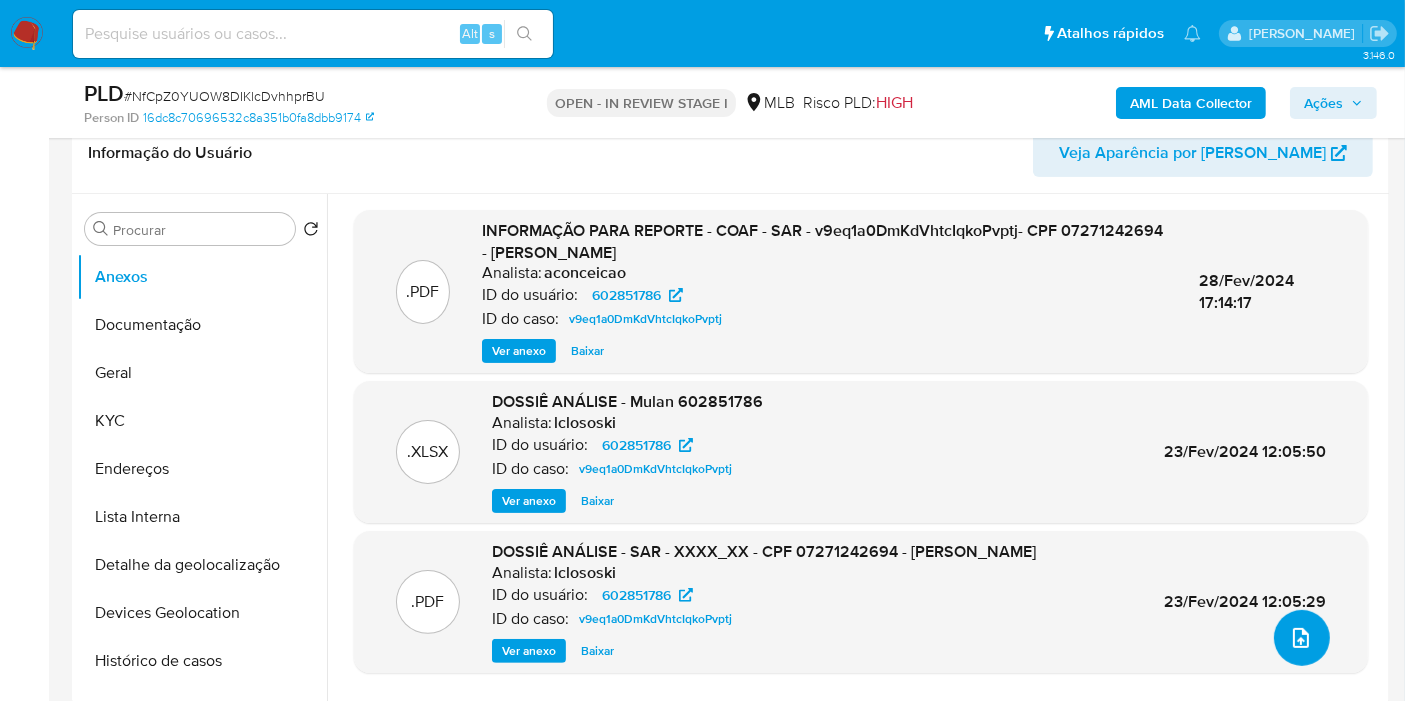 click at bounding box center [1302, 638] 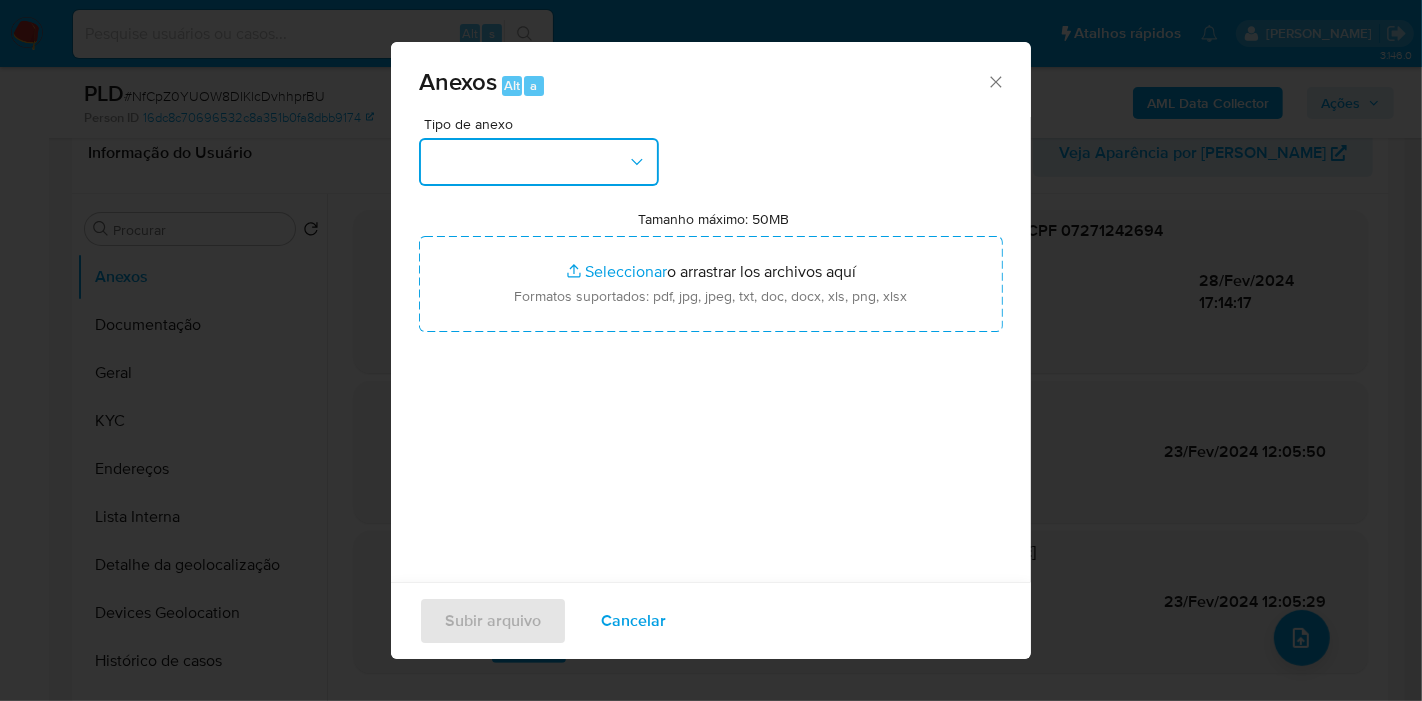 click at bounding box center (539, 162) 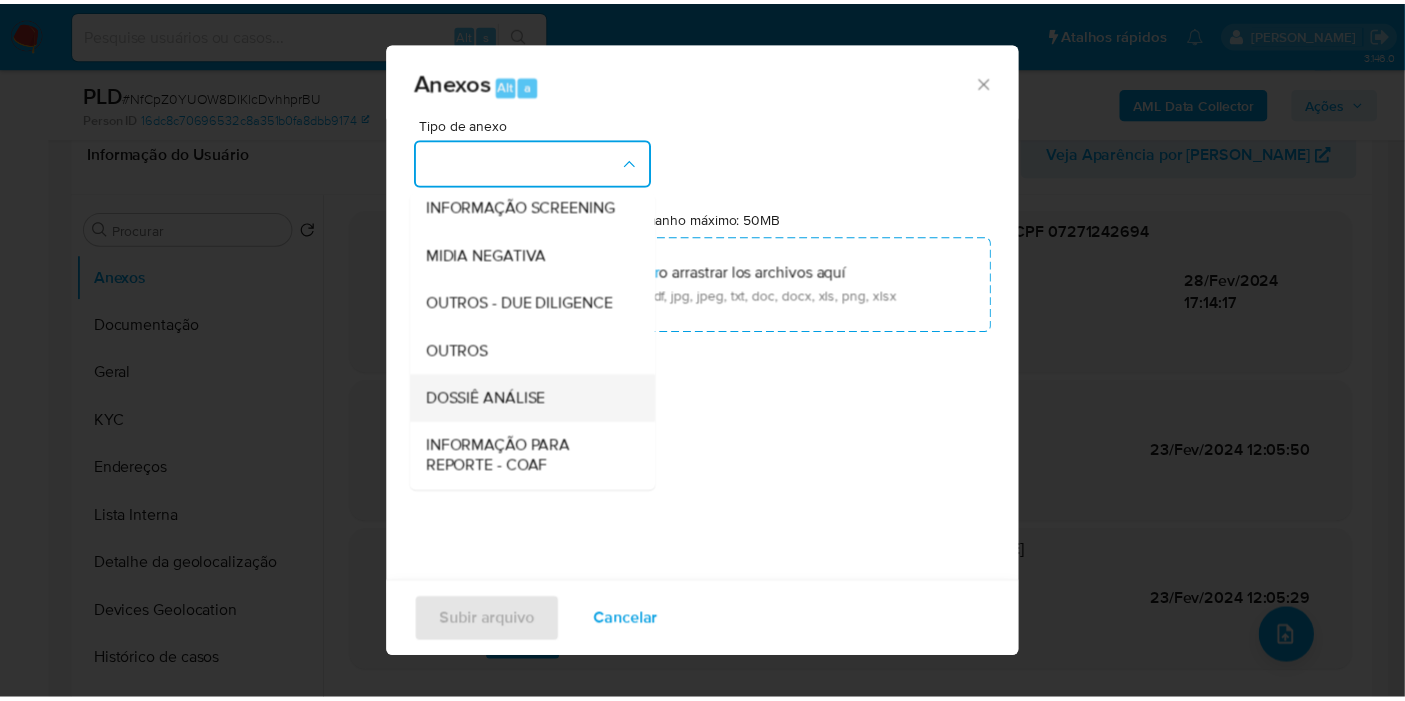scroll, scrollTop: 222, scrollLeft: 0, axis: vertical 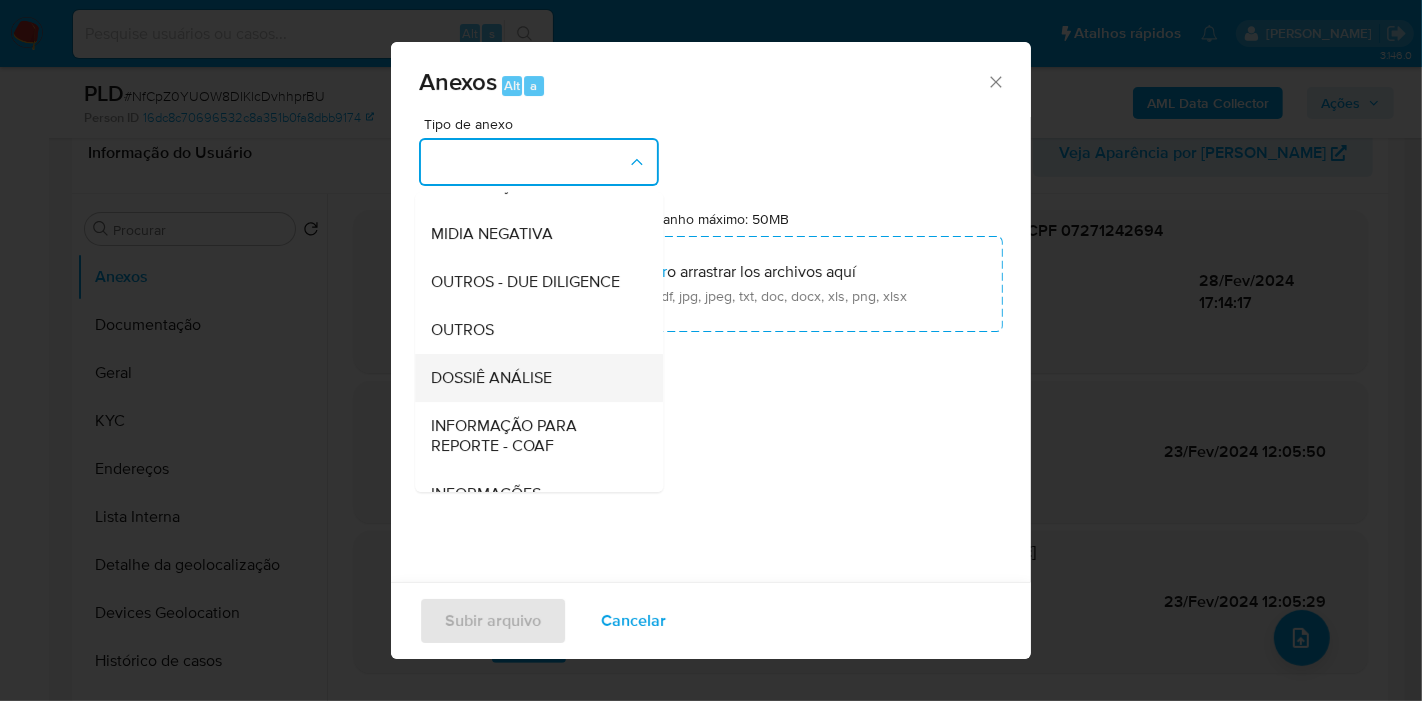 click on "DOSSIÊ ANÁLISE" at bounding box center (533, 378) 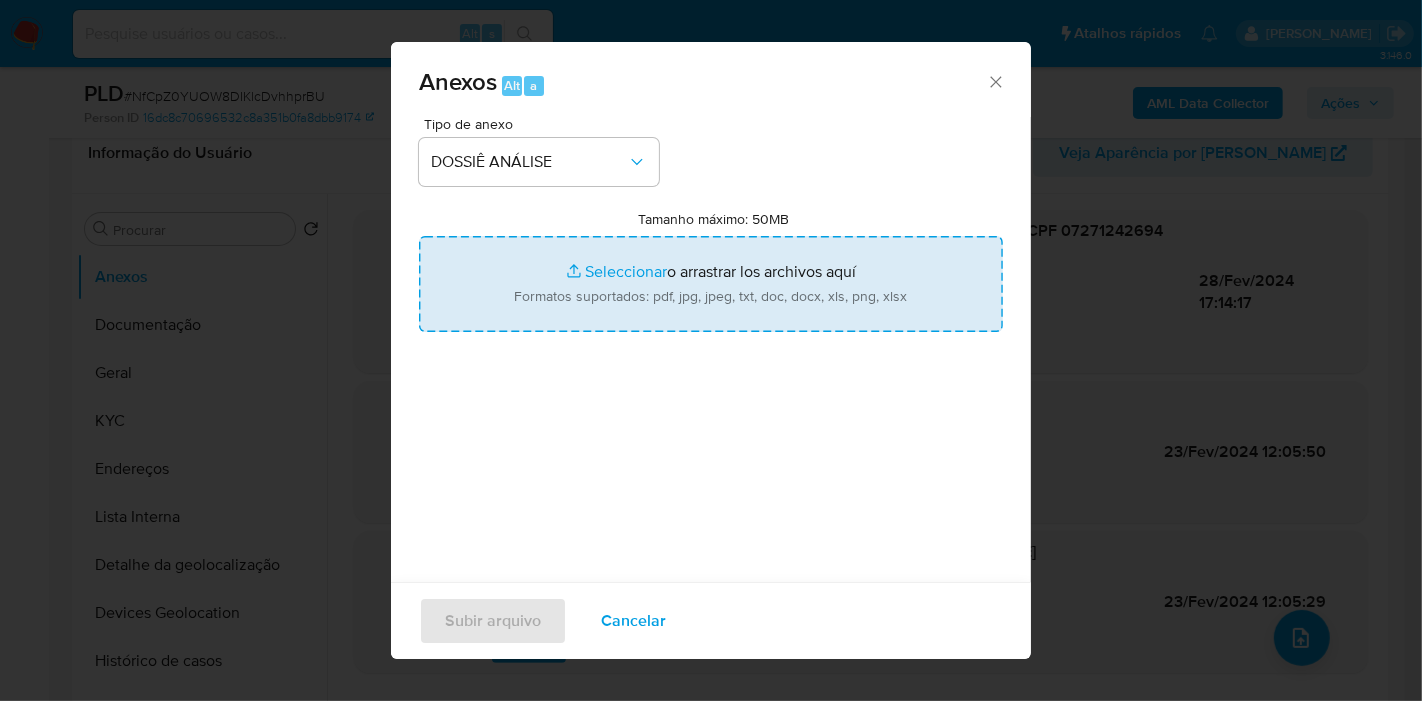 click on "Tamanho máximo: 50MB Seleccionar archivos" at bounding box center [711, 284] 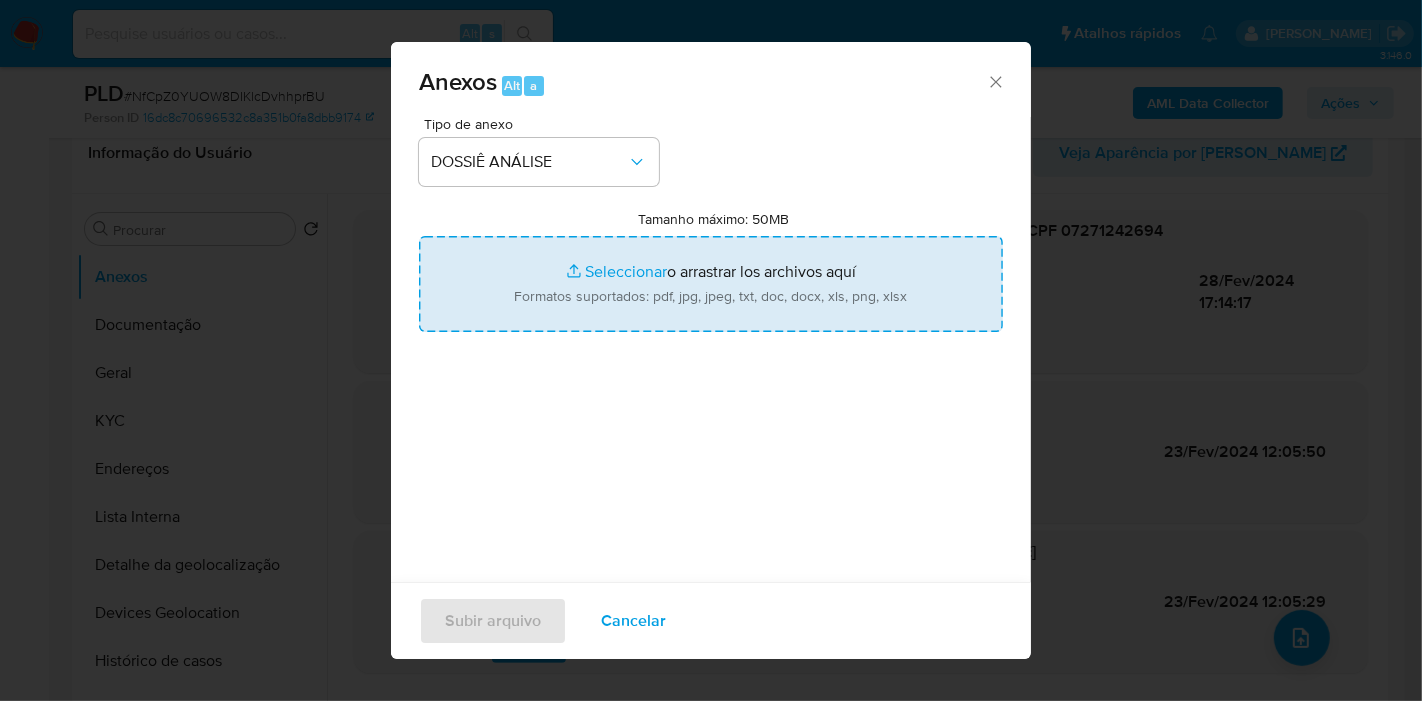 type on "C:\fakepath\2º SAR - XXXX - CPF 07271242694 - IVANIA MARTINS SOARES.pdf" 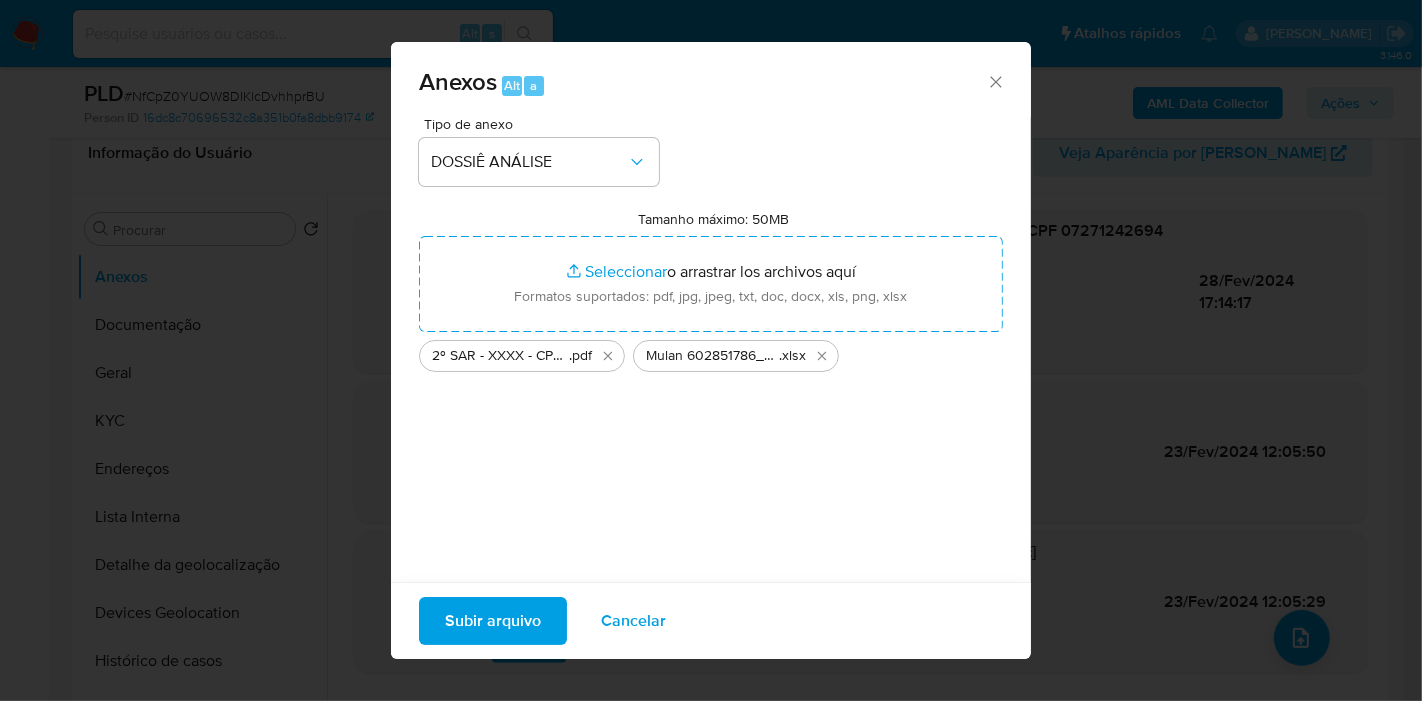 click on "Subir arquivo" at bounding box center [493, 621] 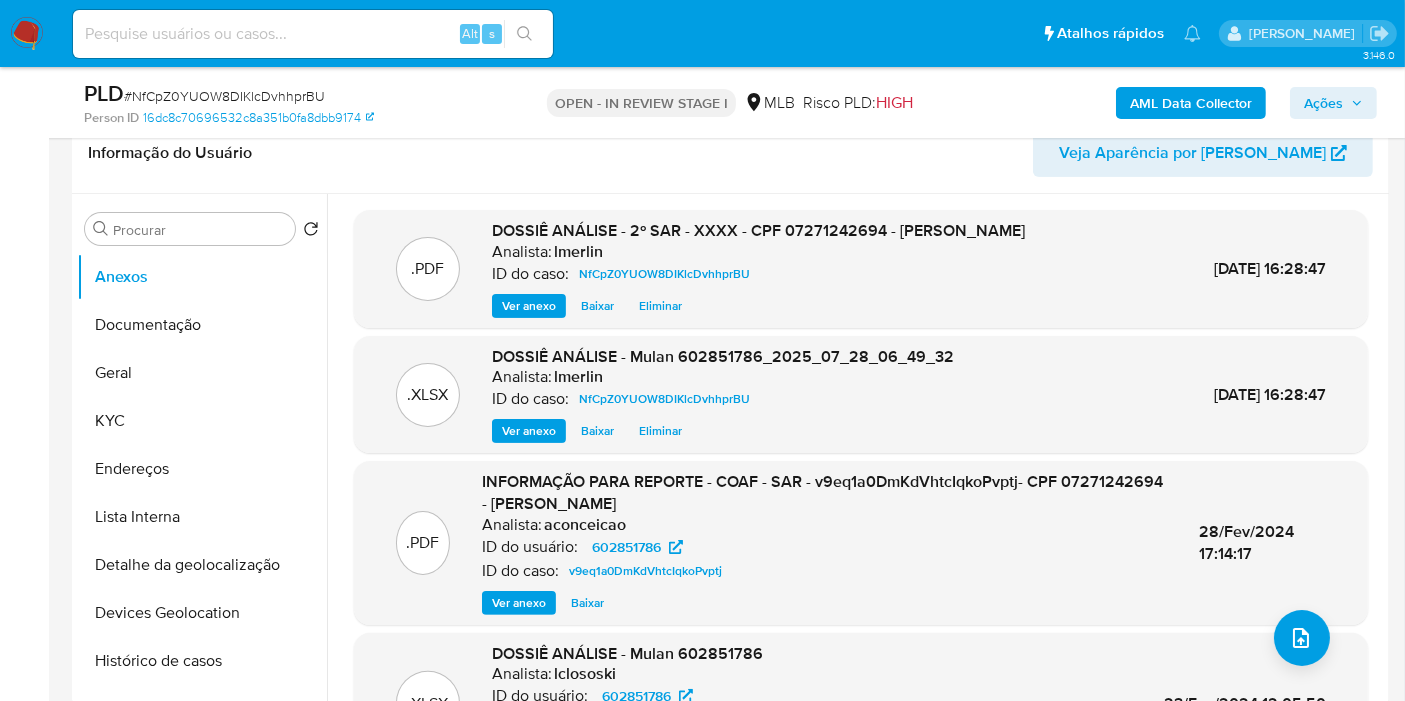 click on "Bandeja Painel Screening Pesquisa em Listas Watchlist Ferramentas Operações em massa relatórios Mulan Localizador de pessoas Consolidado" at bounding box center (24, 1566) 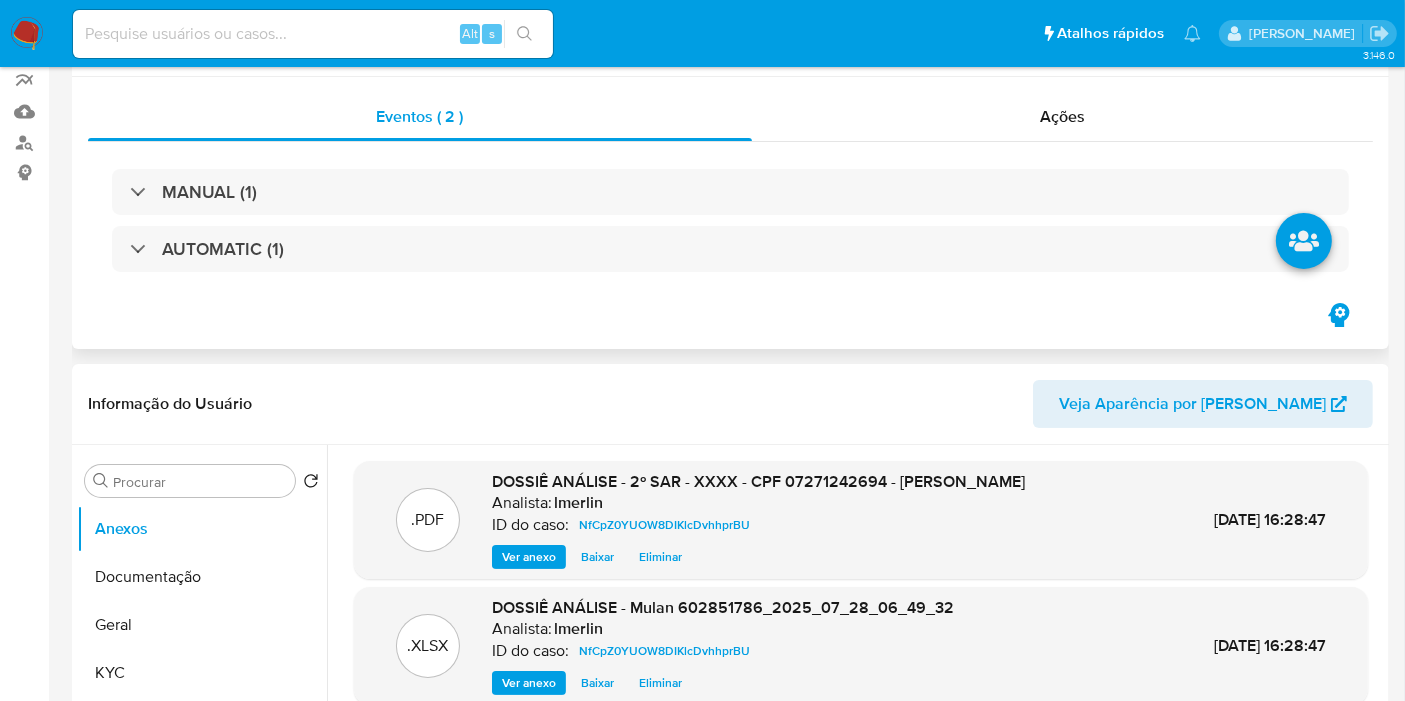 scroll, scrollTop: 23, scrollLeft: 0, axis: vertical 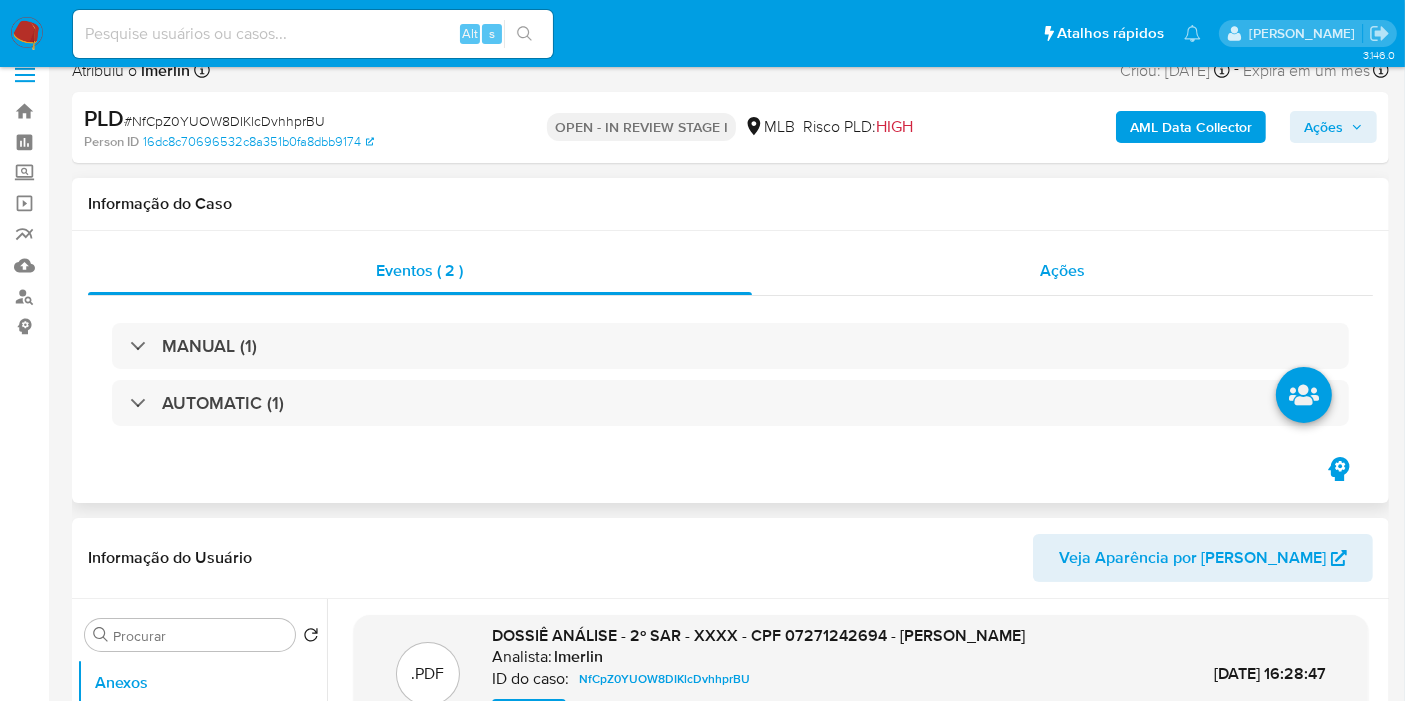 click on "Ações" at bounding box center [1063, 271] 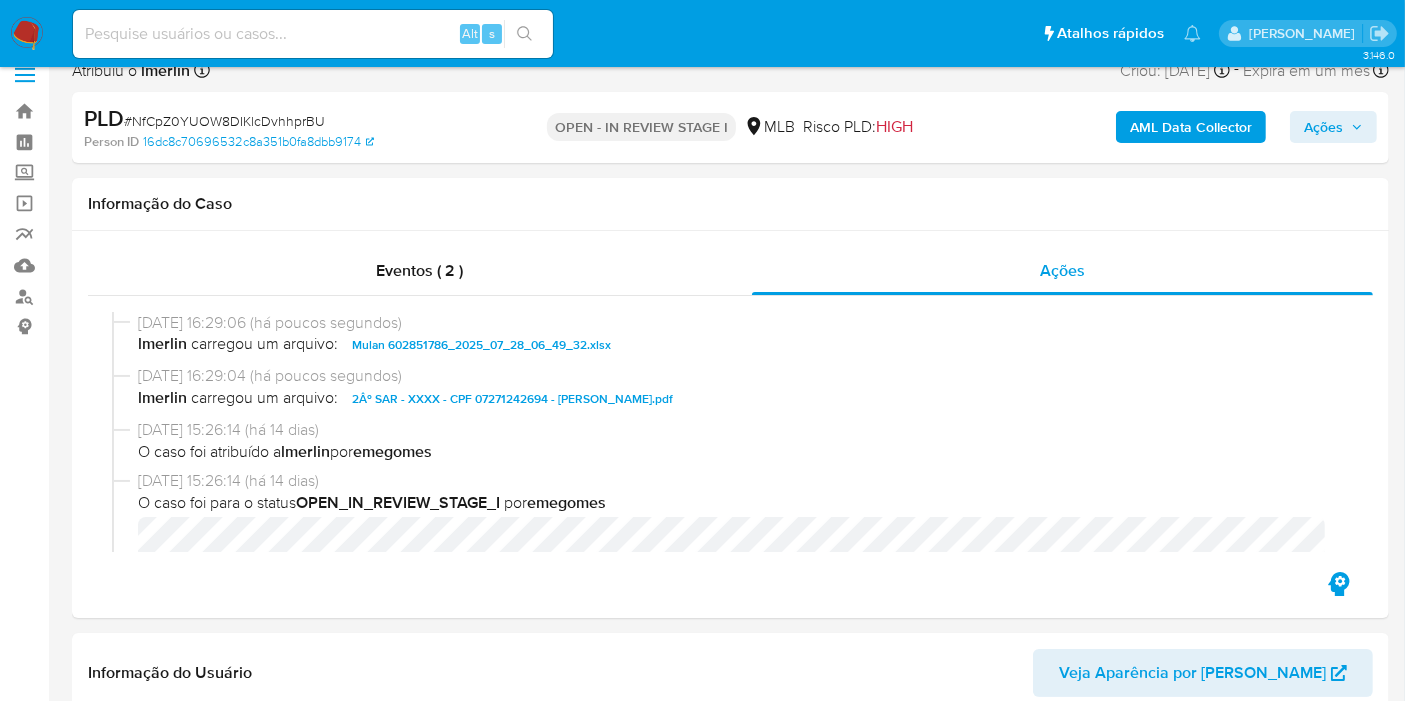 click 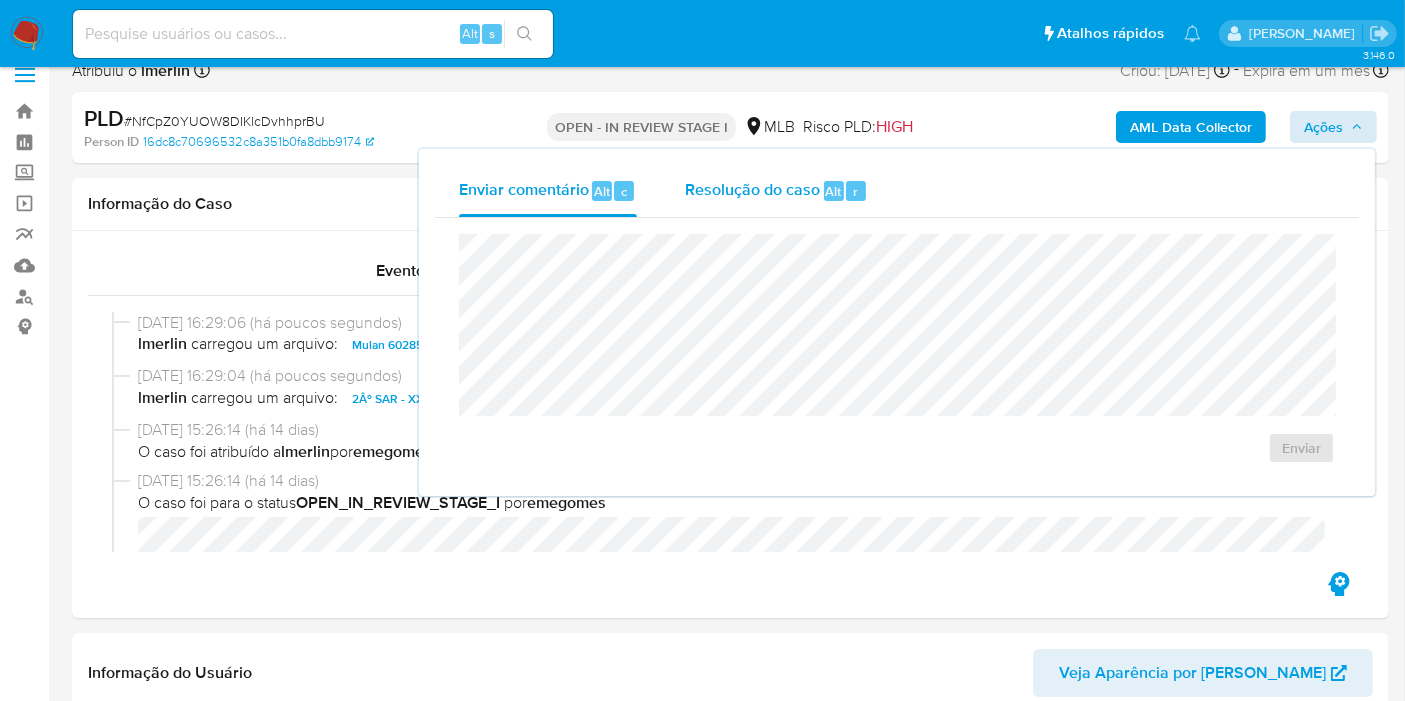 click on "Resolução do caso" at bounding box center [752, 190] 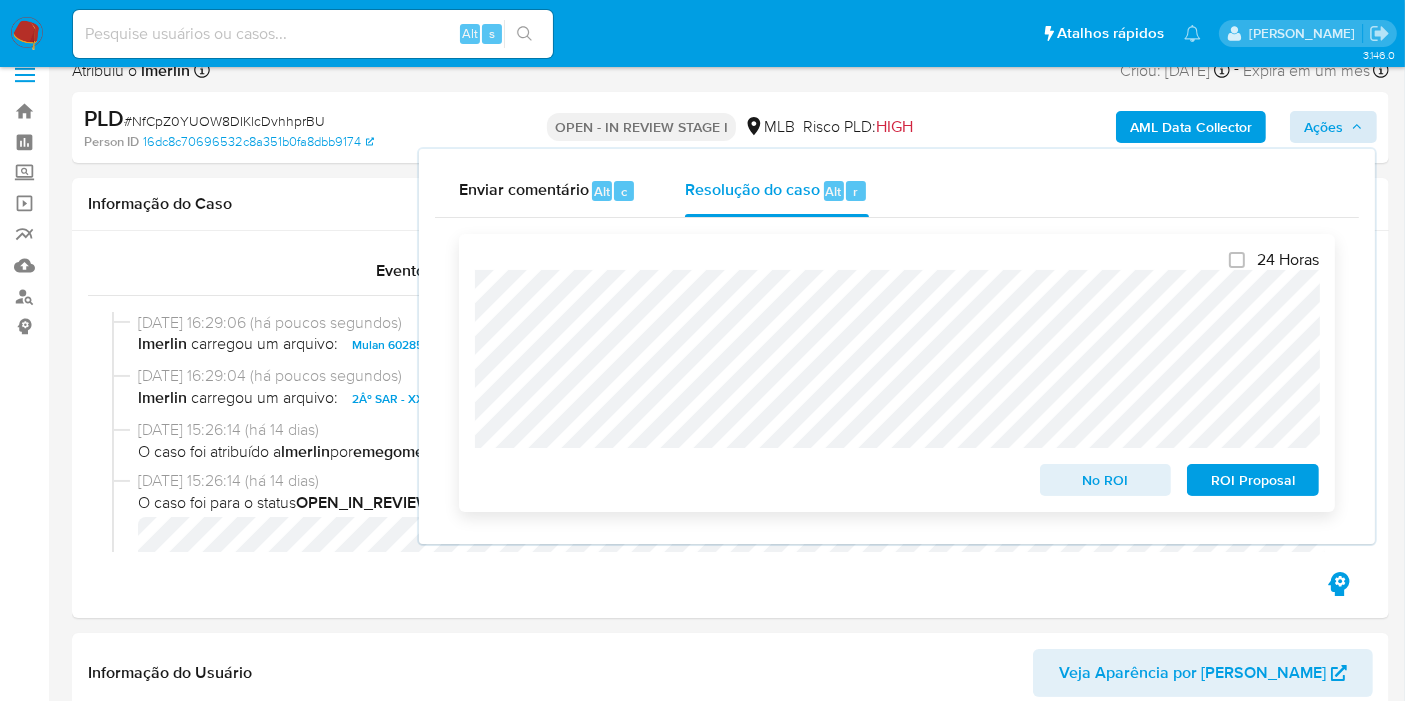 click on "ROI Proposal" at bounding box center (1253, 480) 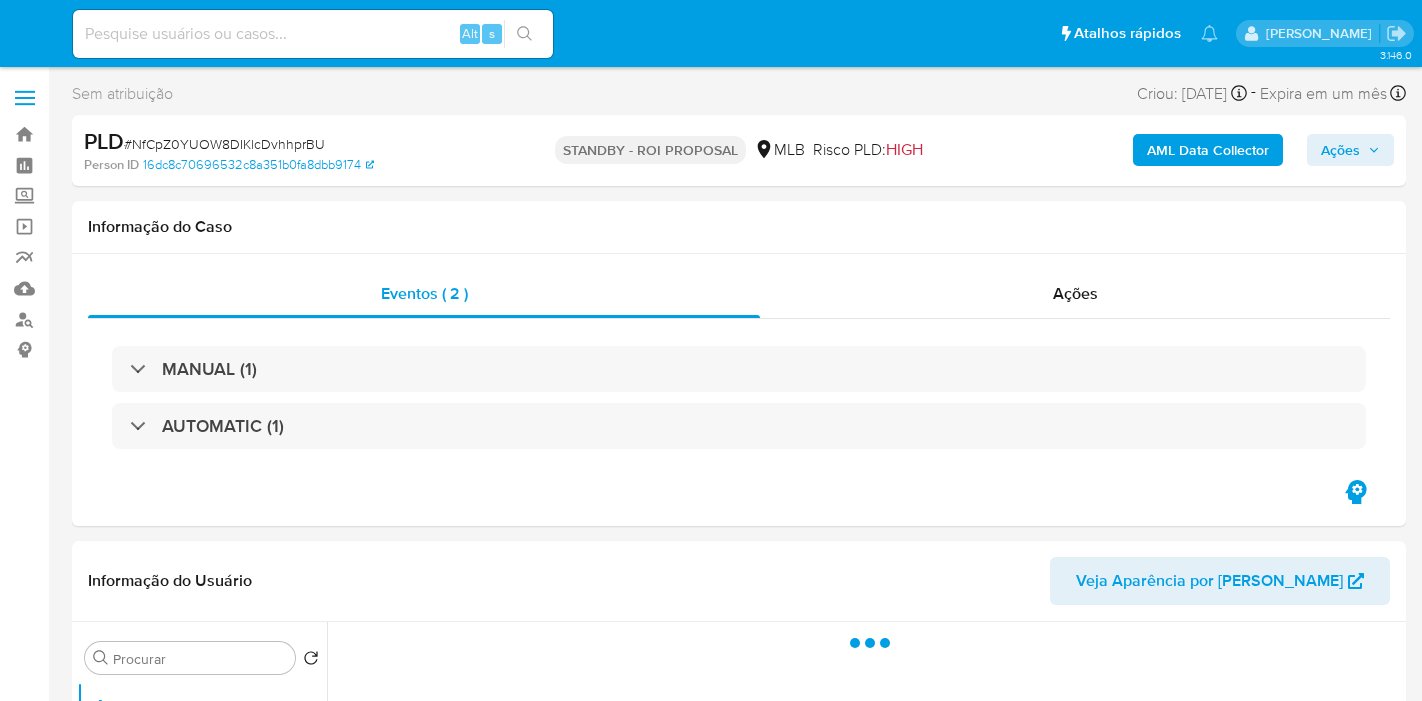 select on "10" 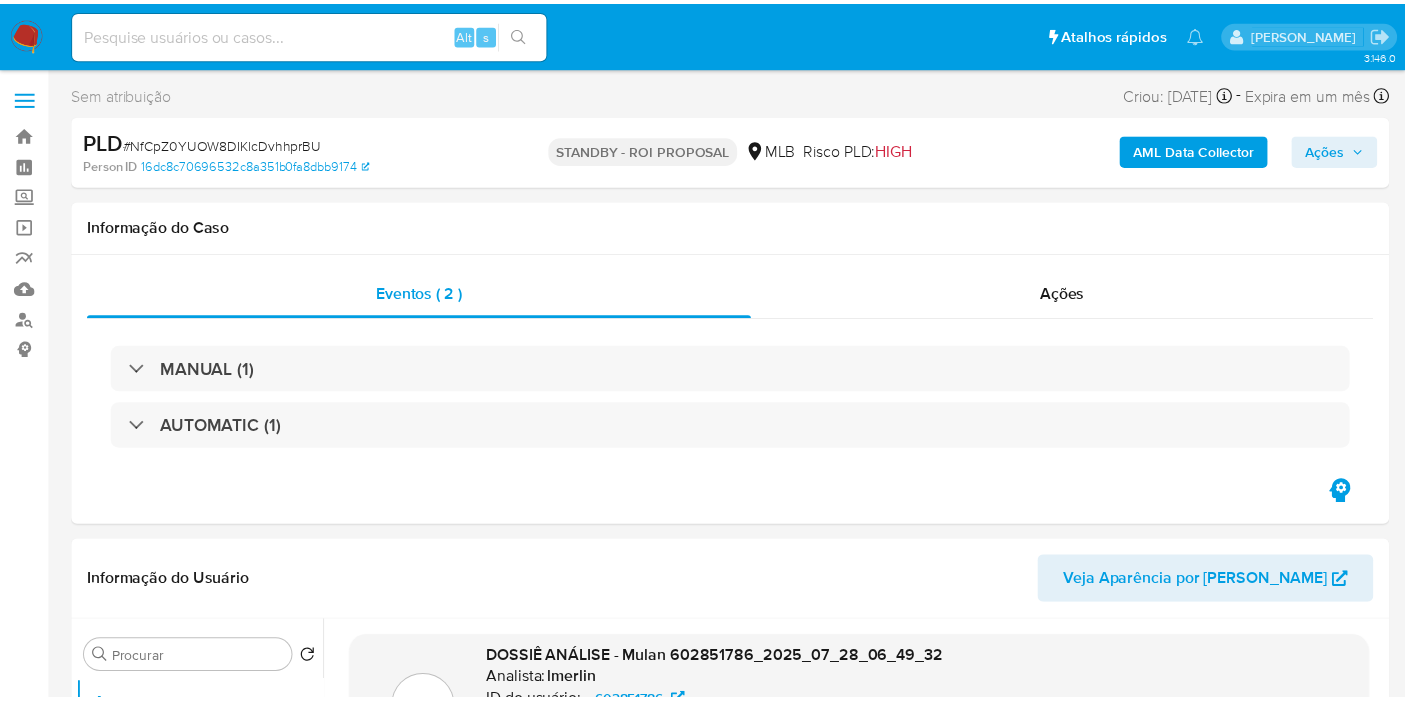 scroll, scrollTop: 0, scrollLeft: 0, axis: both 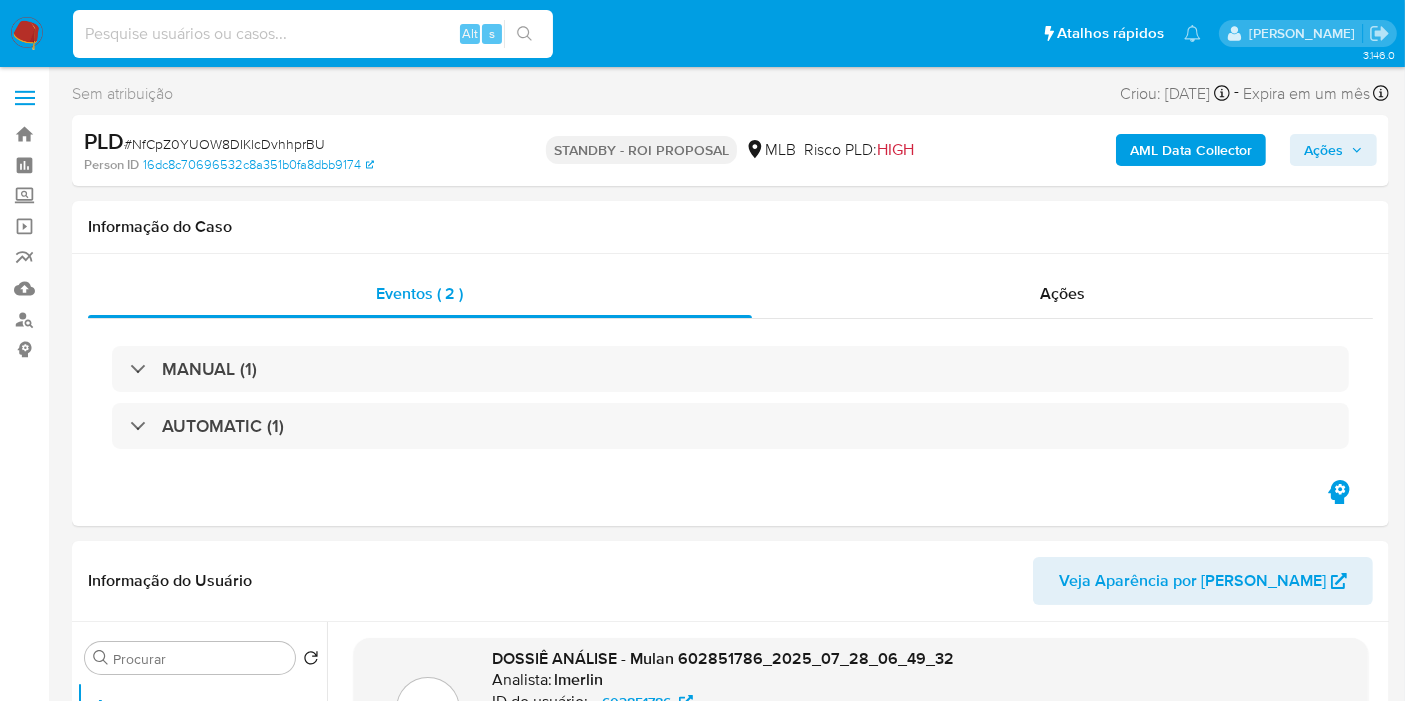 click at bounding box center [313, 34] 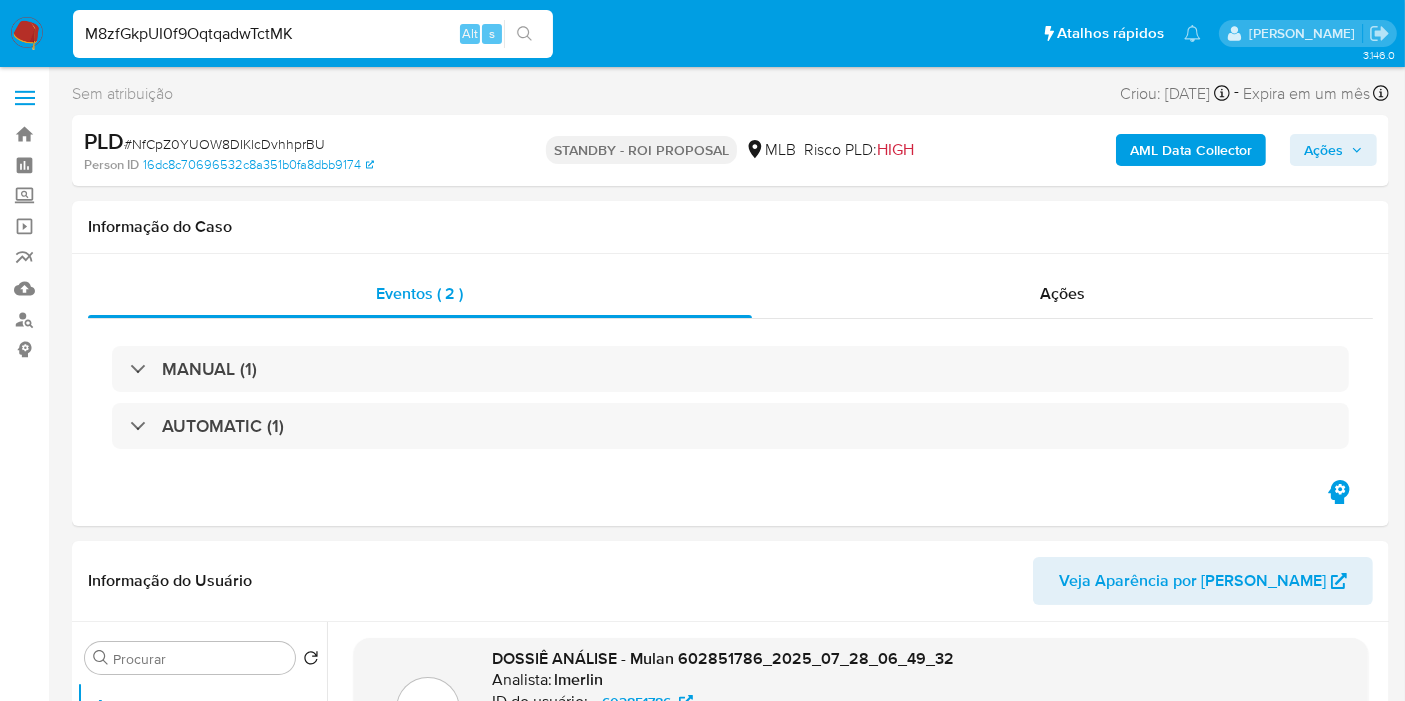 type on "M8zfGkpUI0f9OqtqadwTctMK" 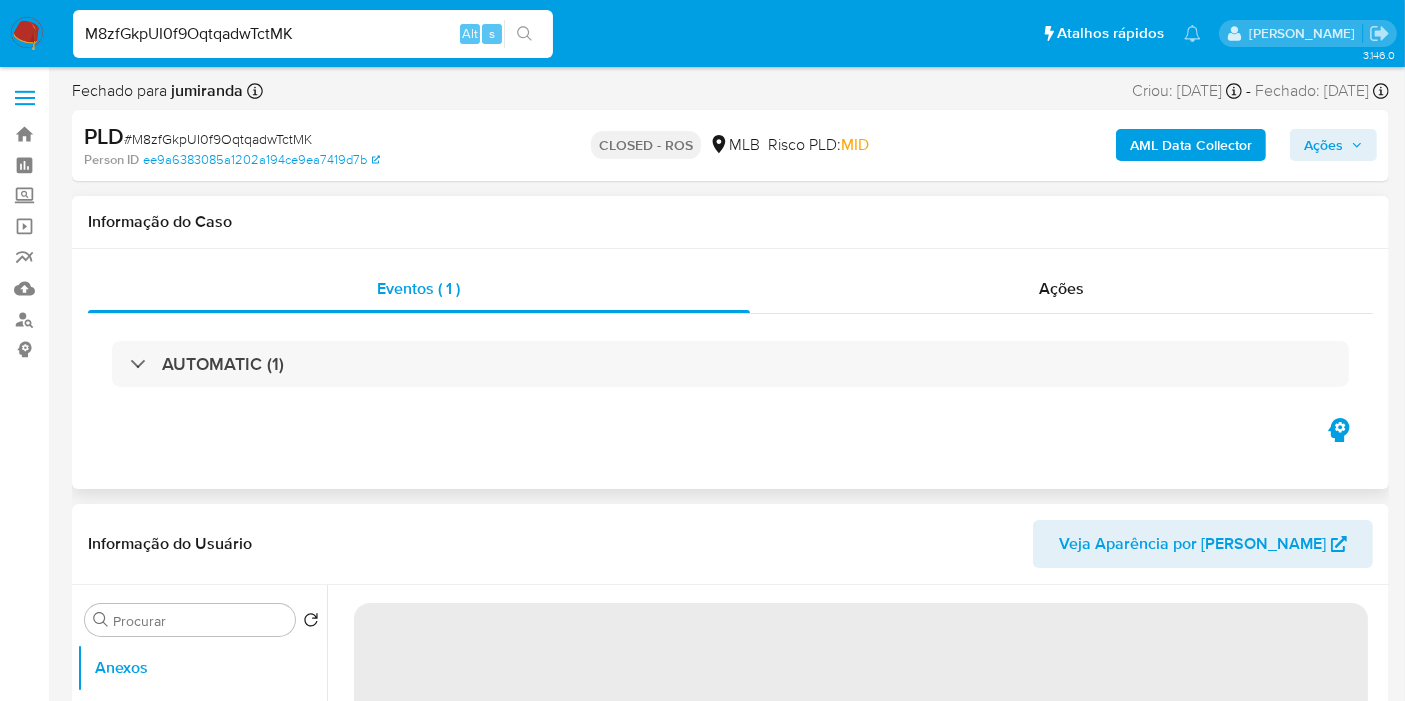 select on "10" 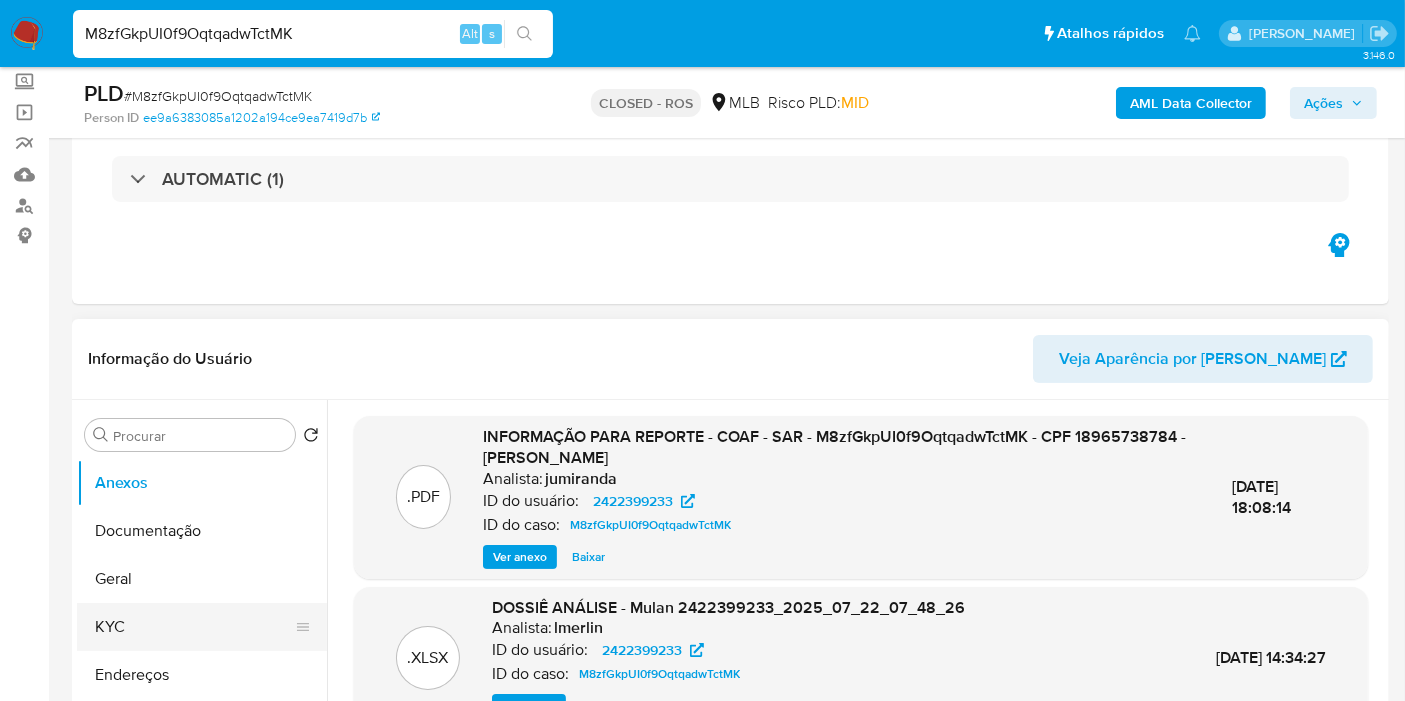 scroll, scrollTop: 333, scrollLeft: 0, axis: vertical 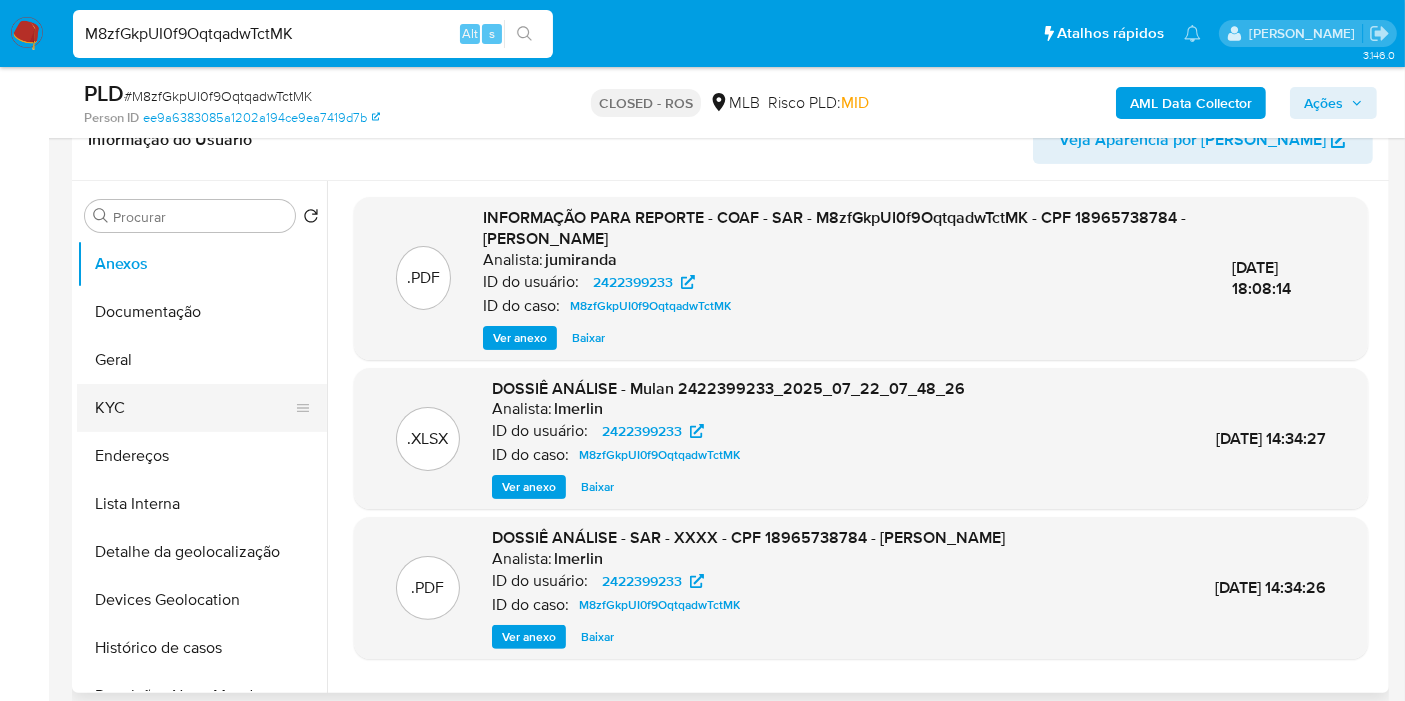 click on "KYC" at bounding box center [194, 408] 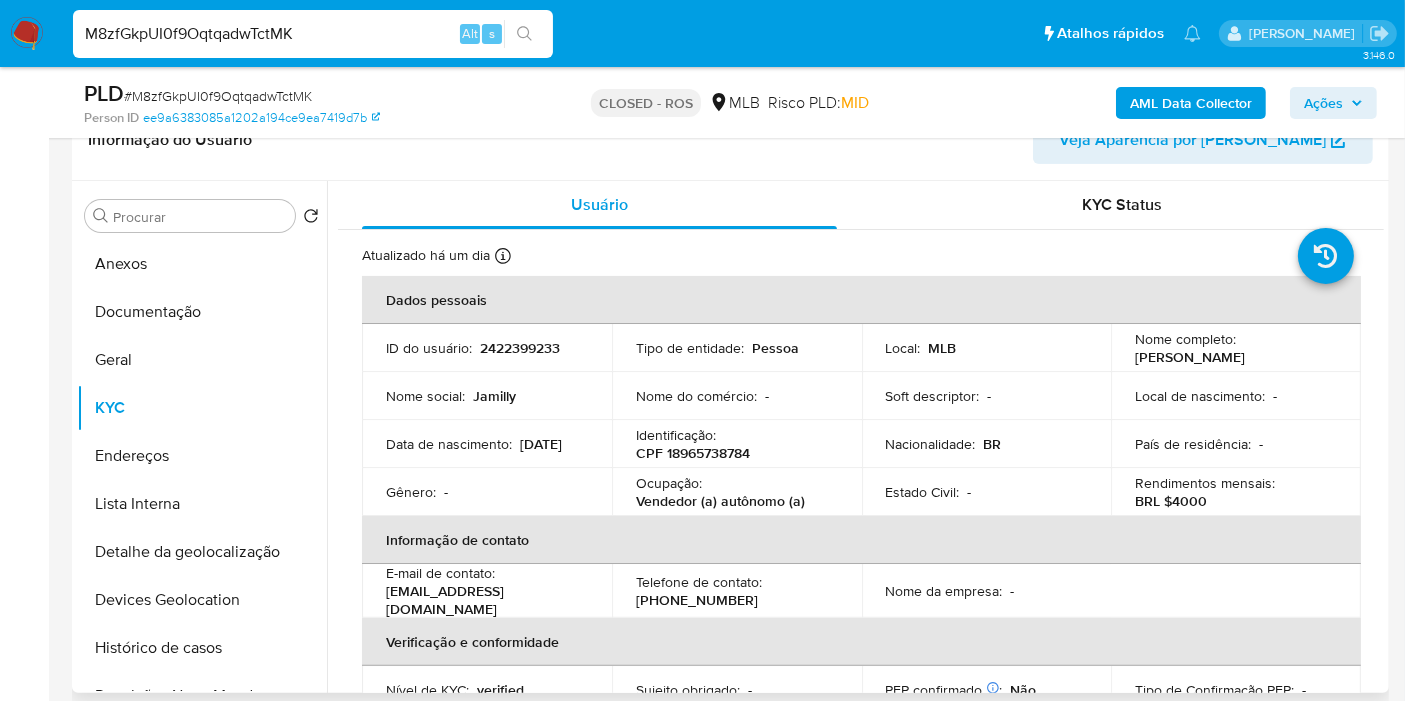 click on "CPF 18965738784" at bounding box center [693, 453] 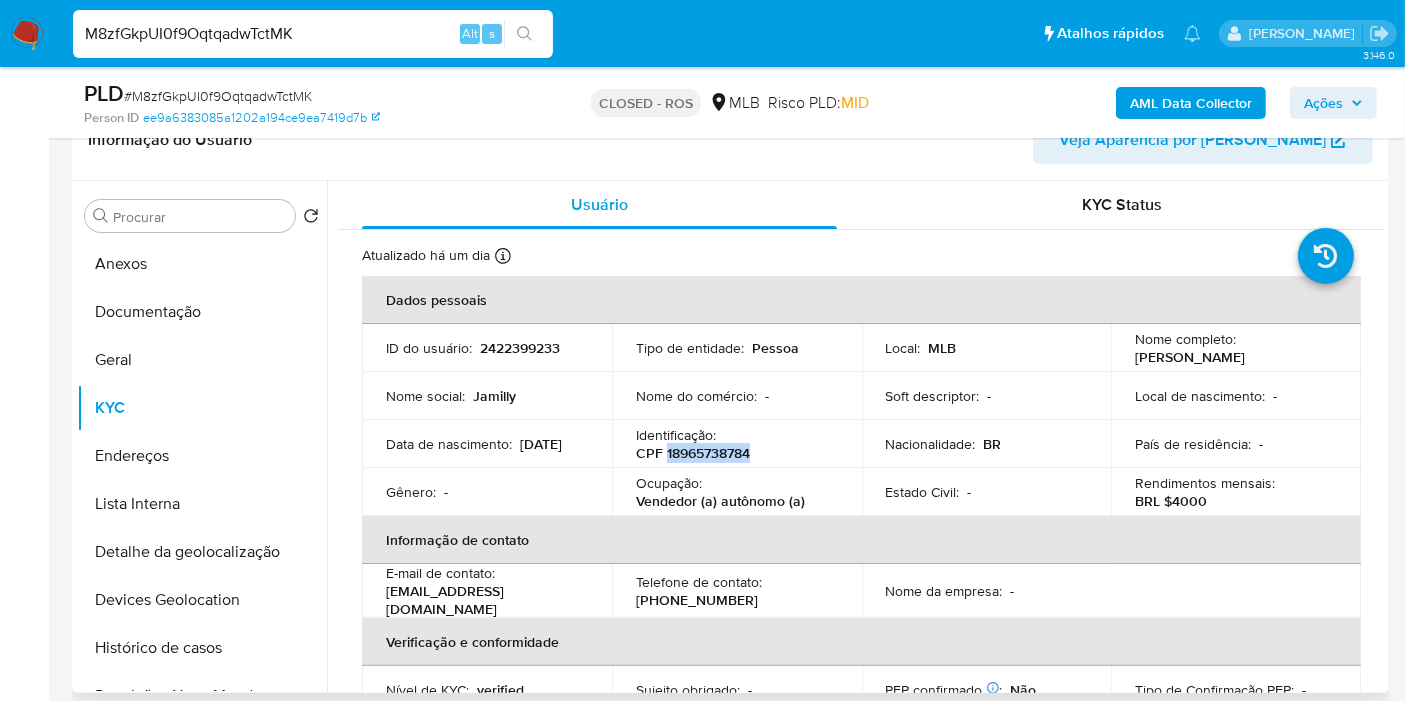 click on "CPF 18965738784" at bounding box center [693, 453] 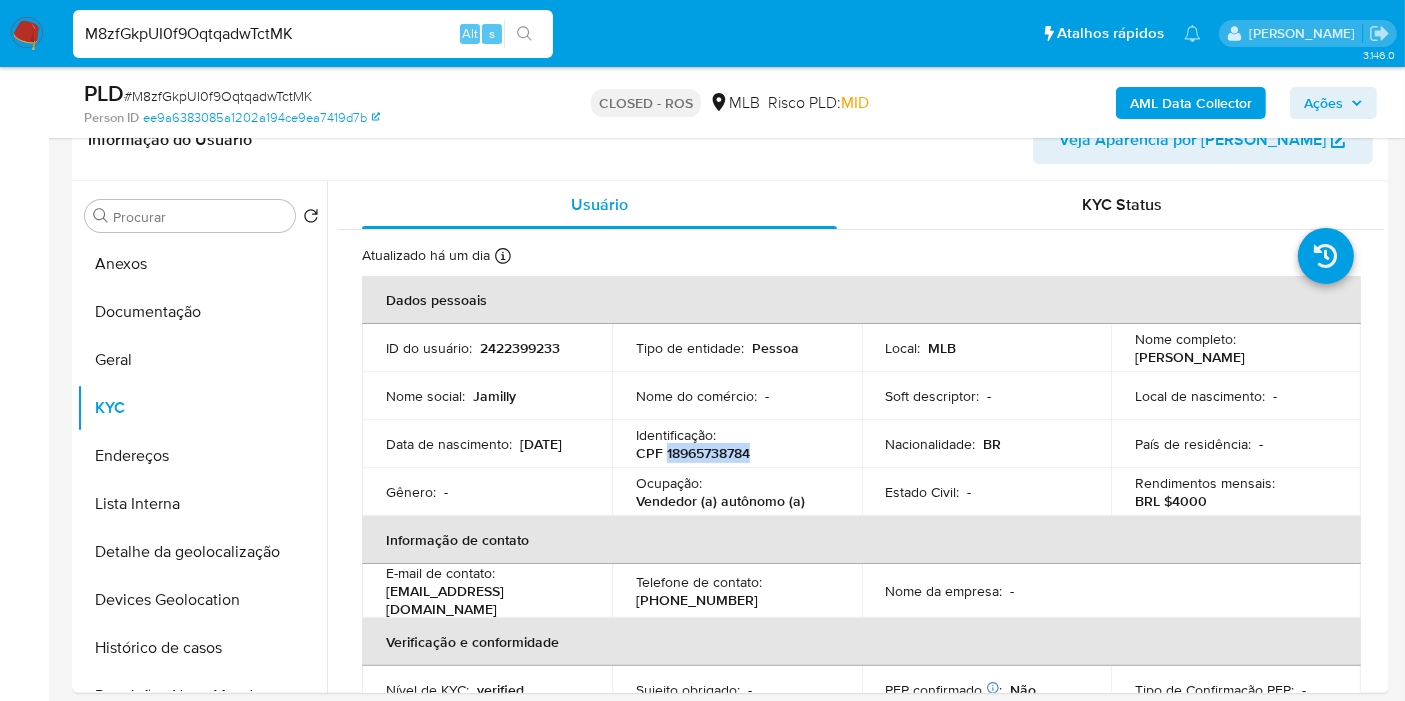copy on "18965738784" 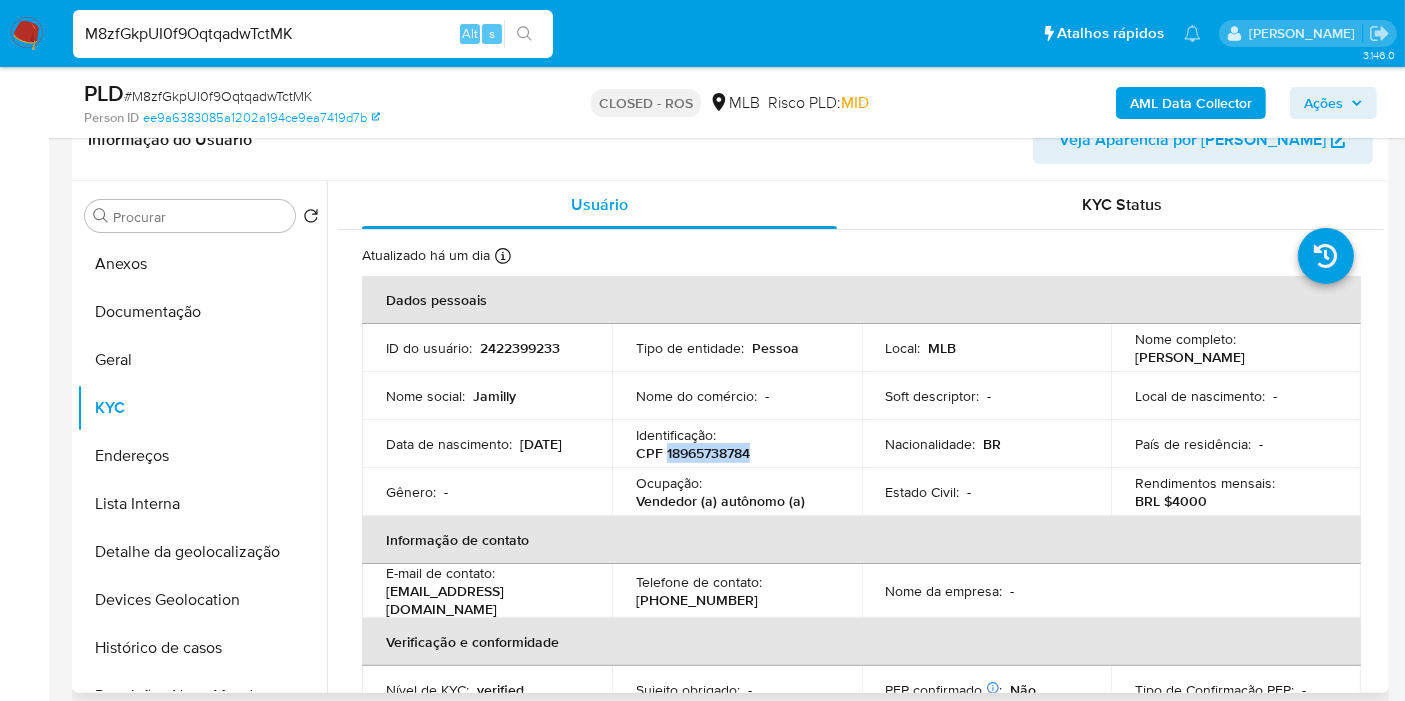 click on "CPF 18965738784" at bounding box center [693, 453] 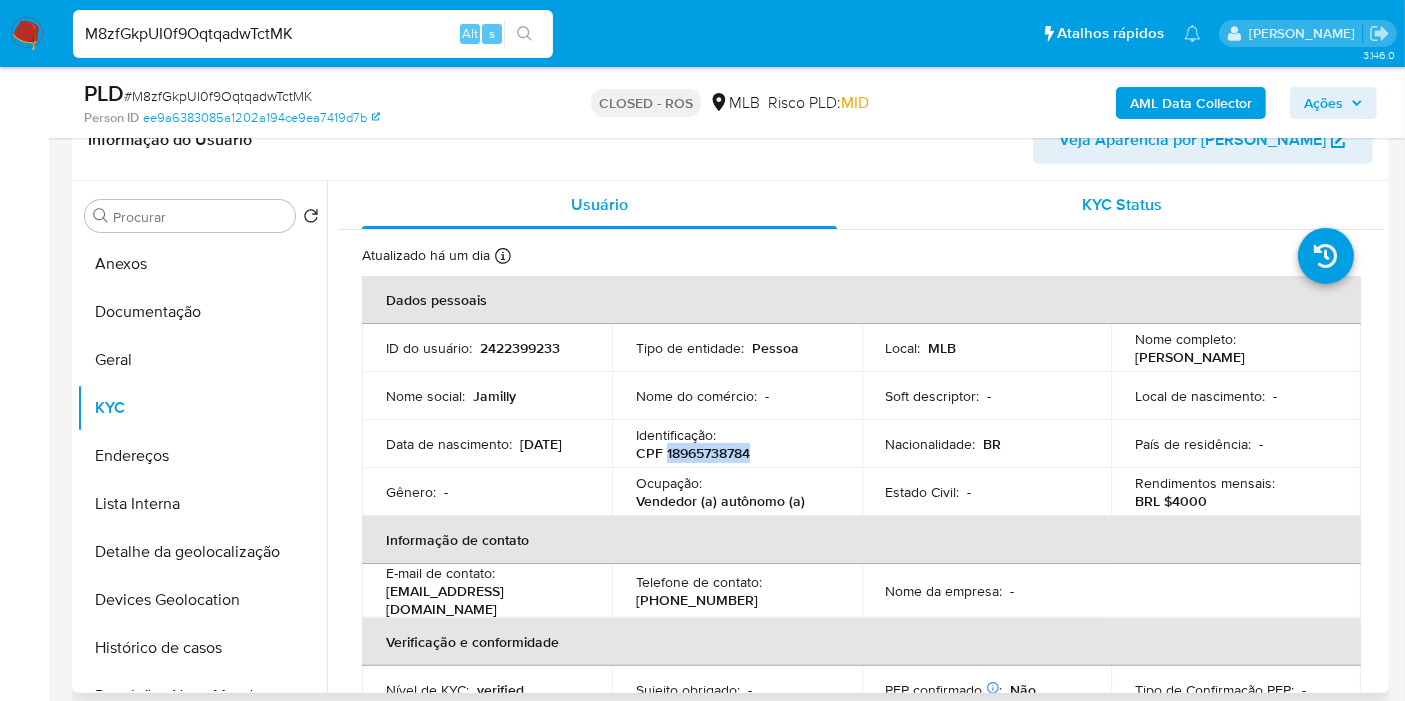 drag, startPoint x: 1128, startPoint y: 359, endPoint x: 990, endPoint y: 199, distance: 211.29128 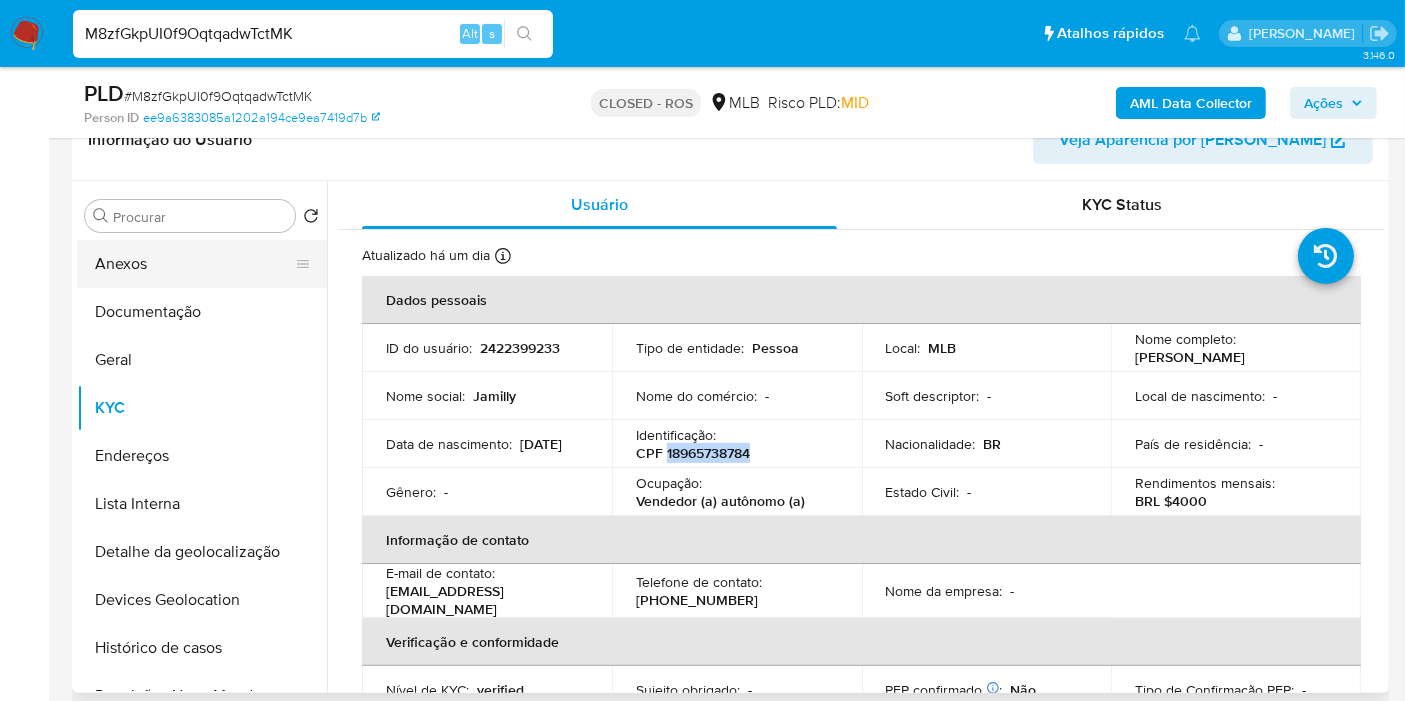 click on "Anexos" at bounding box center [194, 264] 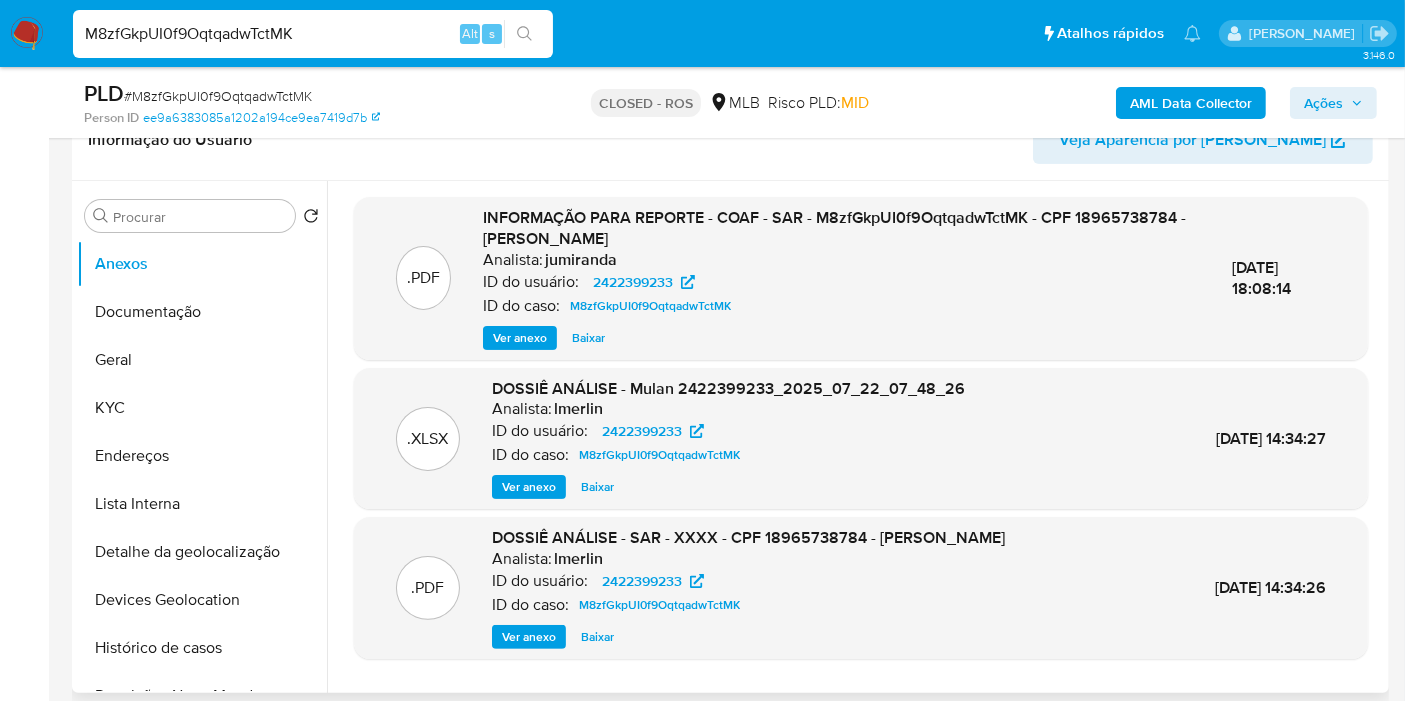 click on "Baixar" at bounding box center [588, 338] 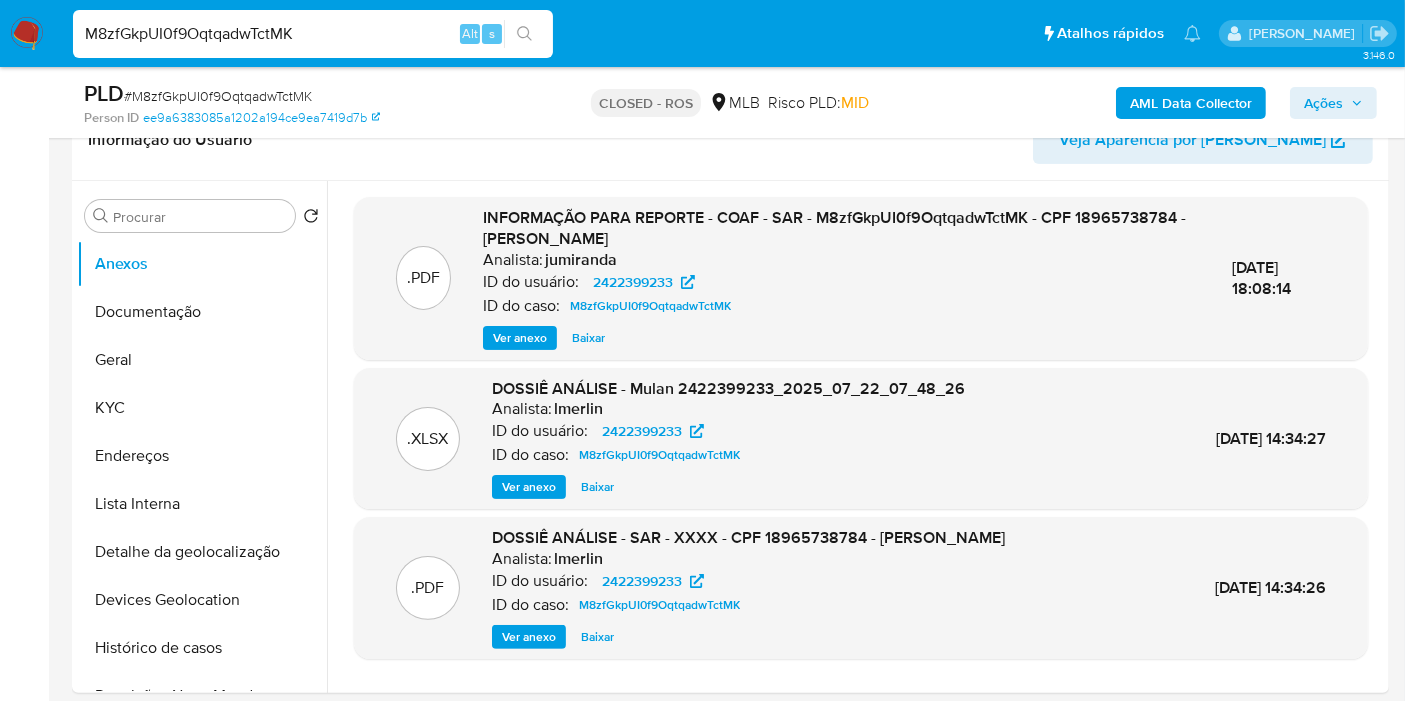 click on "M8zfGkpUI0f9OqtqadwTctMK" at bounding box center (313, 34) 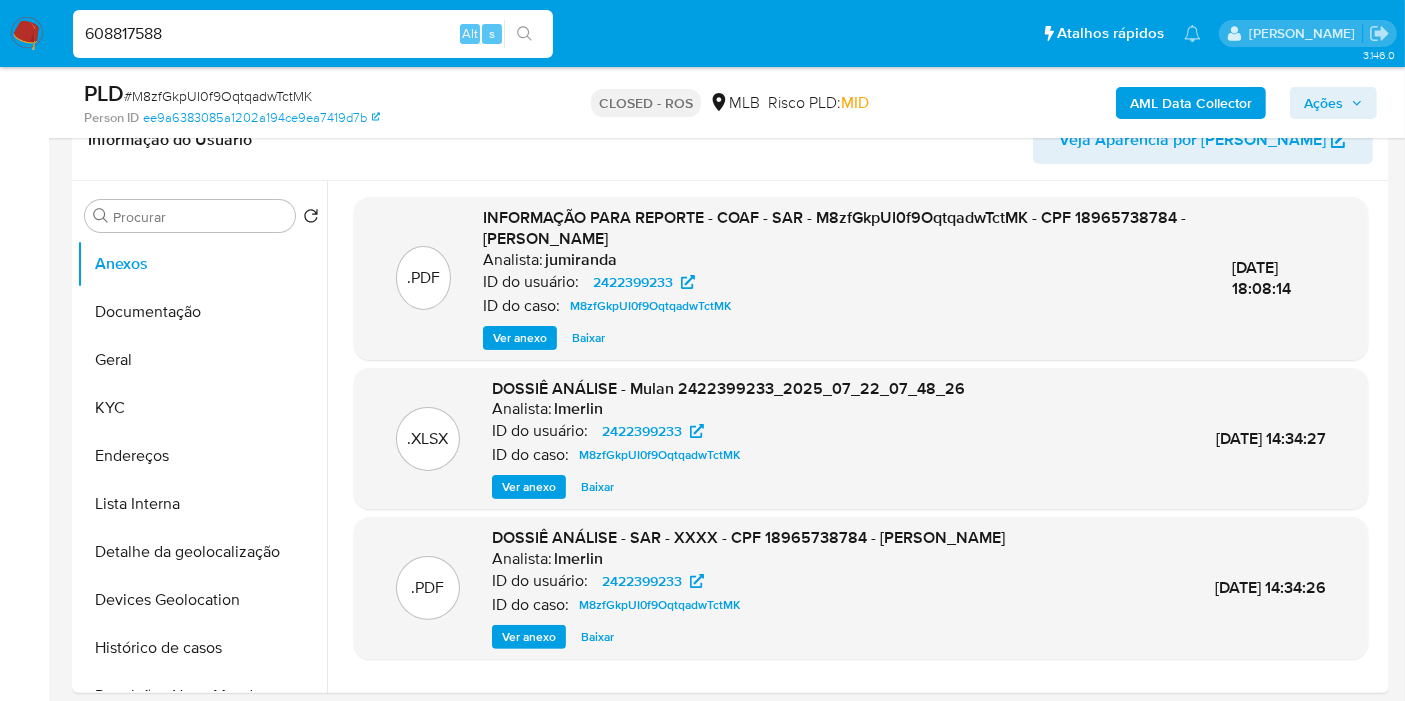 type on "608817588" 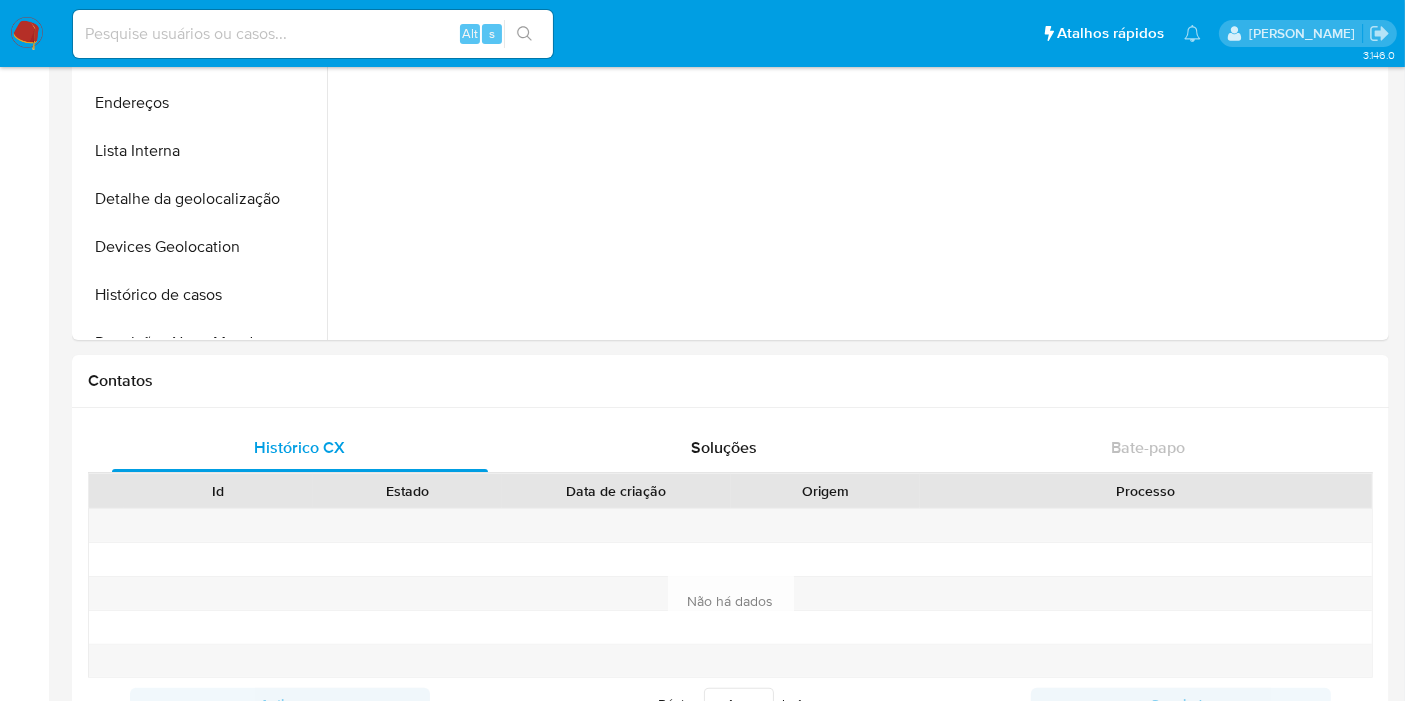 select on "10" 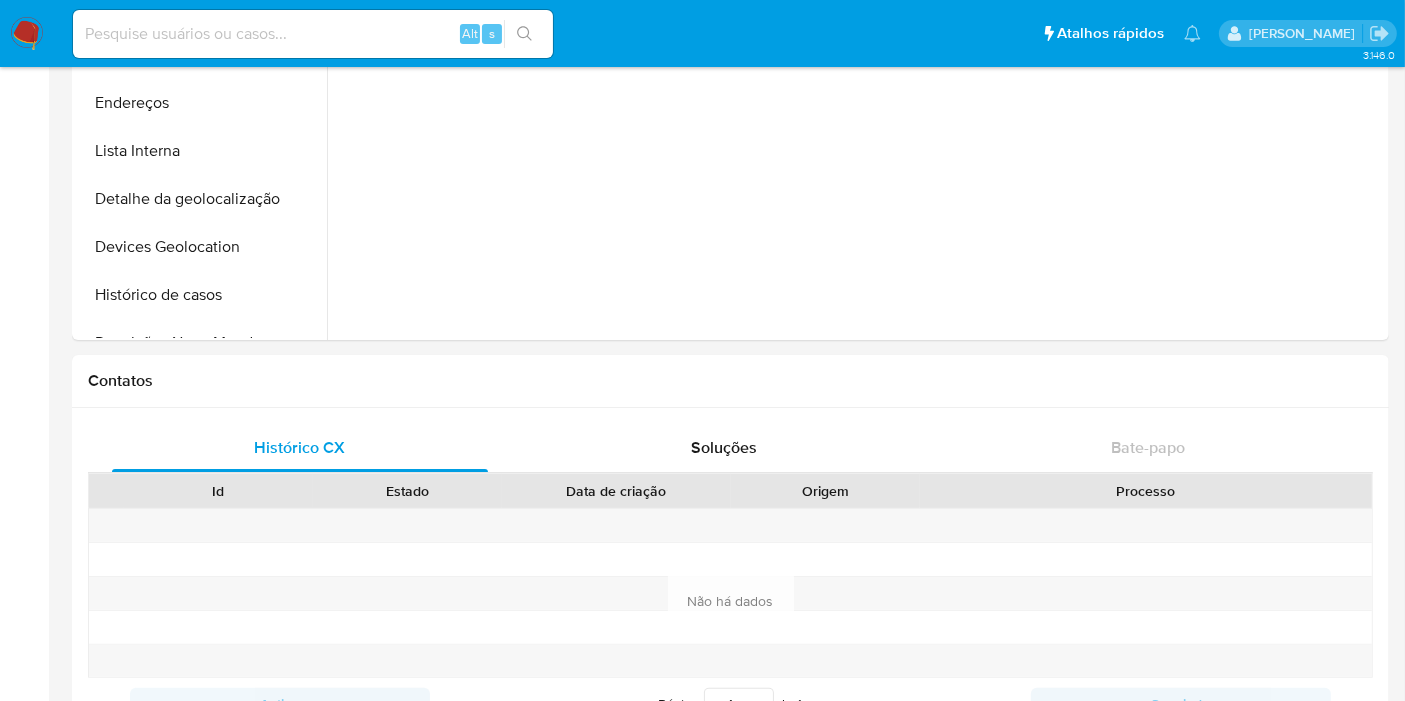 scroll, scrollTop: 0, scrollLeft: 0, axis: both 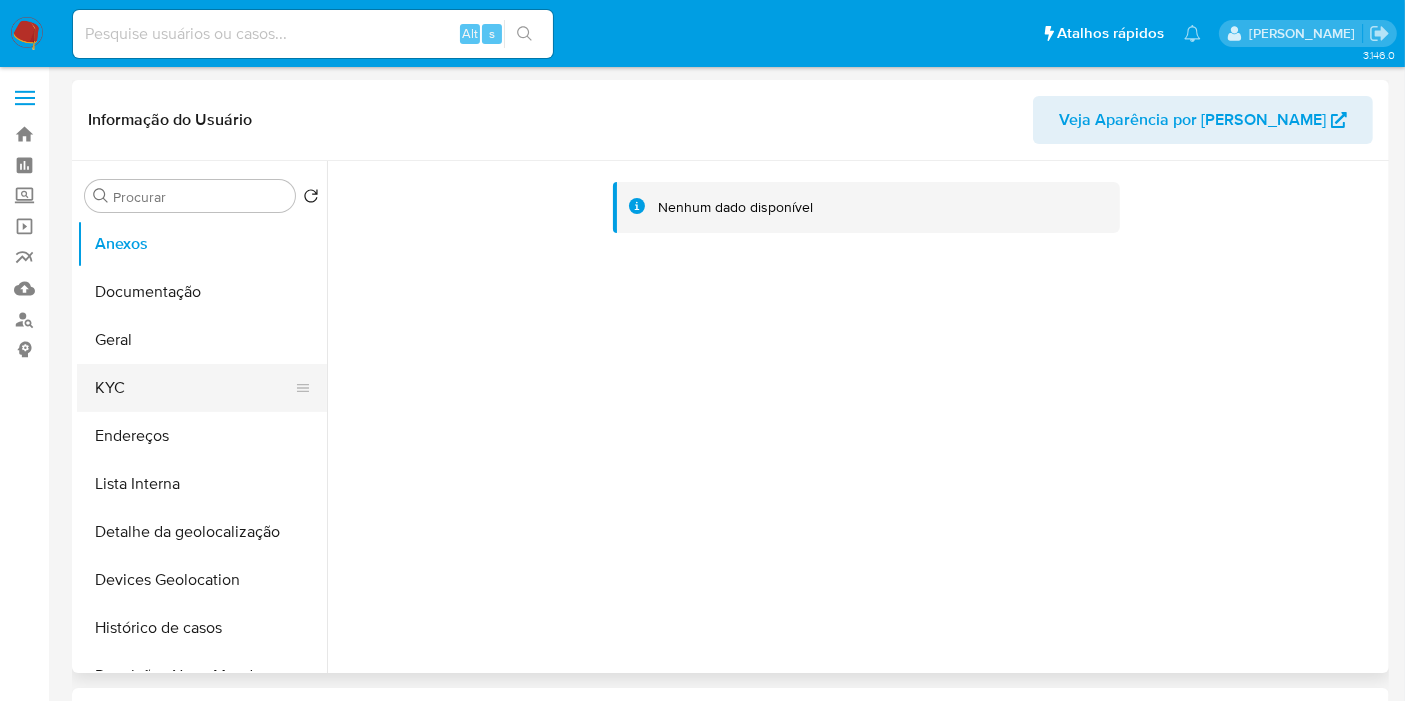 click on "KYC" at bounding box center [194, 388] 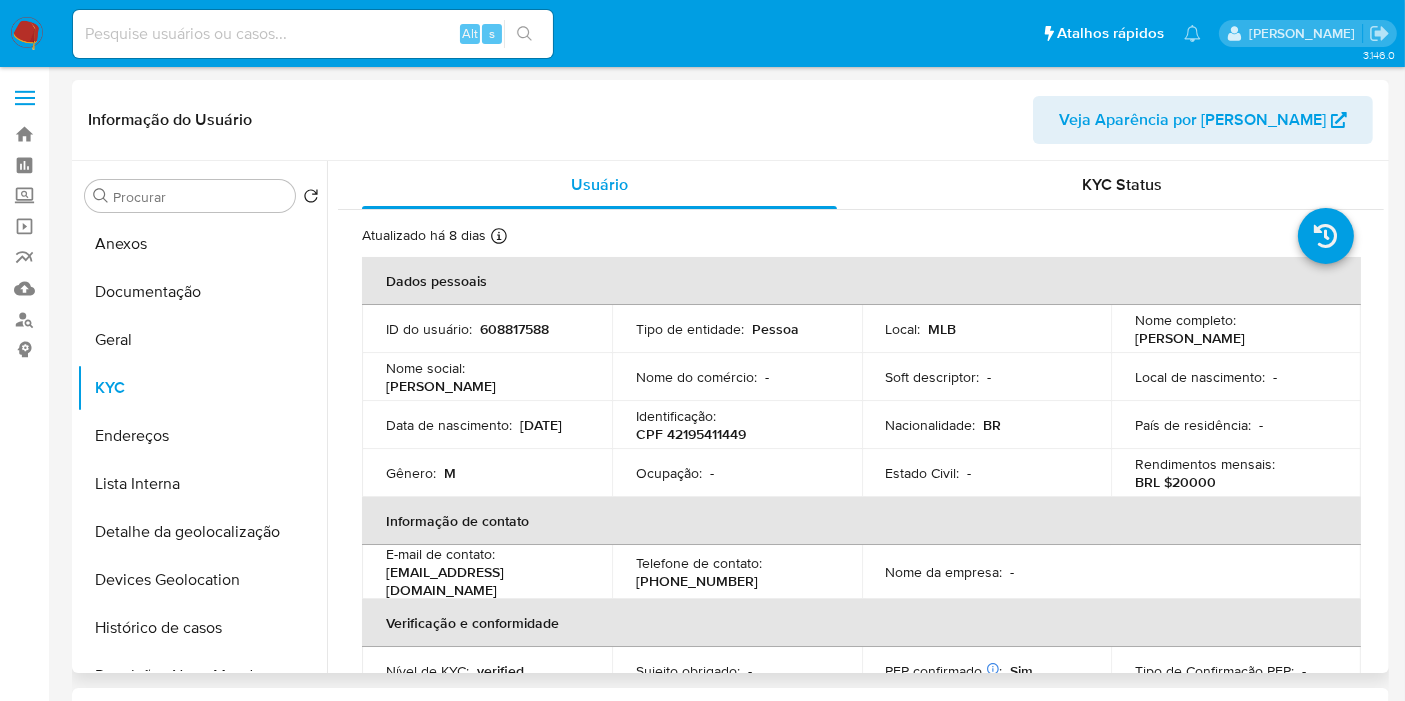 click on "BRL $20000" at bounding box center [1175, 482] 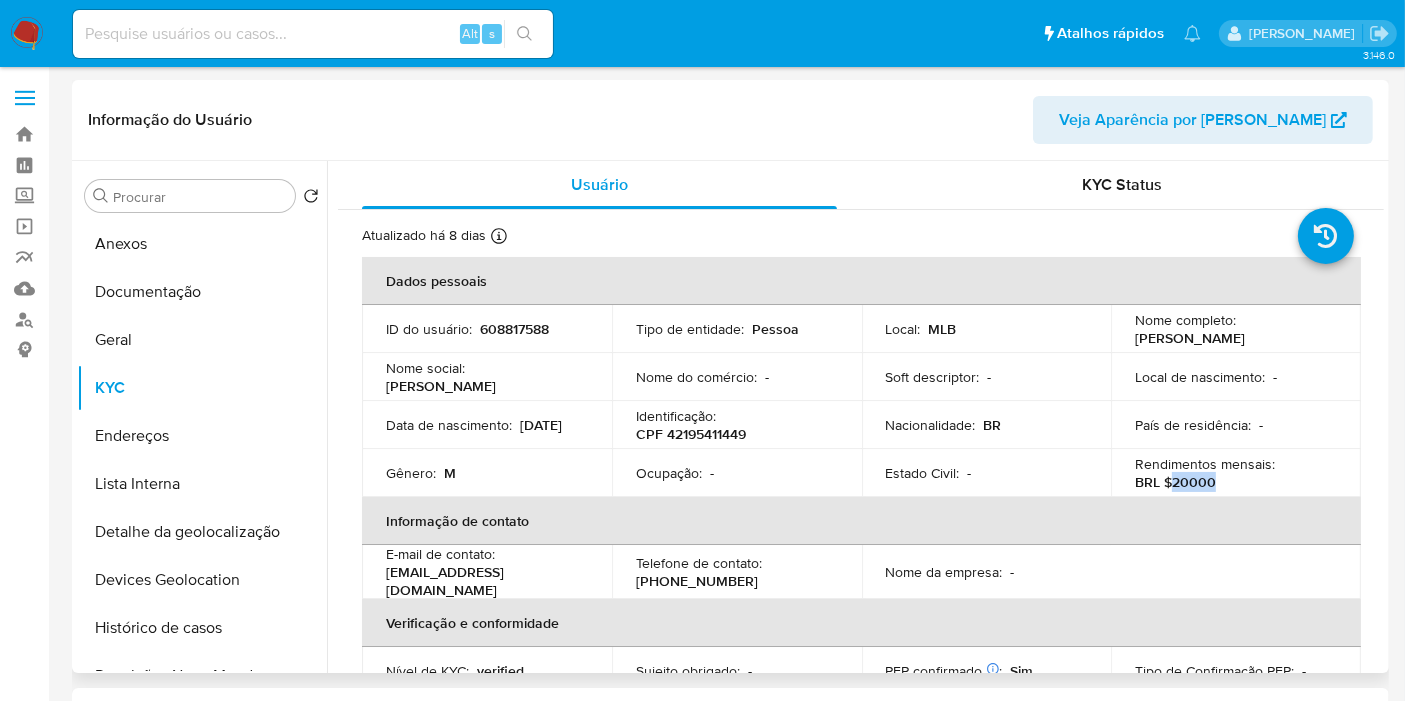 click on "BRL $20000" at bounding box center (1175, 482) 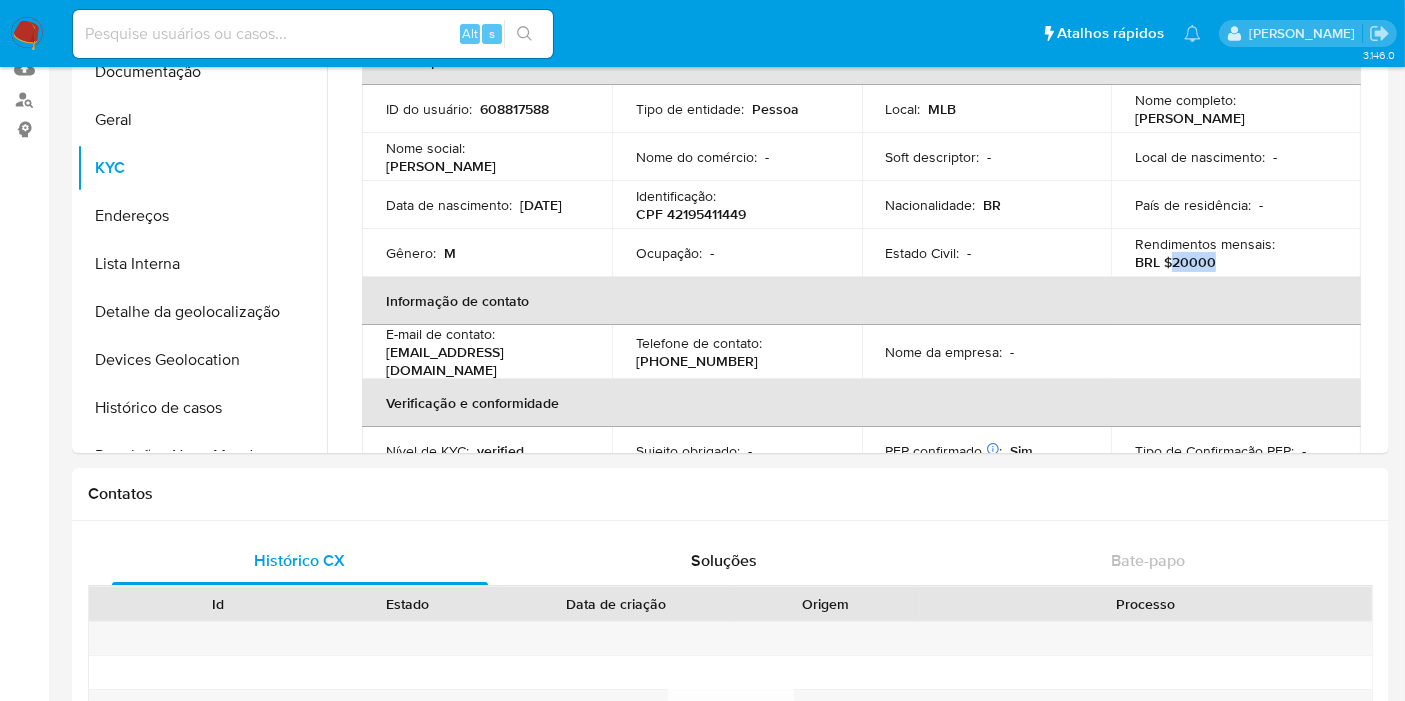 scroll, scrollTop: 777, scrollLeft: 0, axis: vertical 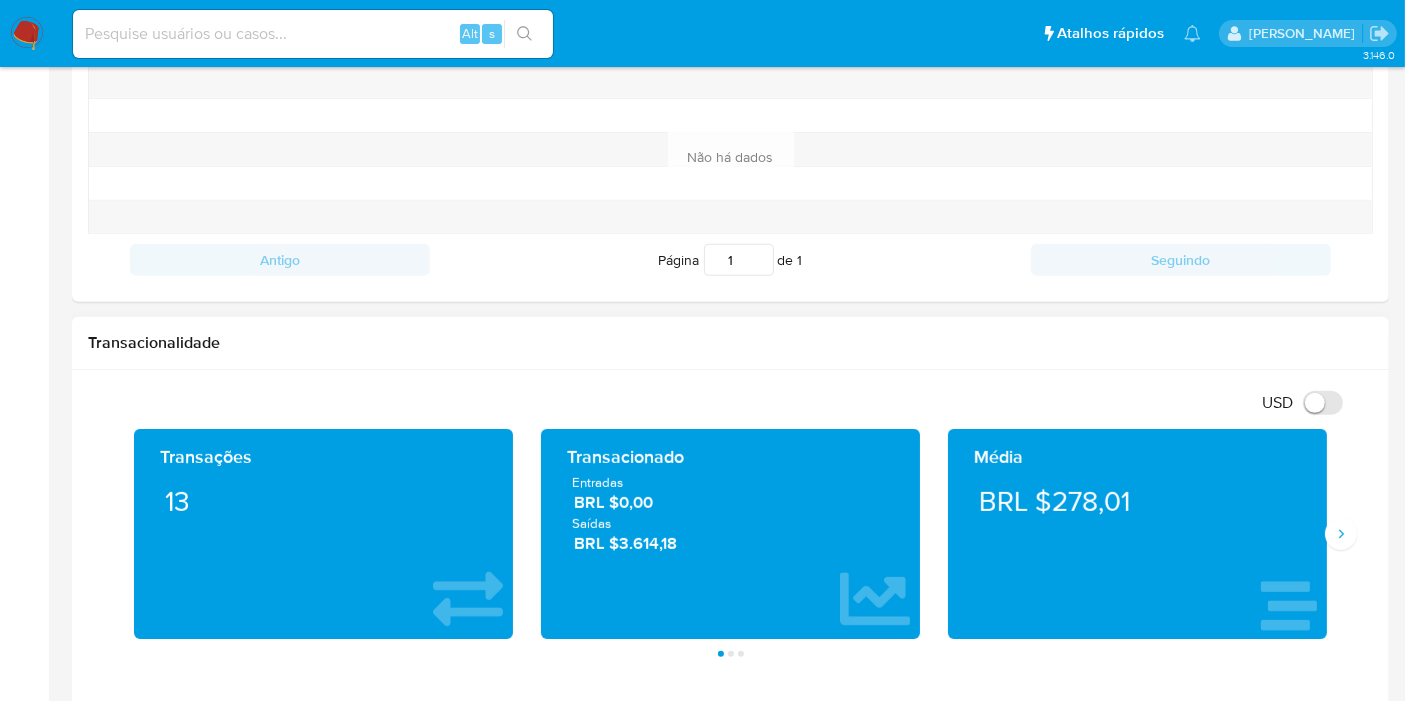 click on "BRL $3.614,18" at bounding box center [731, 543] 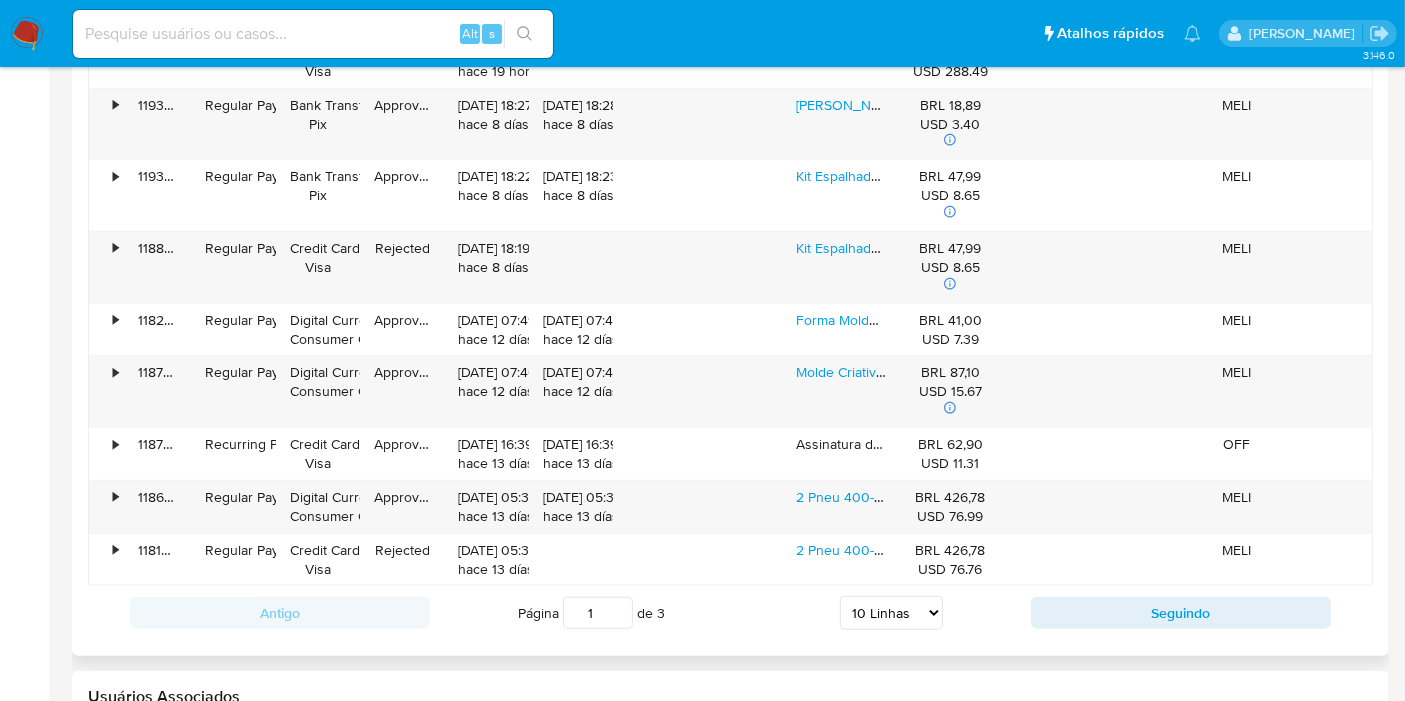 scroll, scrollTop: 2222, scrollLeft: 0, axis: vertical 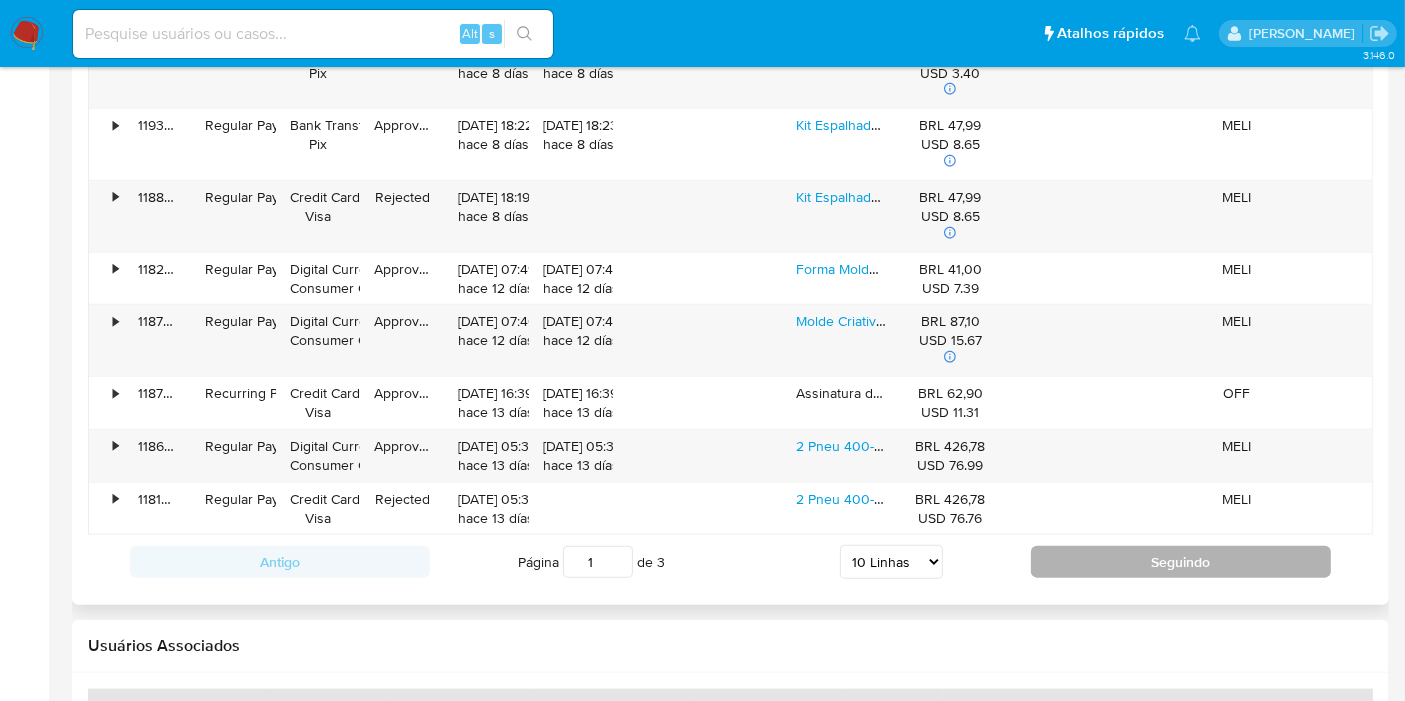 click on "Seguindo" at bounding box center (1181, 562) 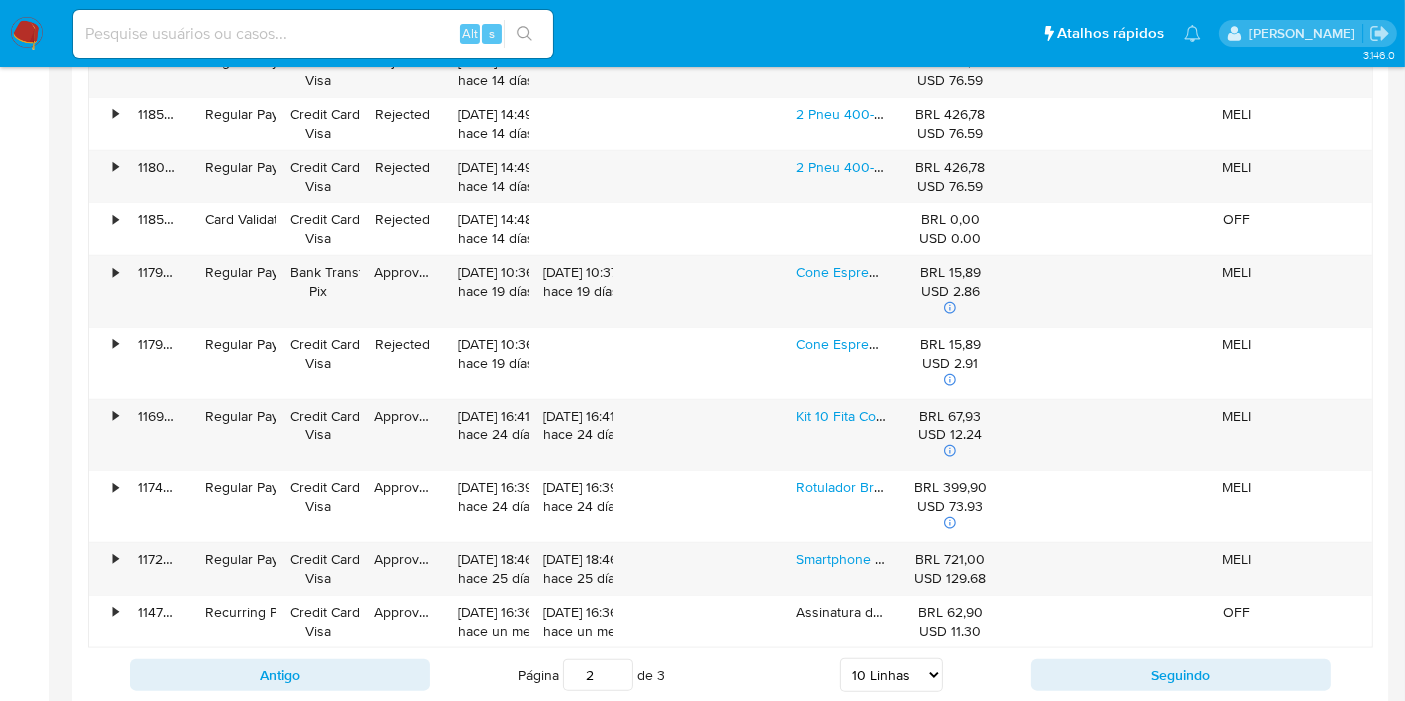 scroll, scrollTop: 2222, scrollLeft: 0, axis: vertical 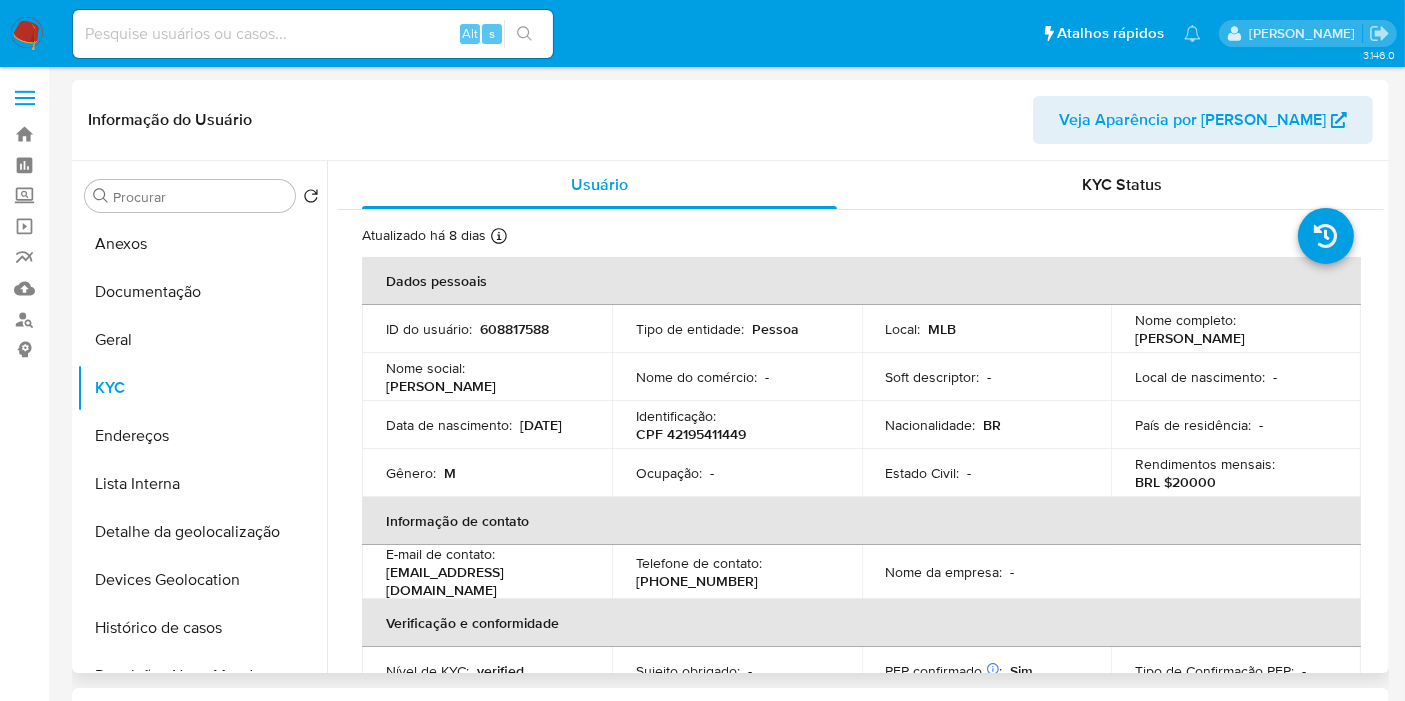click on "CPF 42195411449" at bounding box center (691, 434) 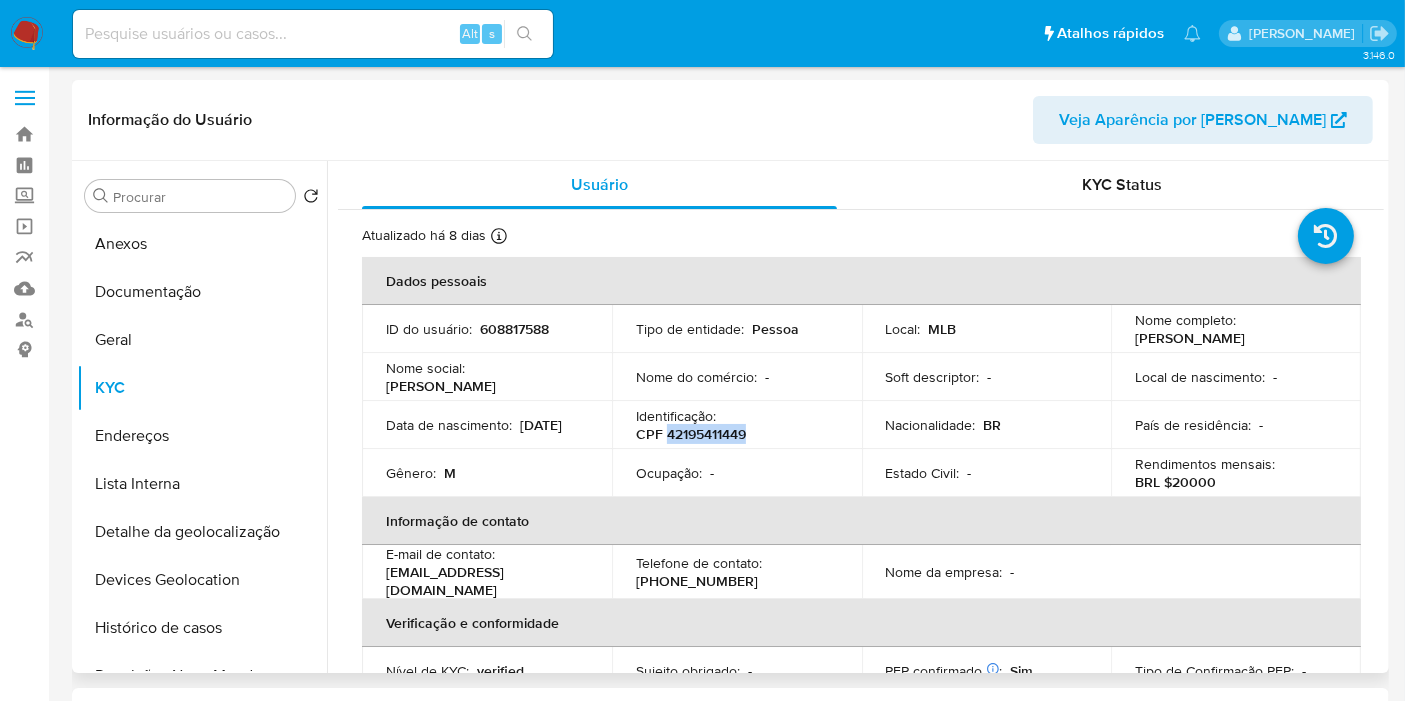 click on "CPF 42195411449" at bounding box center [691, 434] 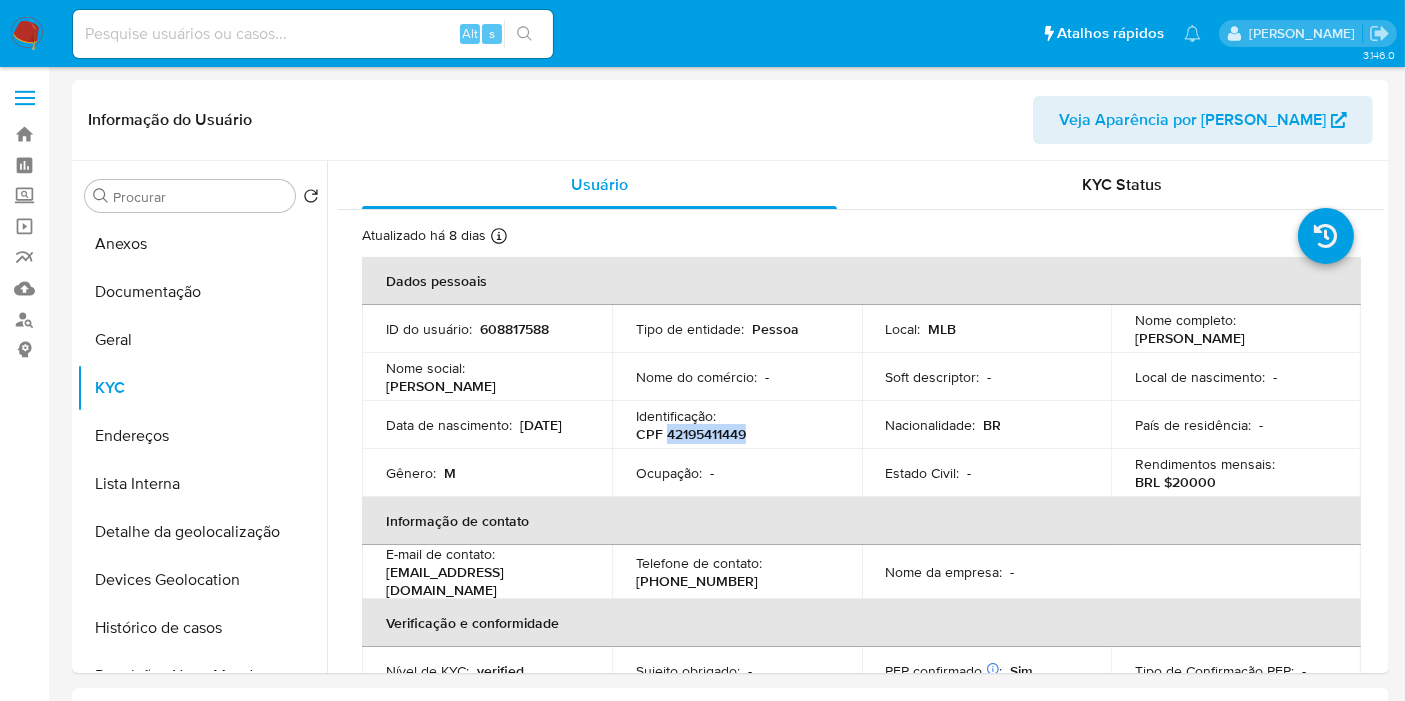 copy on "42195411449" 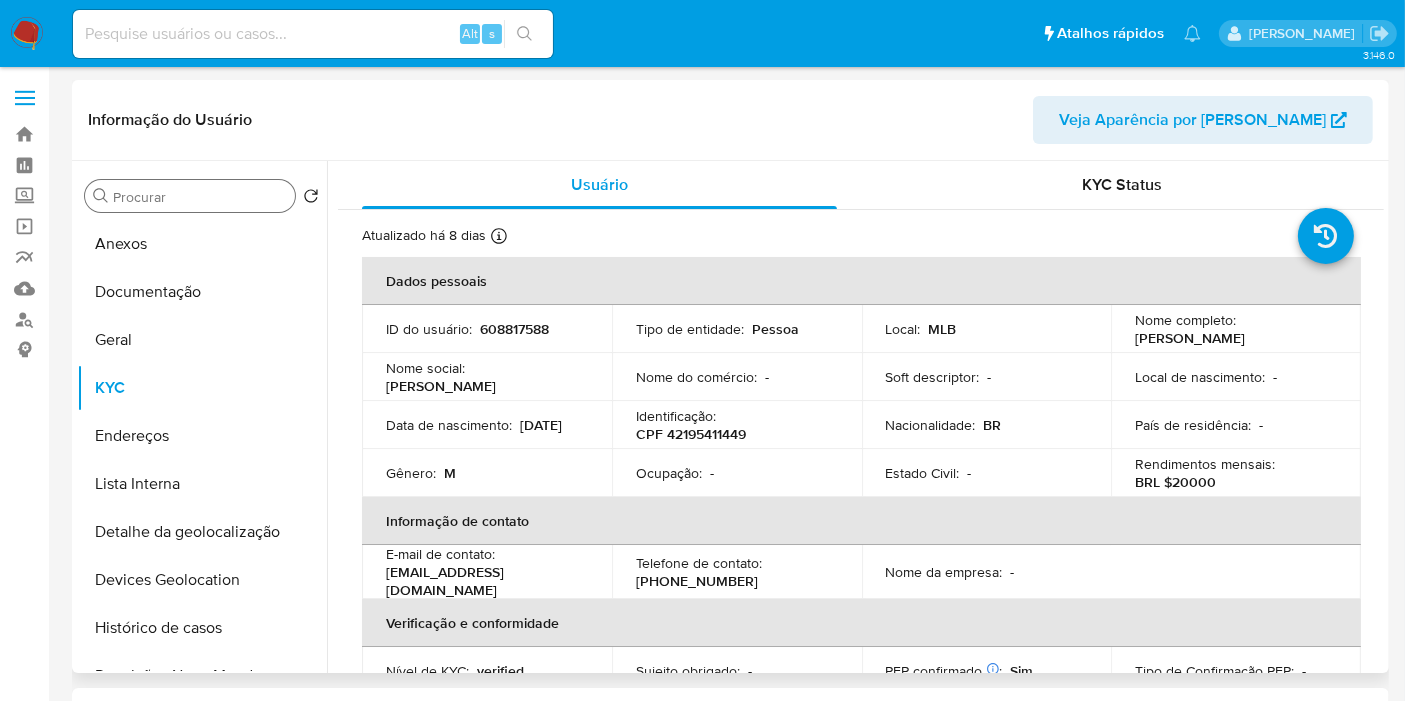 click on "Procurar" at bounding box center (200, 197) 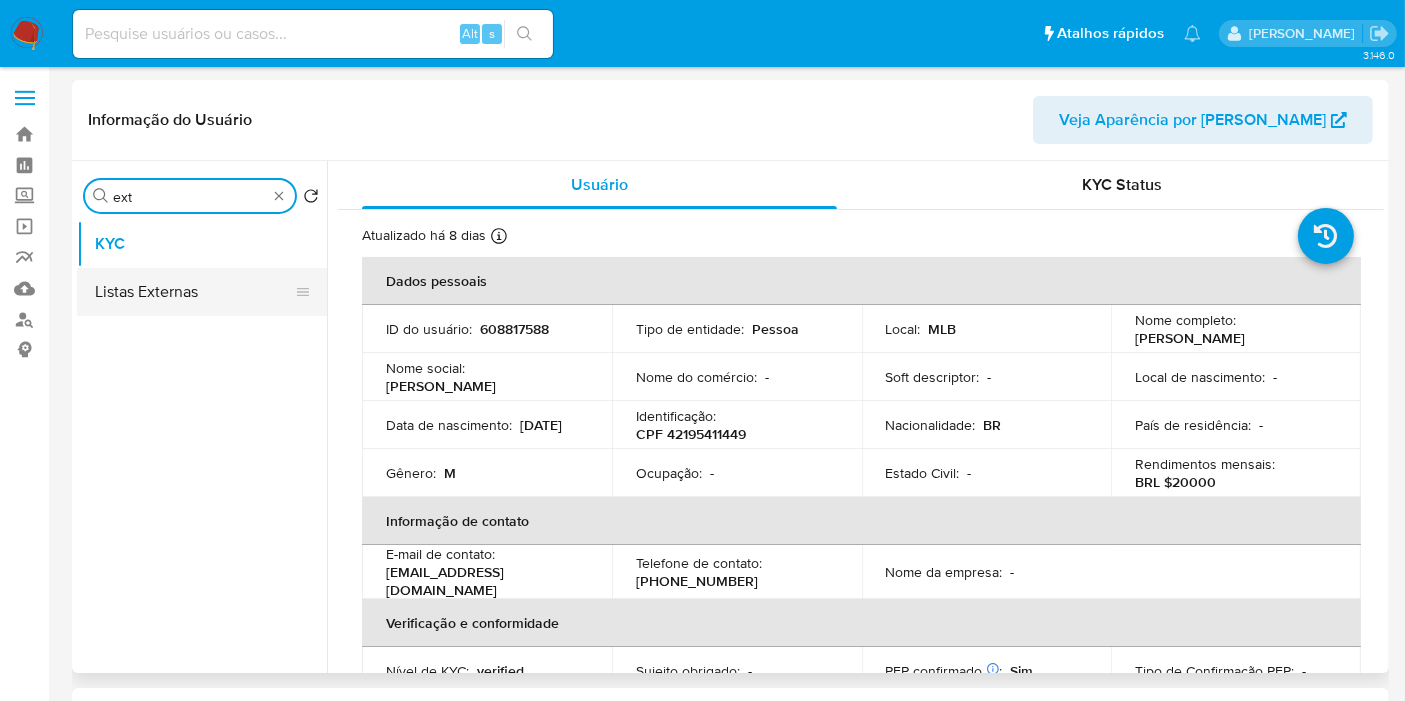 type on "ext" 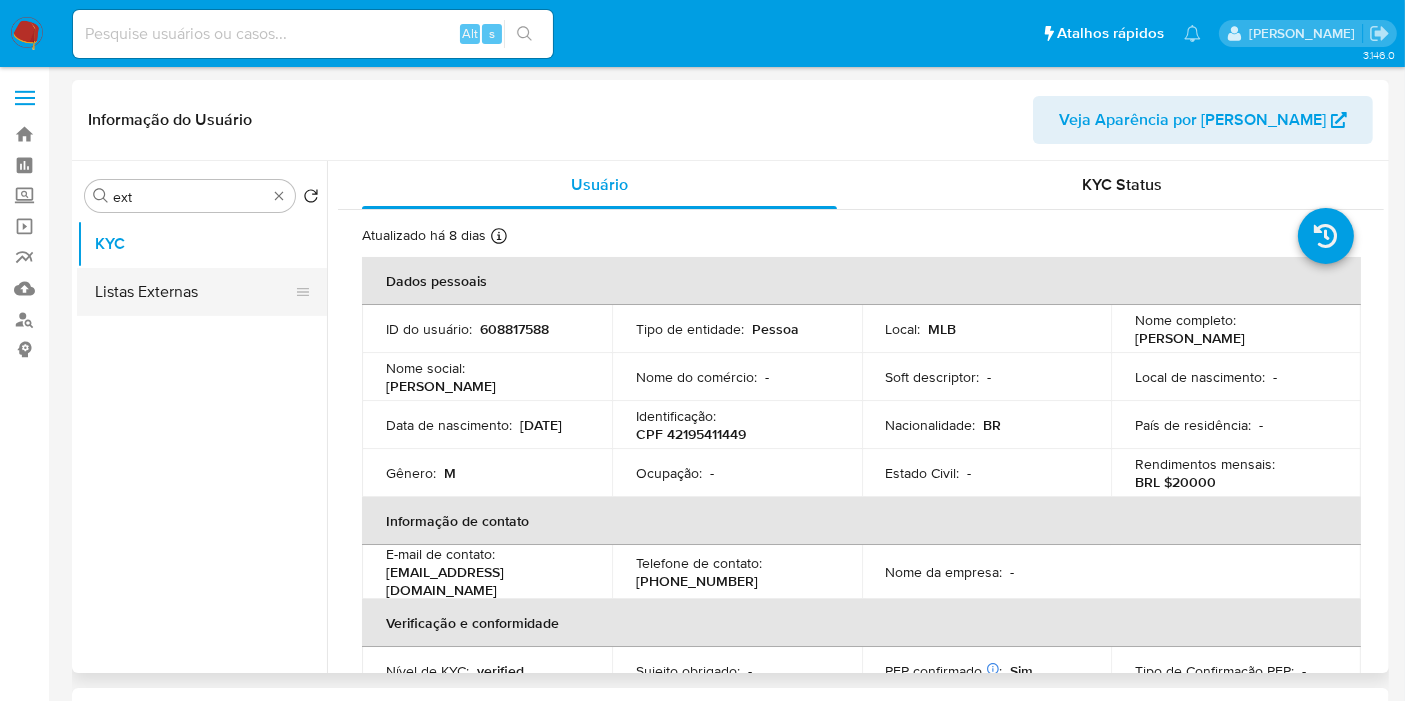 click on "Listas Externas" at bounding box center (194, 292) 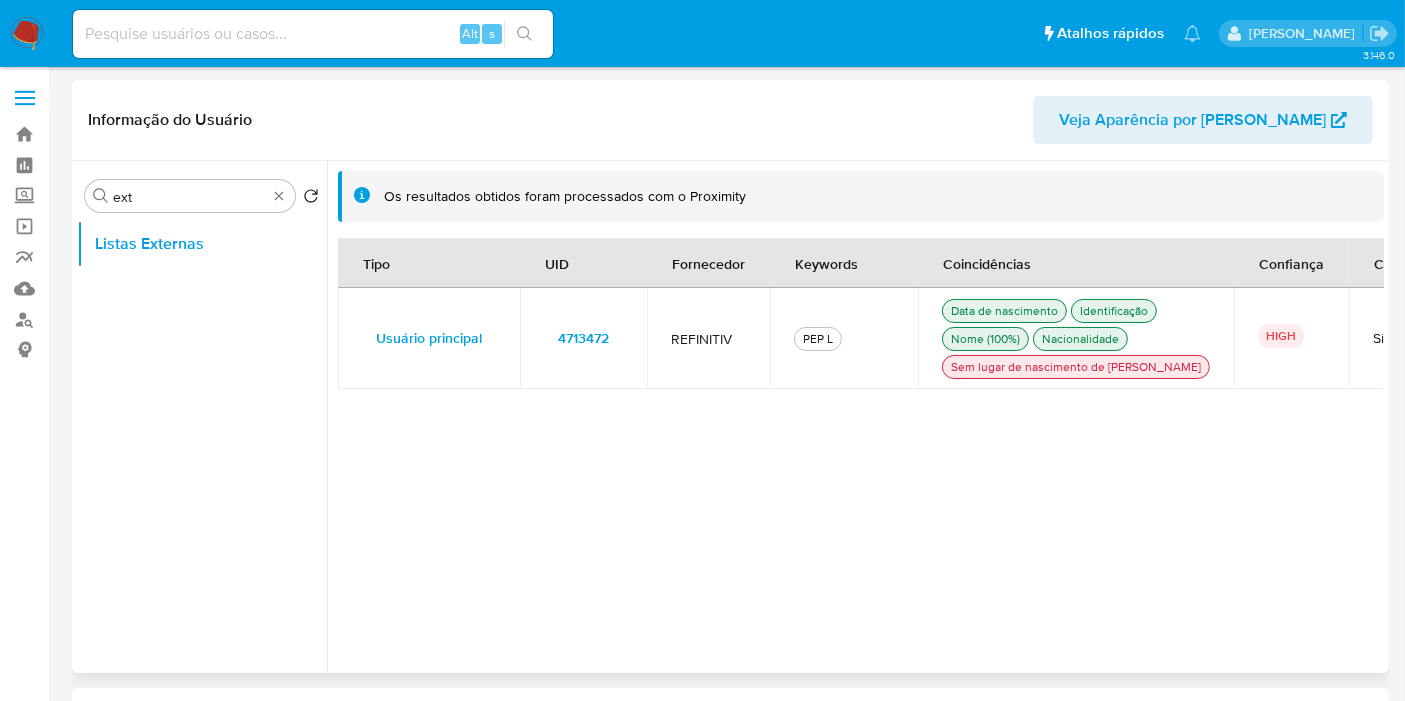click on "4713472" at bounding box center [583, 338] 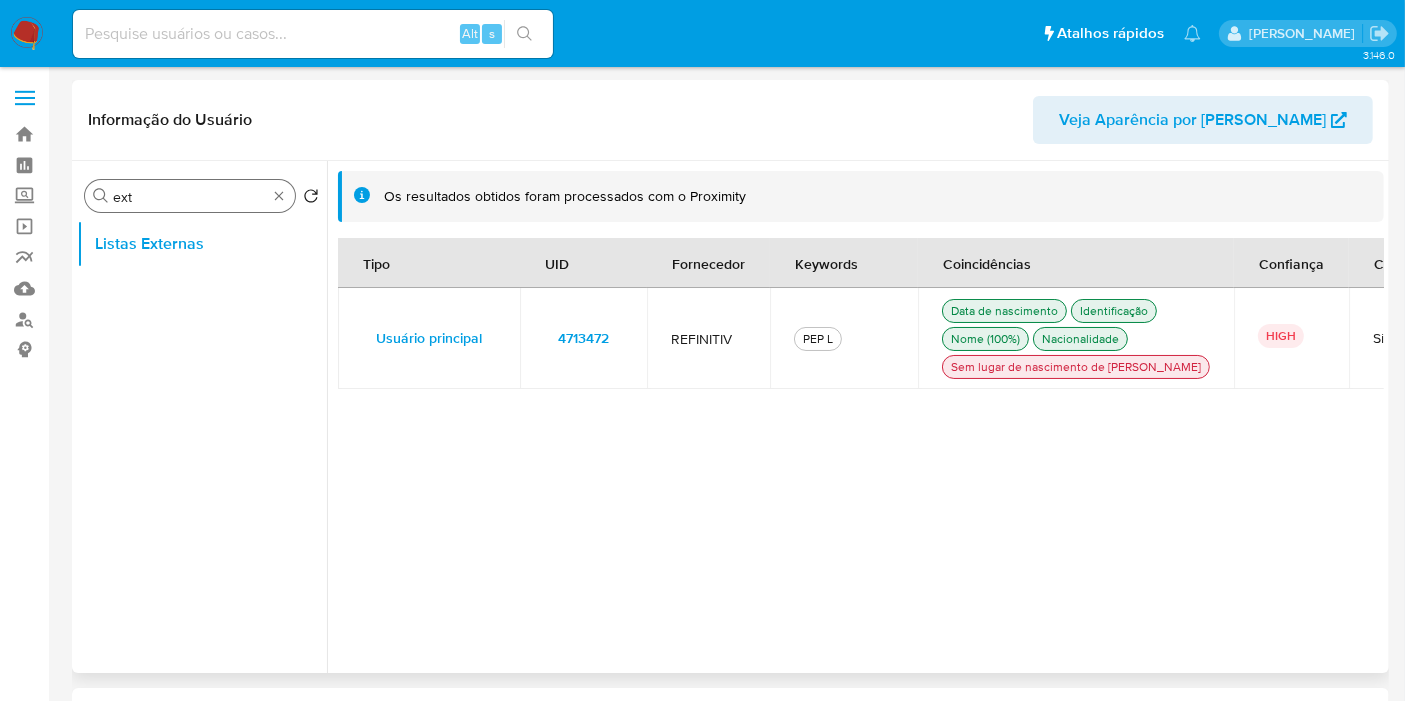 type 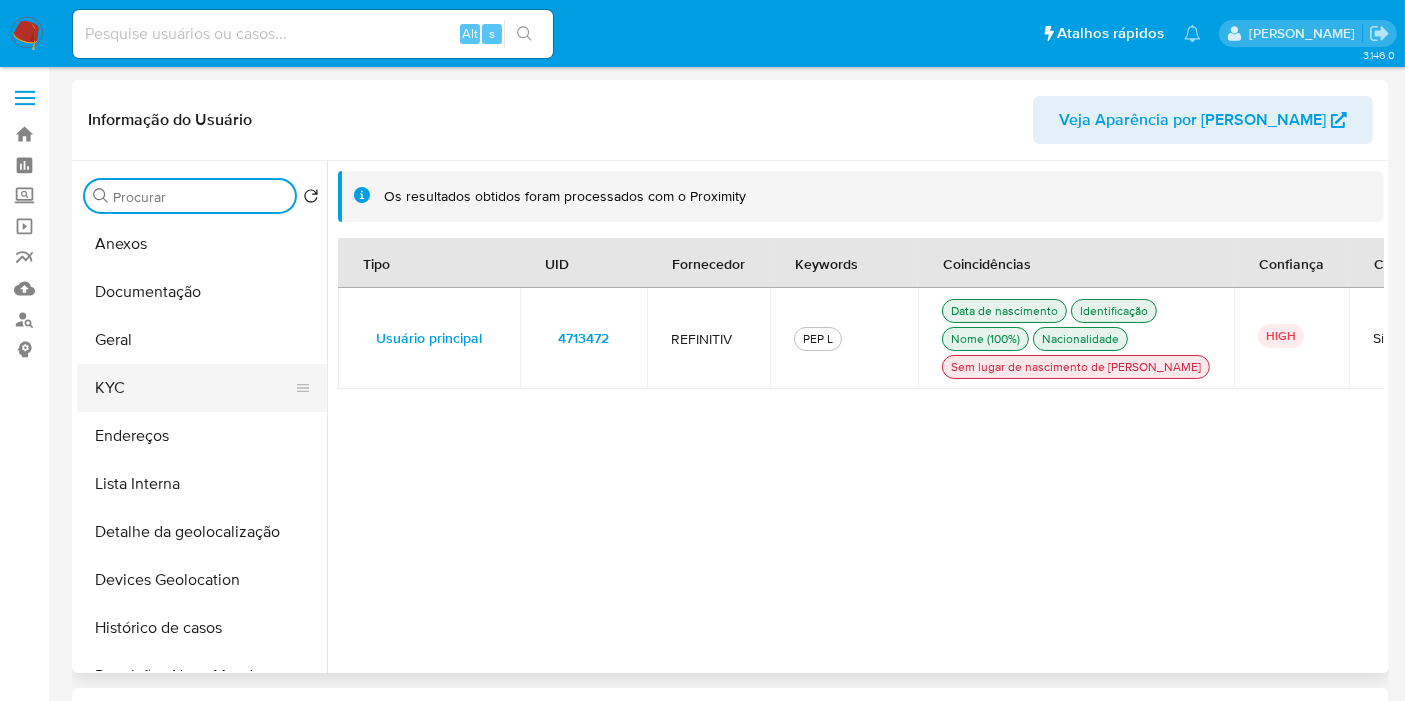 click on "KYC" at bounding box center (194, 388) 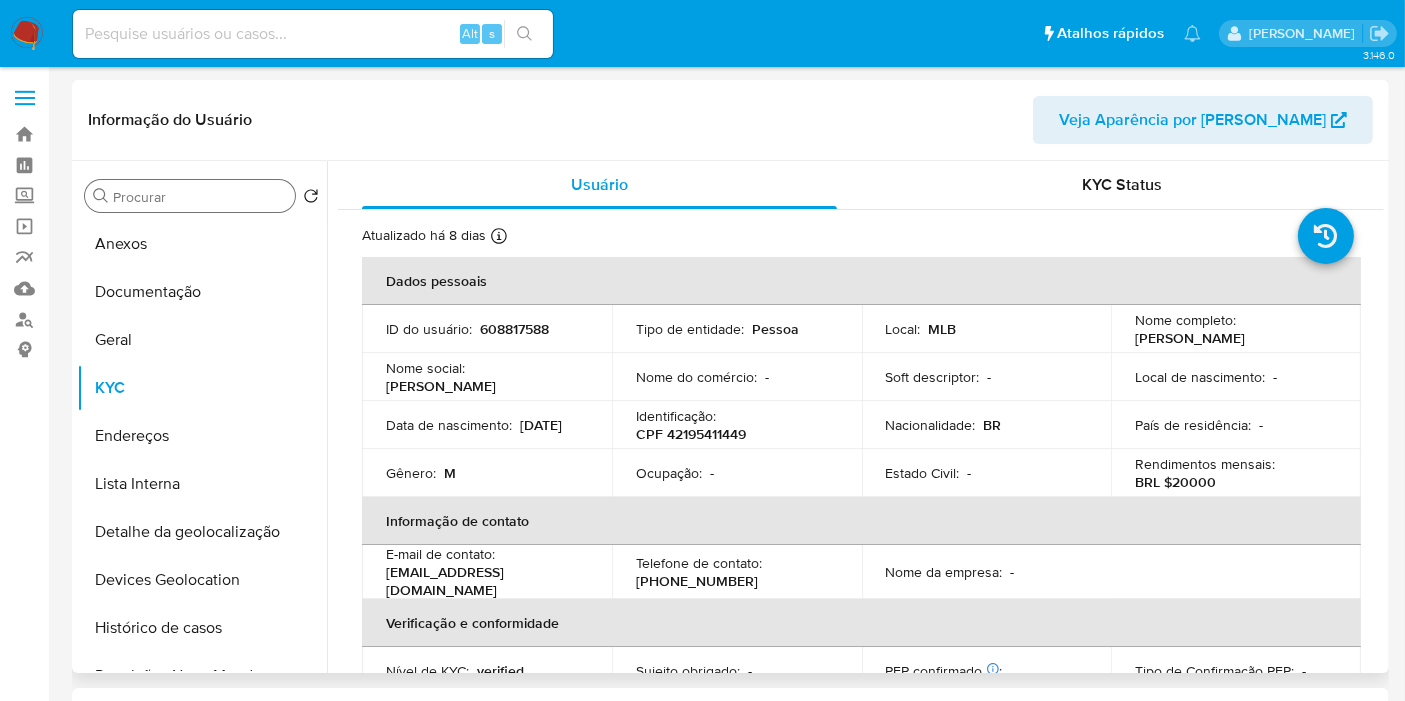 click on "CPF 42195411449" at bounding box center (691, 434) 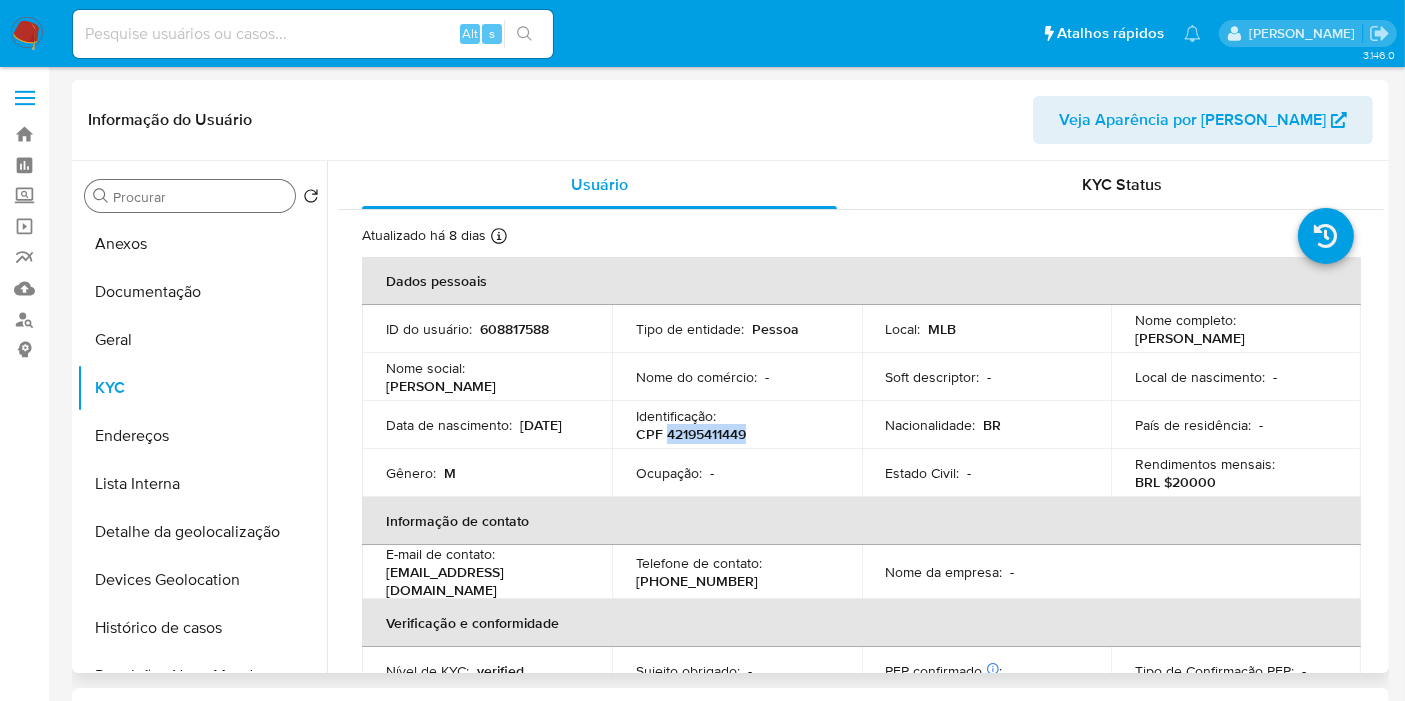 click on "CPF 42195411449" at bounding box center [691, 434] 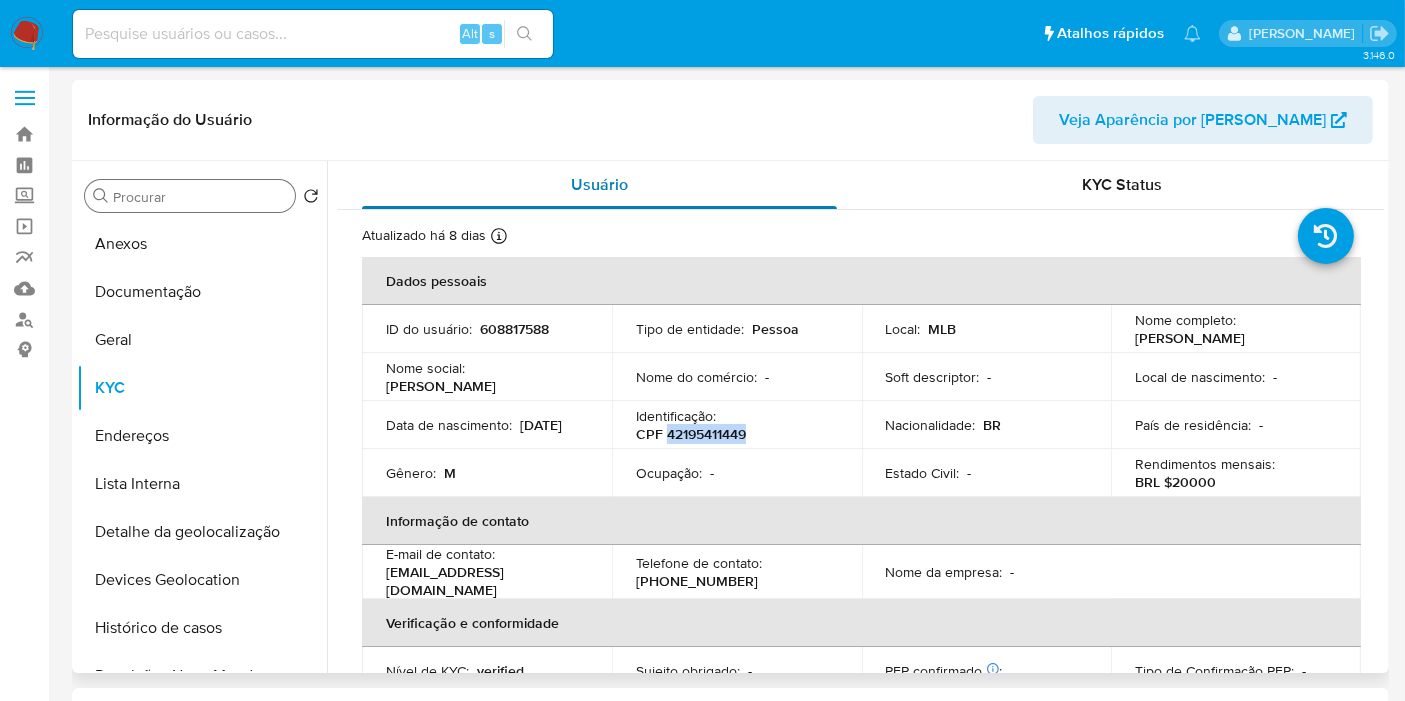 copy on "42195411449" 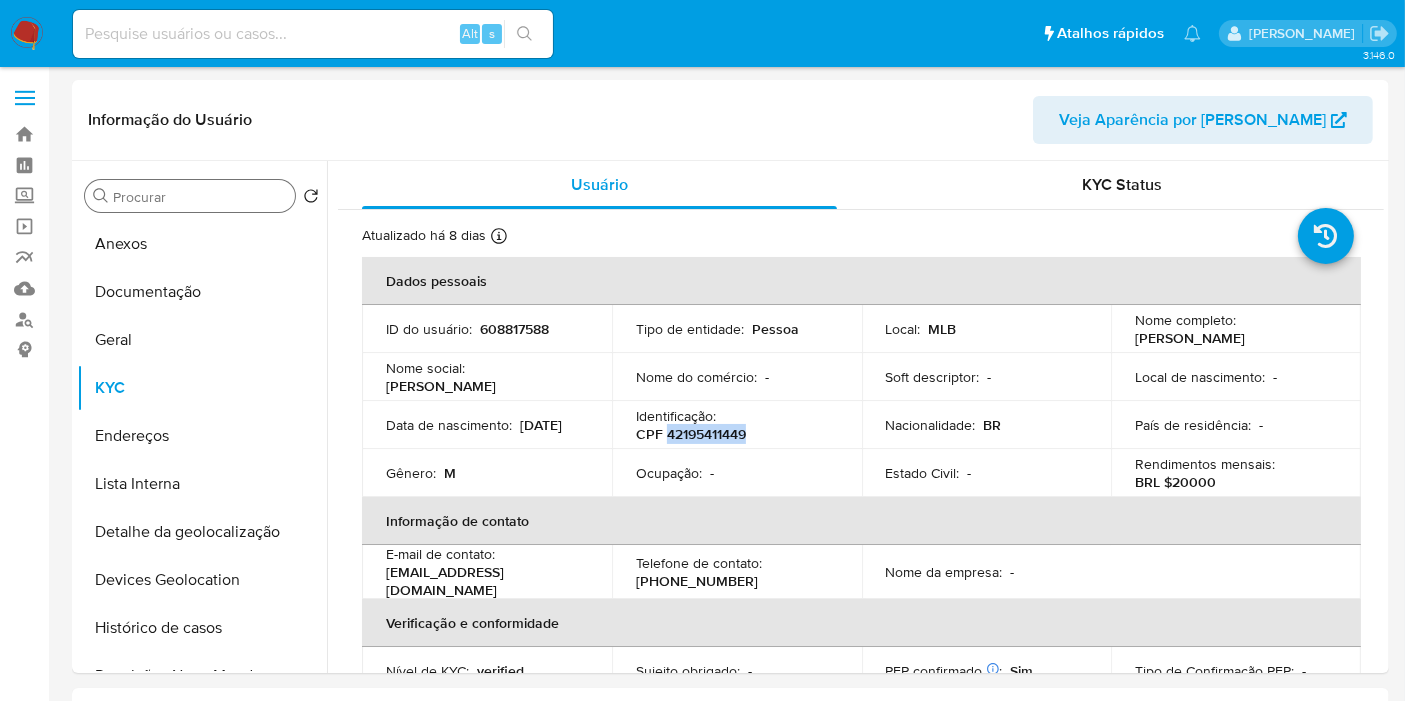 click at bounding box center (313, 34) 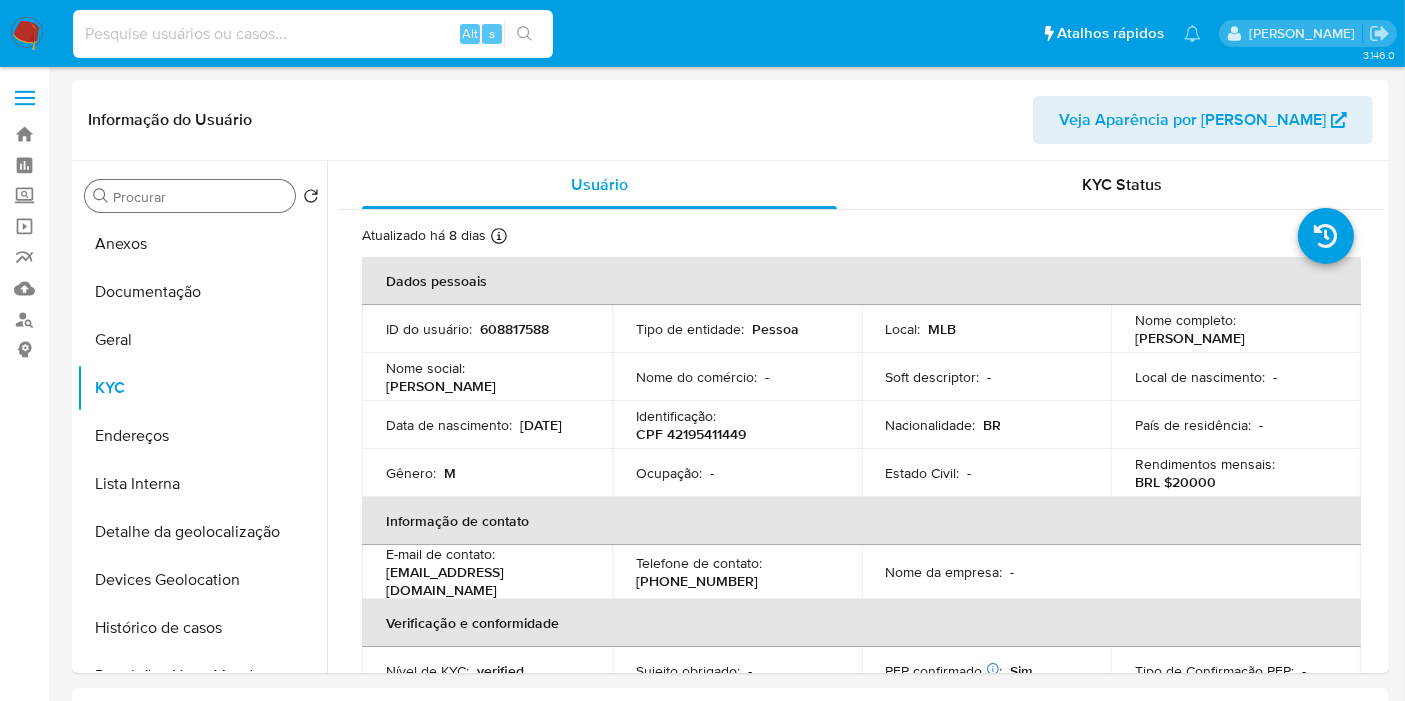 paste on "2484540410" 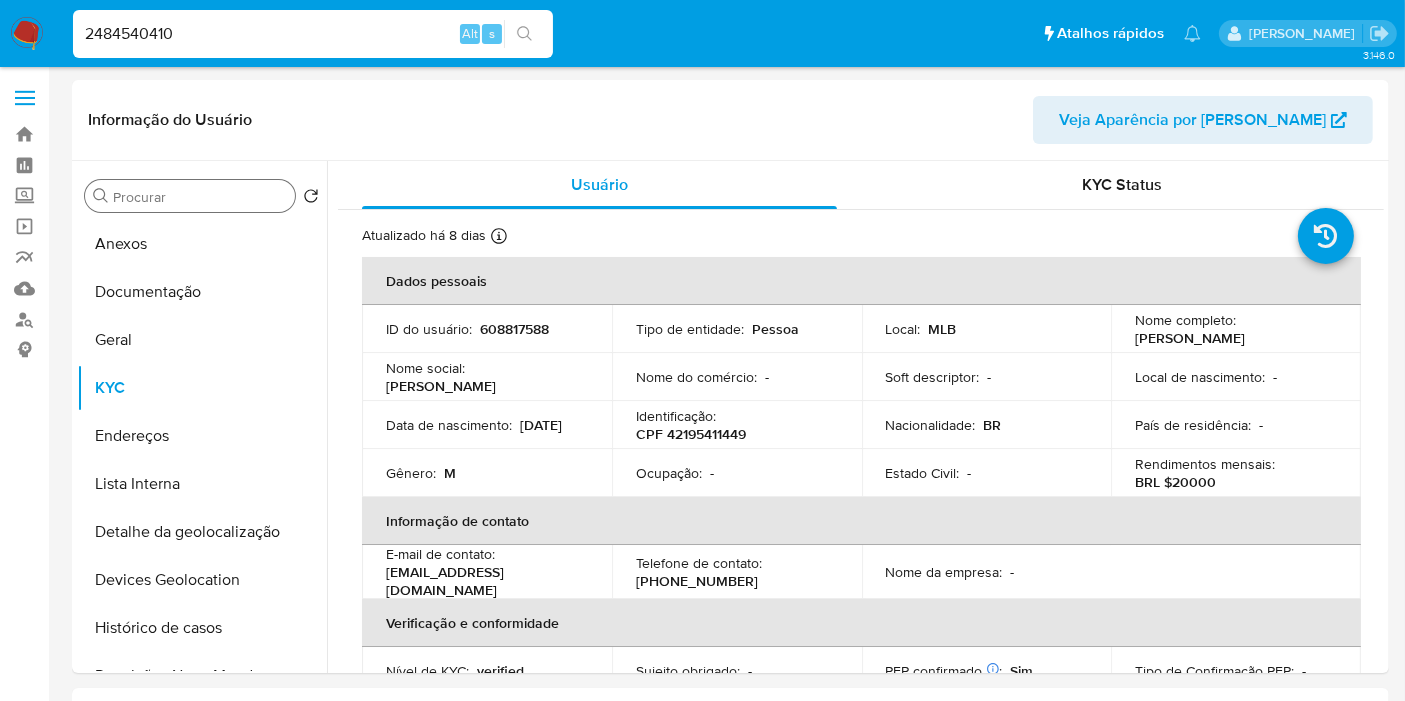 type on "2484540410" 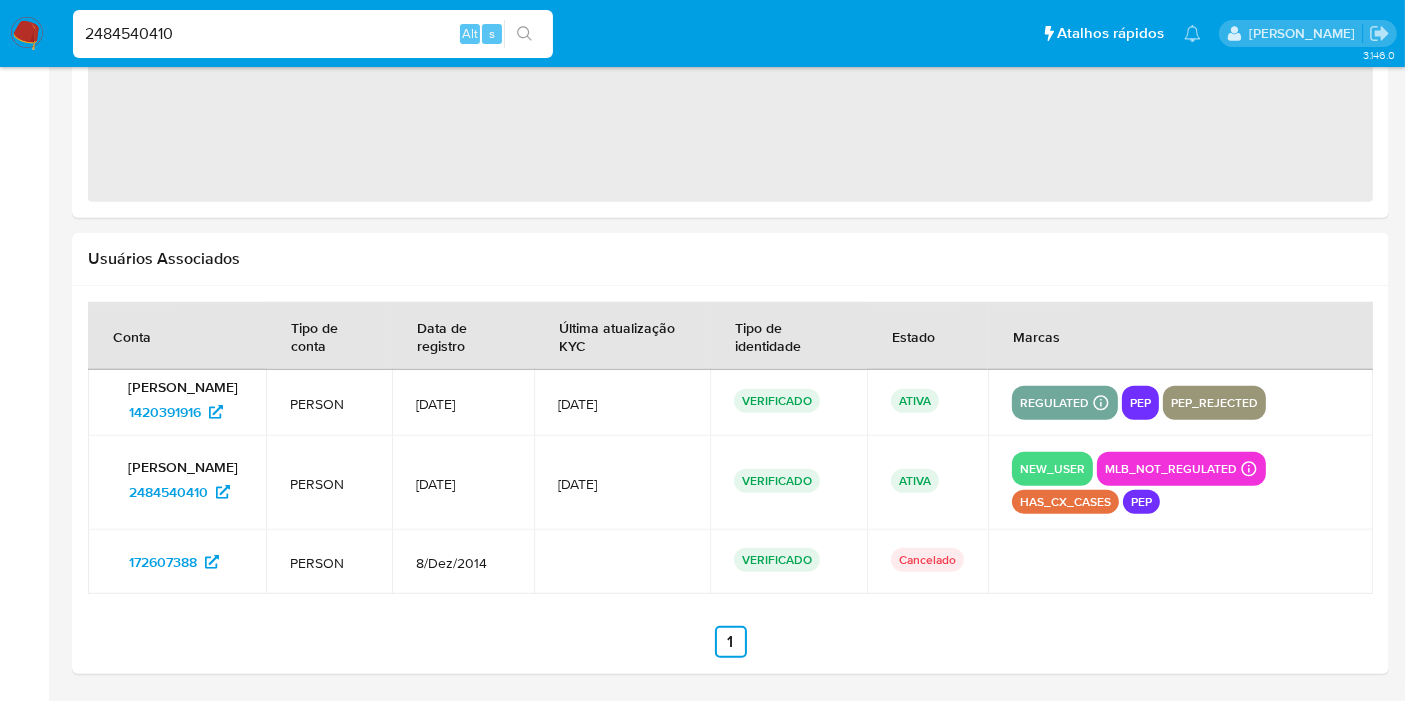 select on "10" 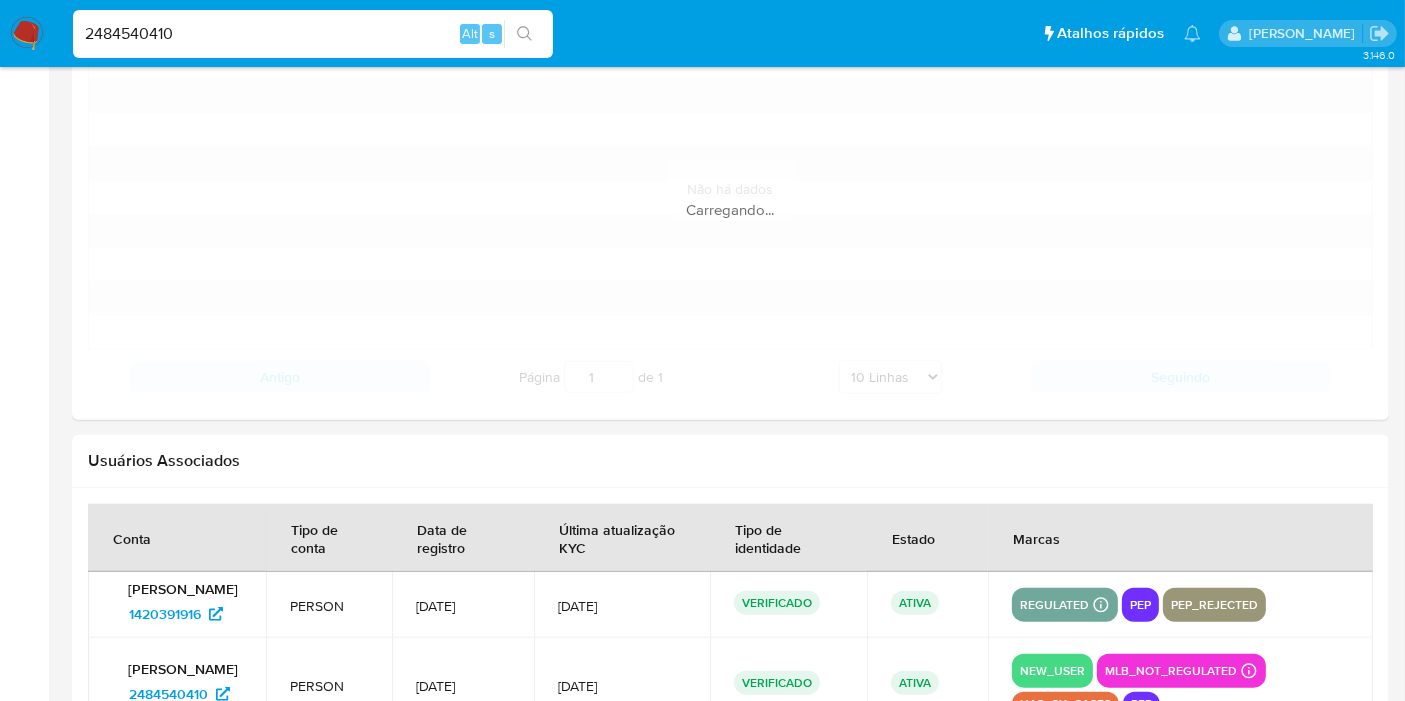 scroll, scrollTop: 2305, scrollLeft: 0, axis: vertical 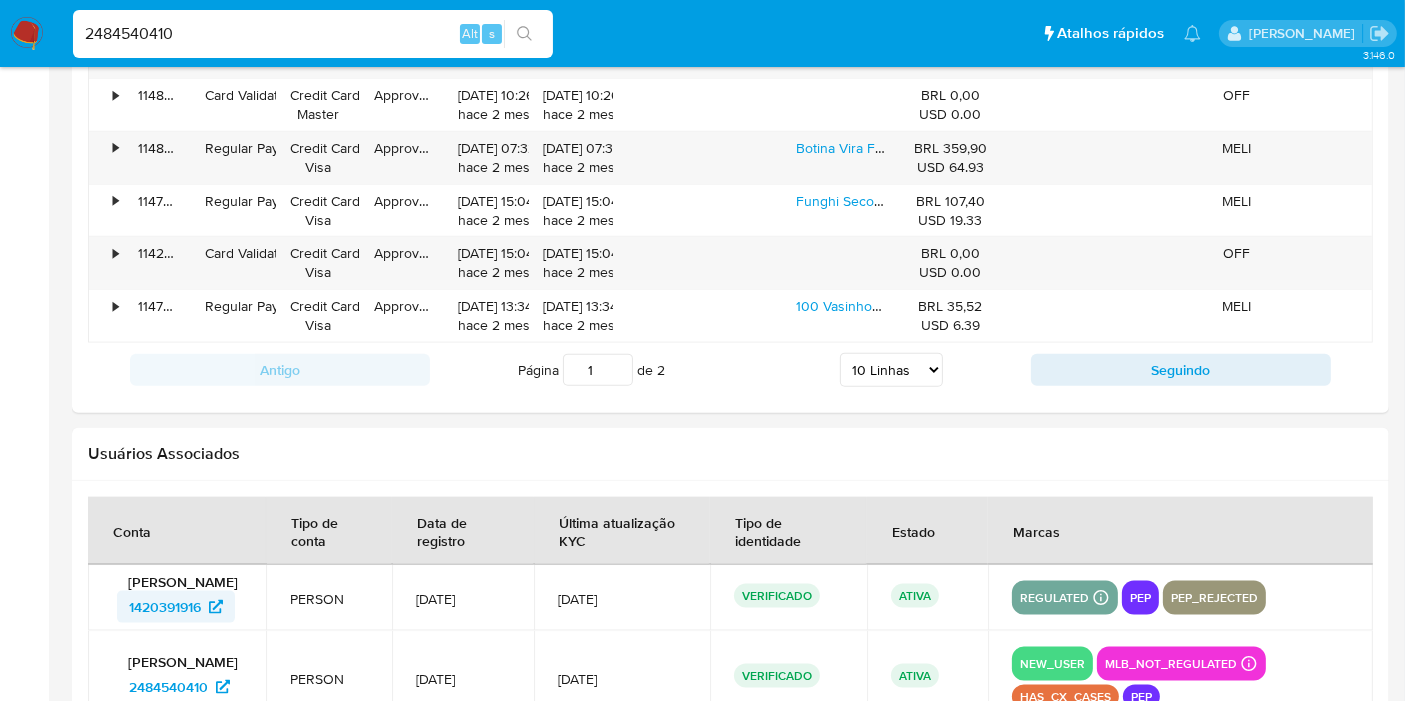 click on "1420391916" at bounding box center (165, 607) 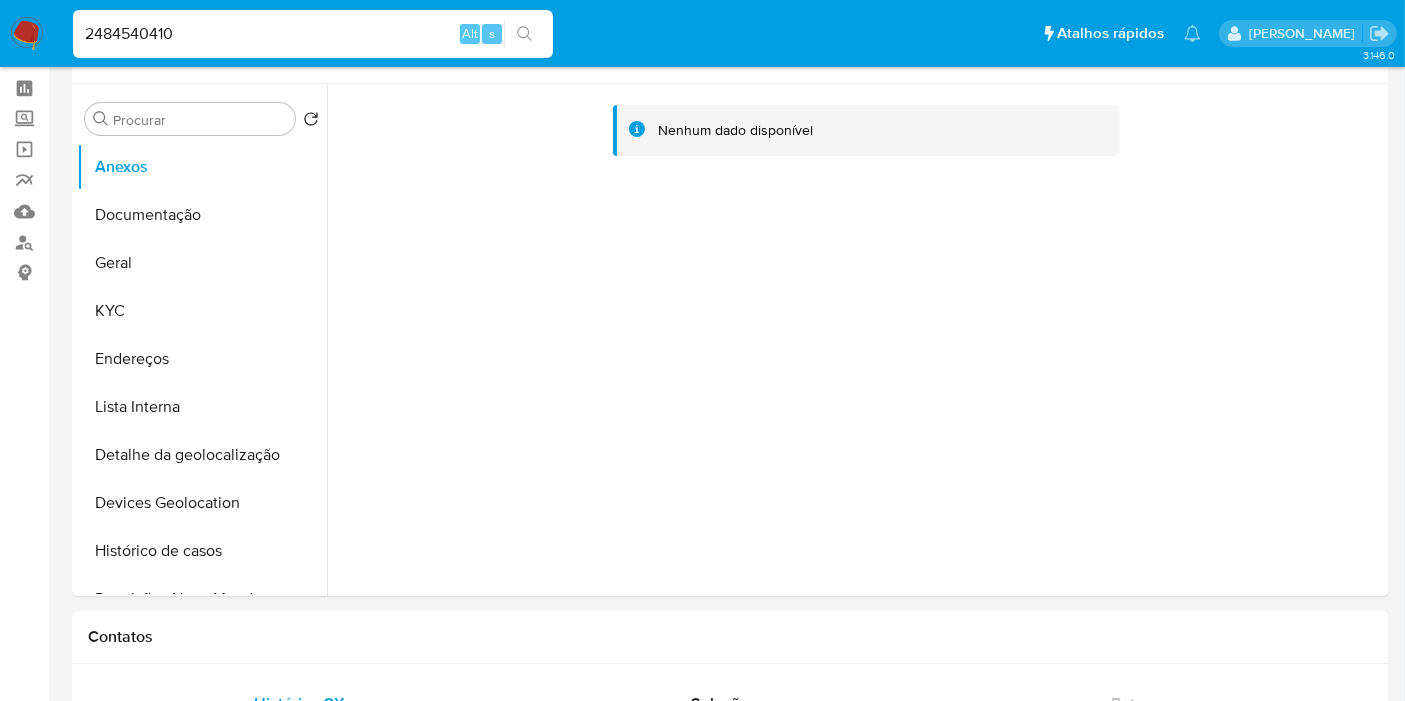 scroll, scrollTop: 0, scrollLeft: 0, axis: both 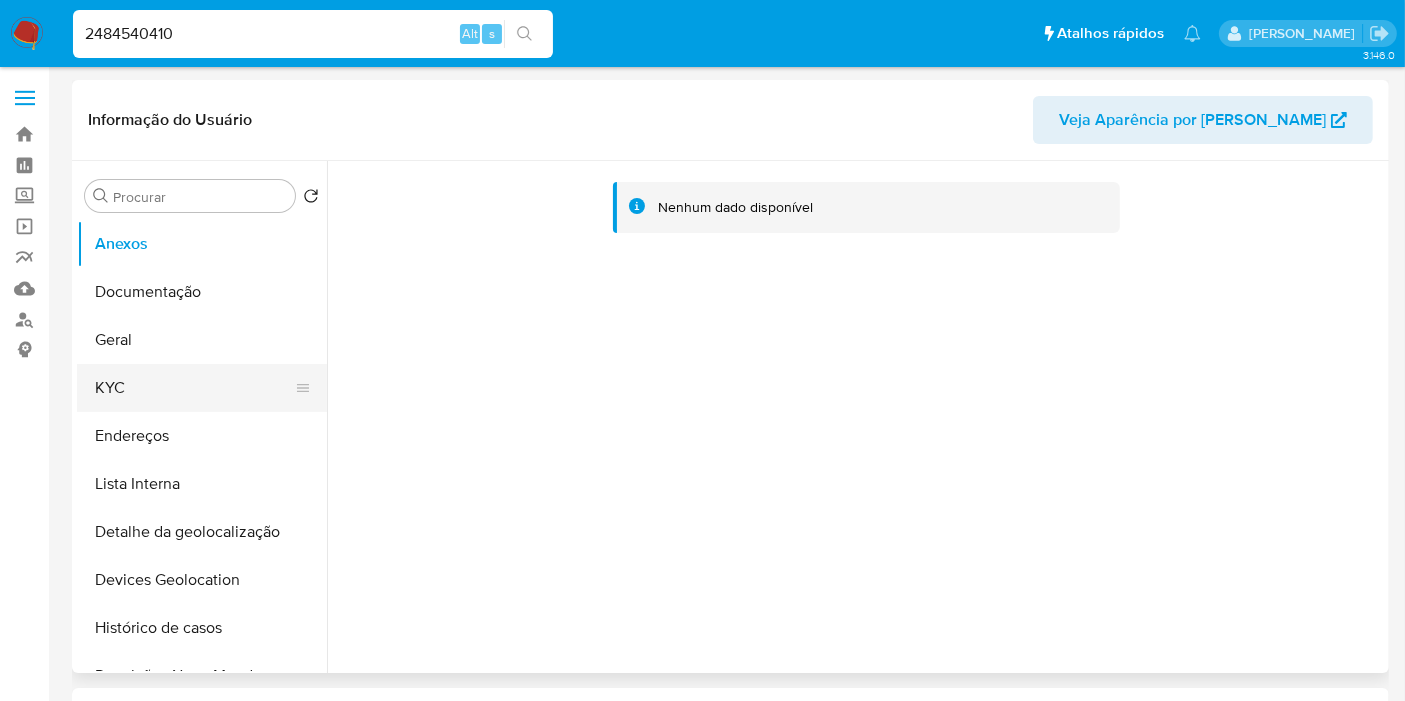 click on "KYC" at bounding box center [194, 388] 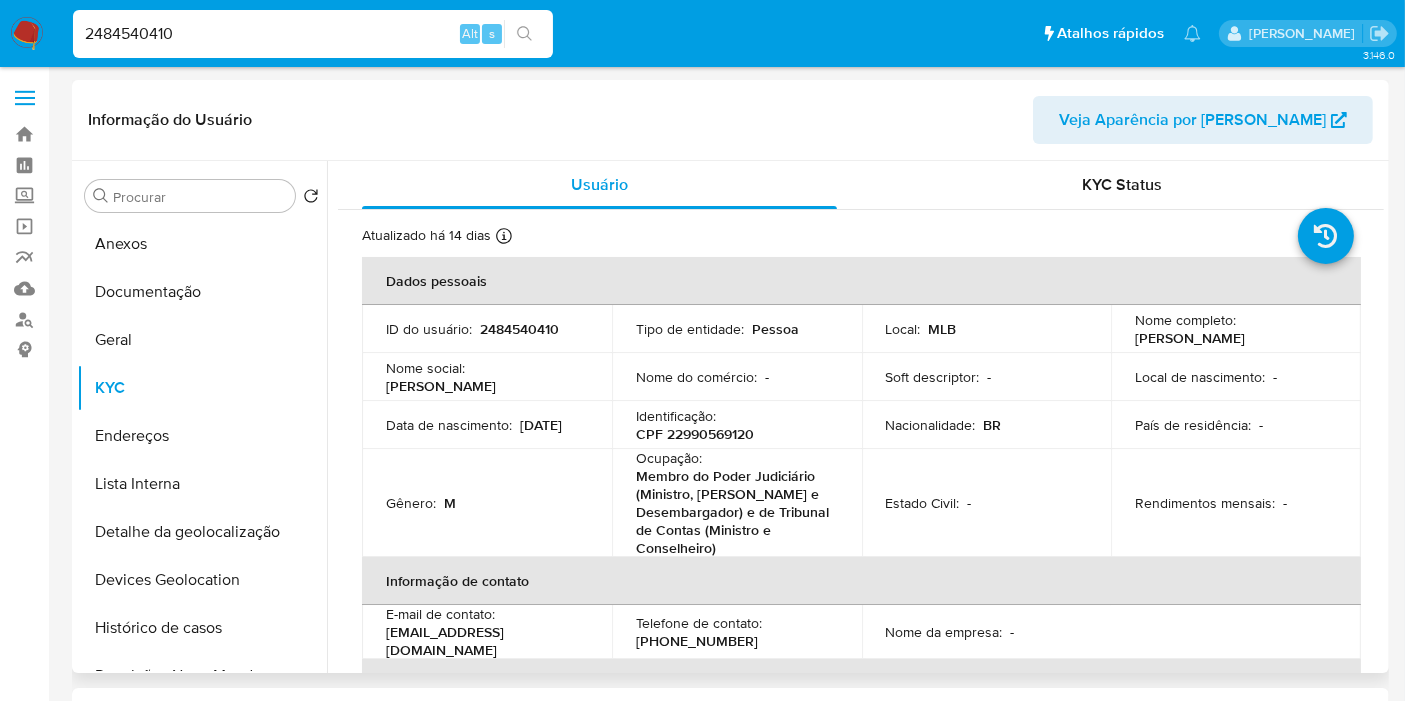 click on "CPF 22990569120" at bounding box center [695, 434] 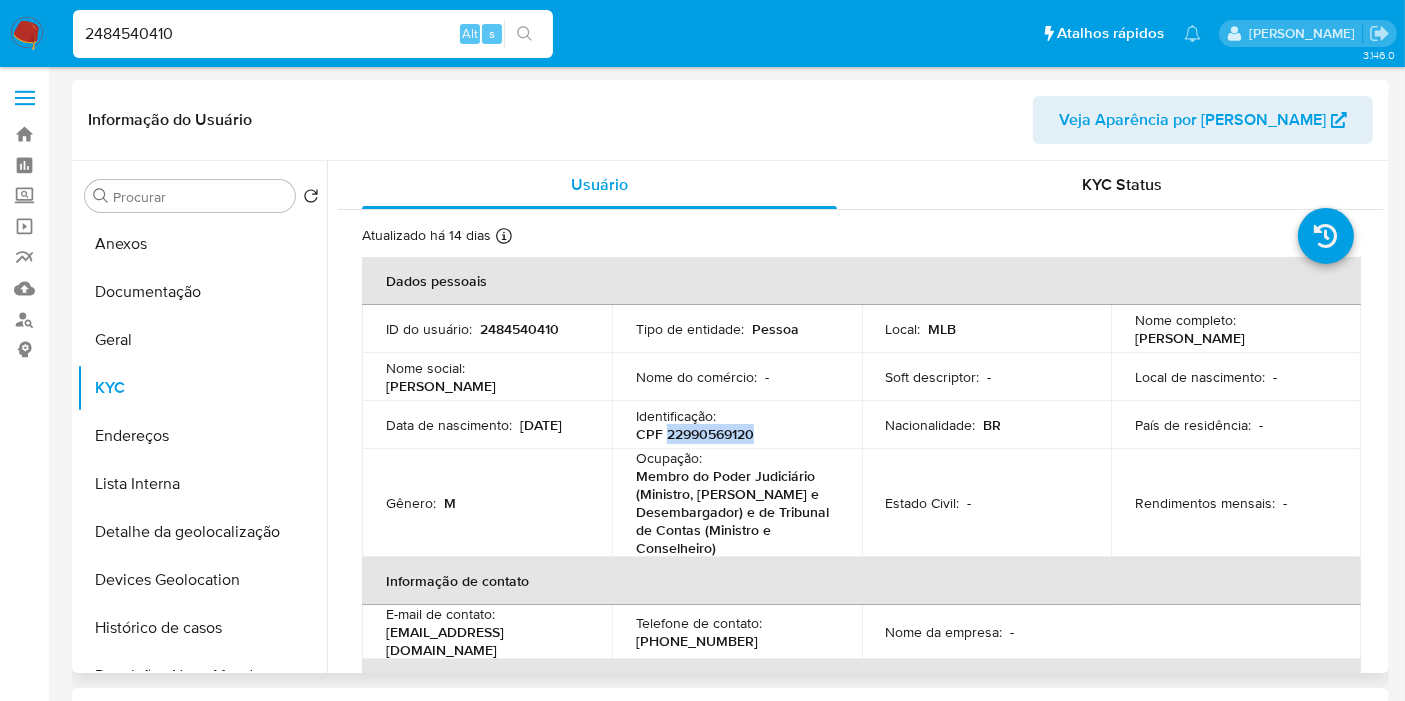 click on "CPF 22990569120" at bounding box center (695, 434) 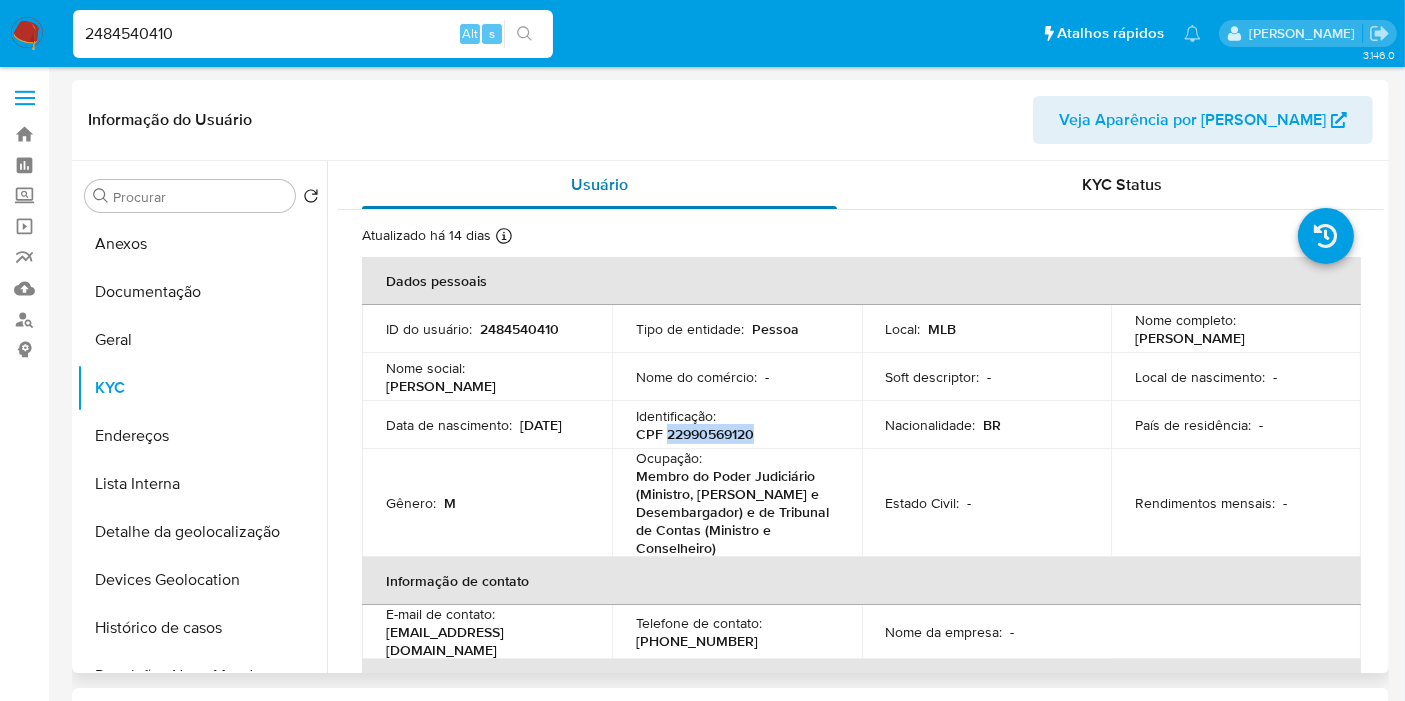 copy on "22990569120" 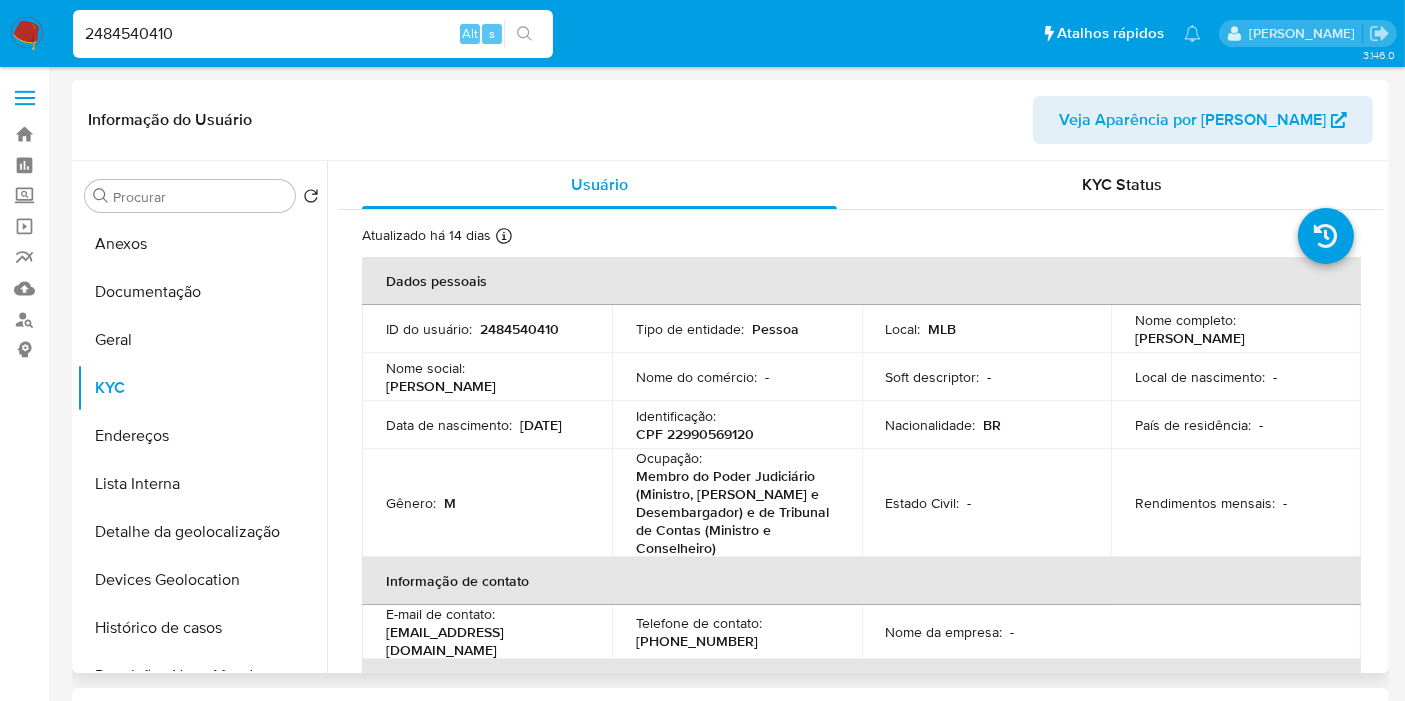 click on "2484540410" at bounding box center (519, 329) 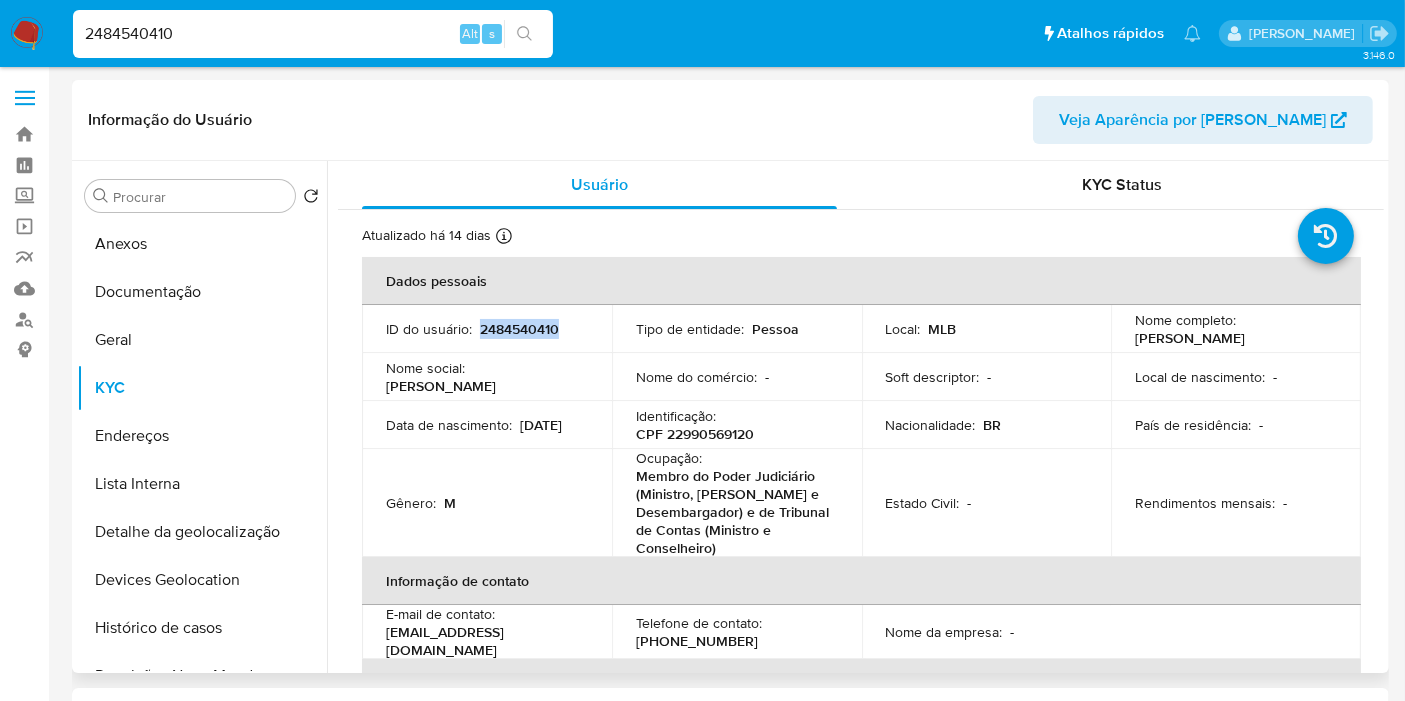 click on "2484540410" at bounding box center [519, 329] 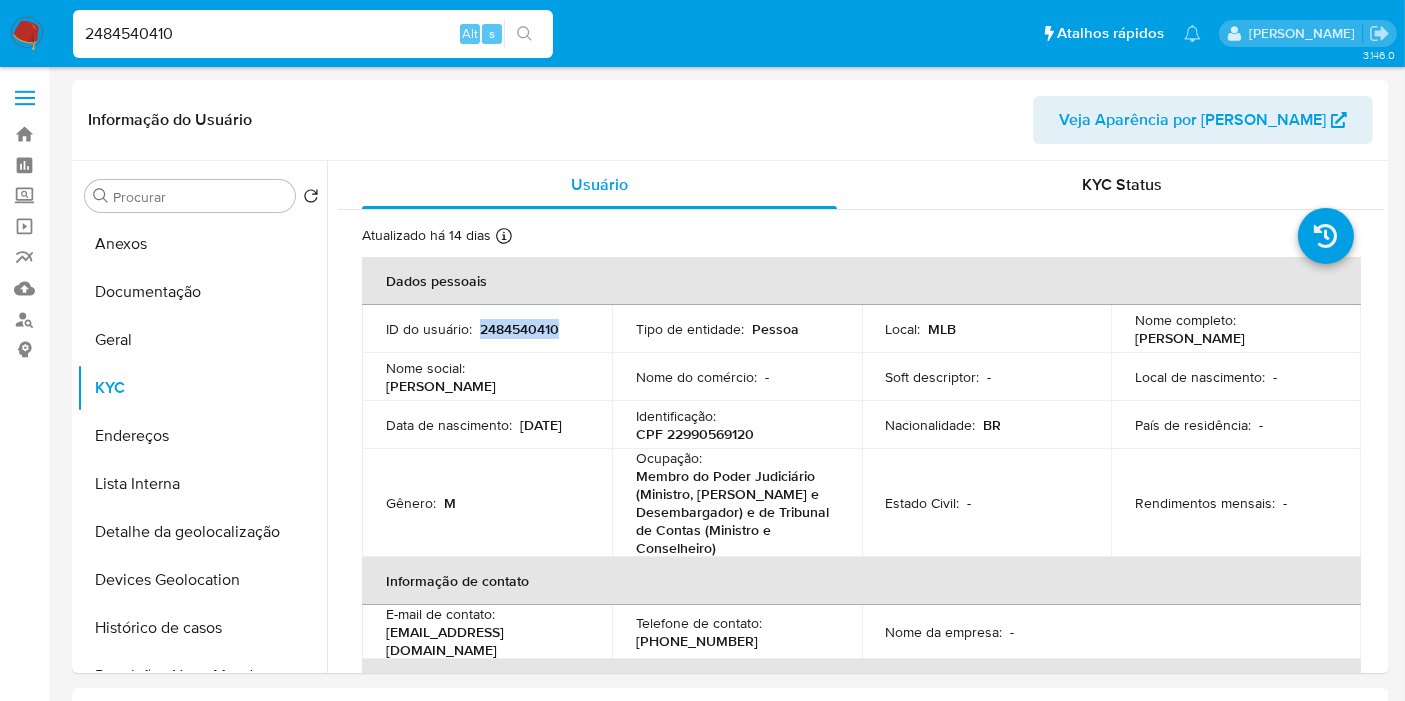 copy on "2484540410" 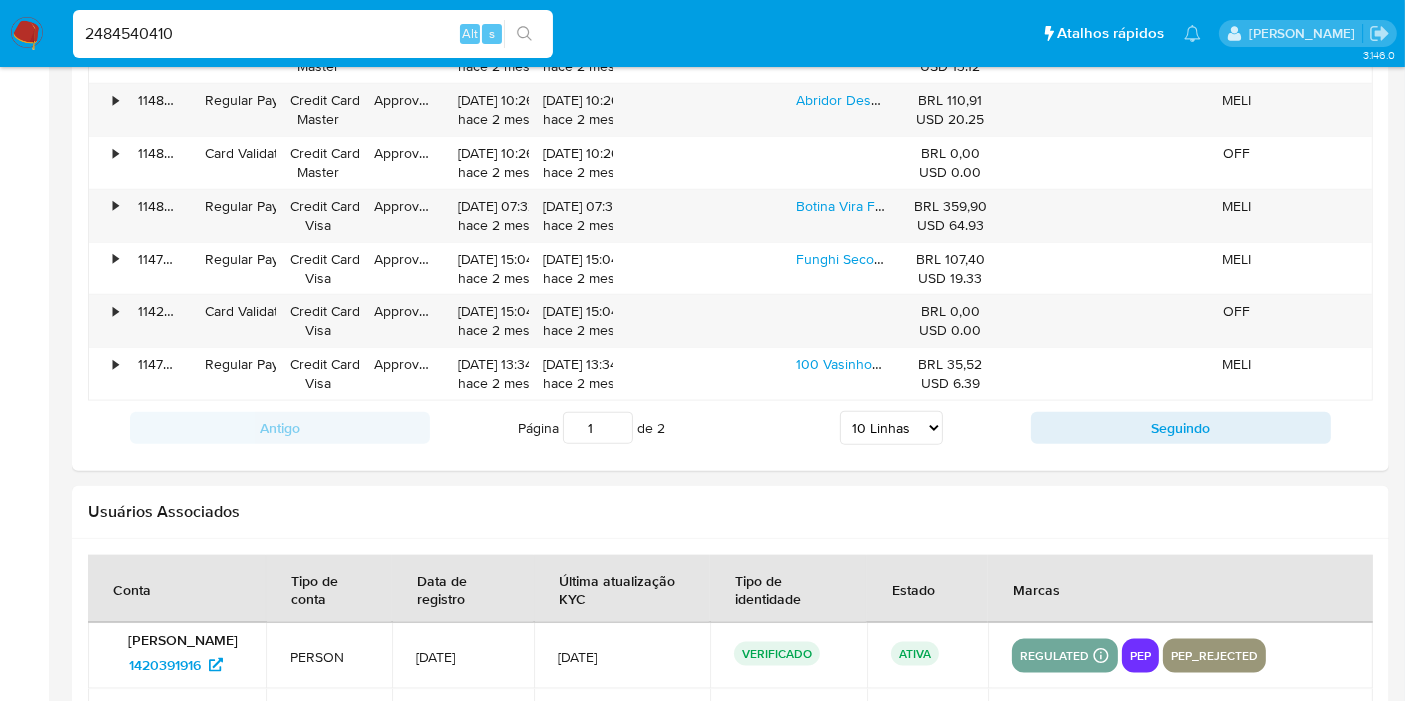 scroll, scrollTop: 2444, scrollLeft: 0, axis: vertical 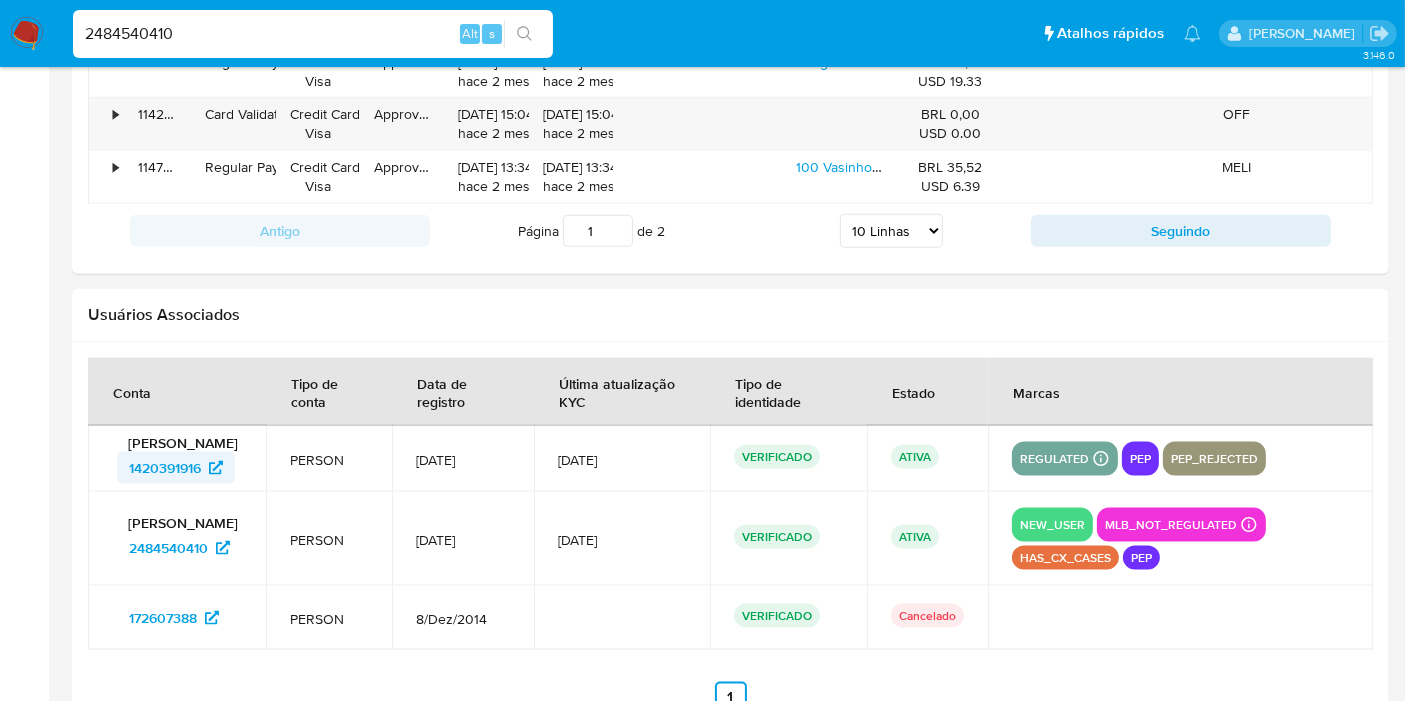 drag, startPoint x: 107, startPoint y: 454, endPoint x: 194, endPoint y: 463, distance: 87.46428 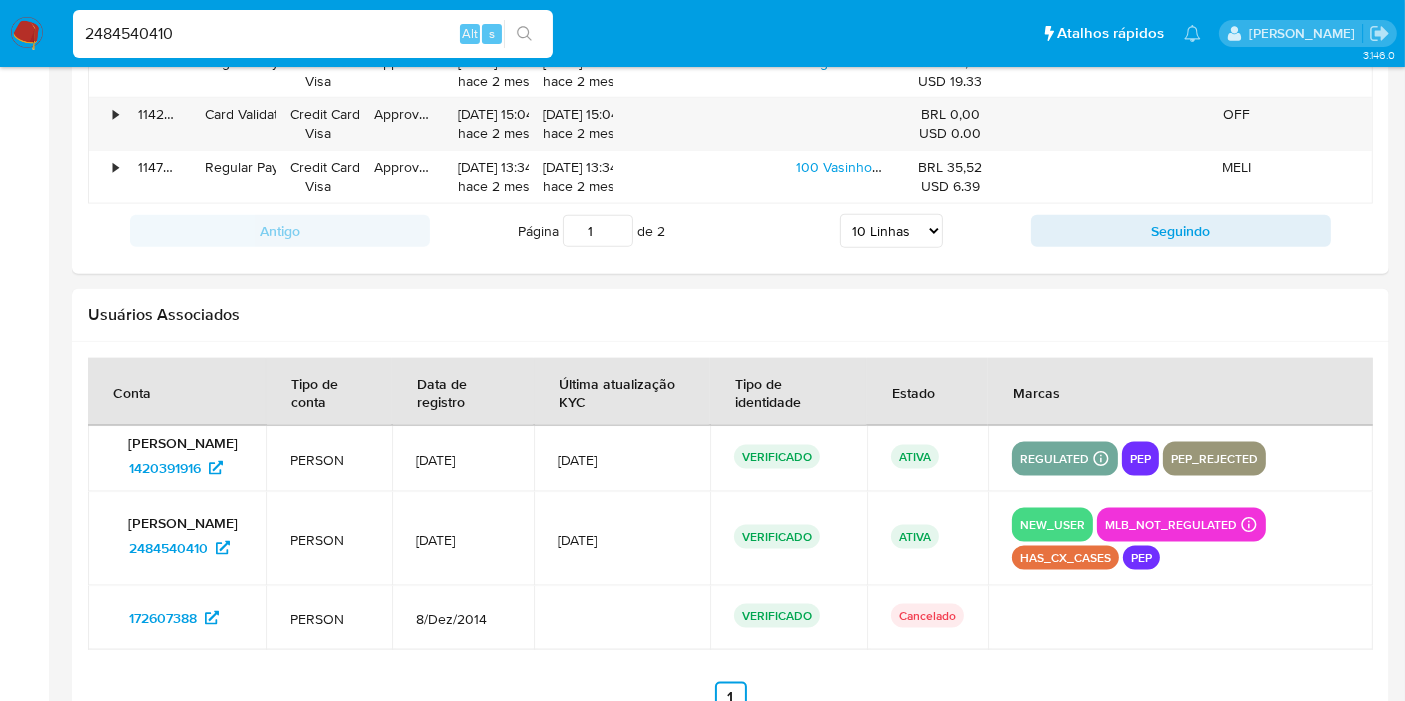 click on "Evandro Stabile 2484540410" at bounding box center [177, 539] 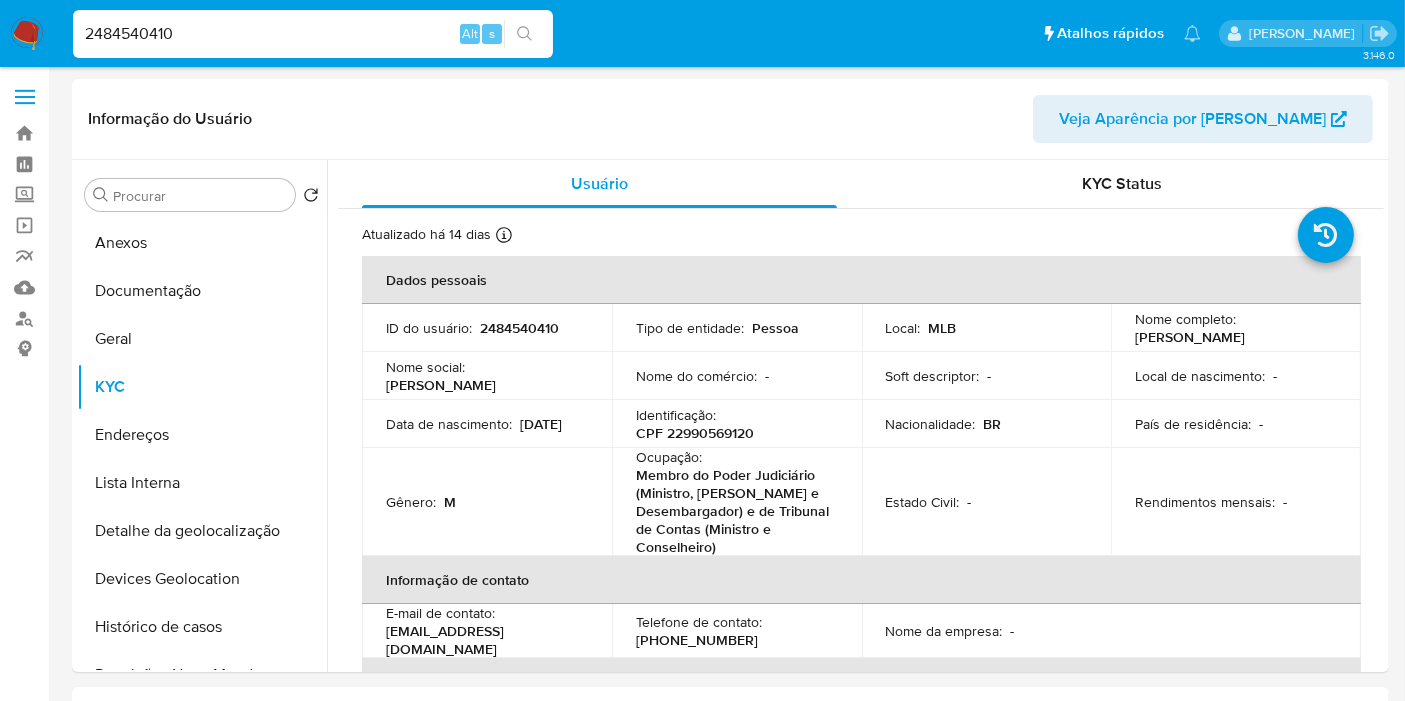 scroll, scrollTop: 0, scrollLeft: 0, axis: both 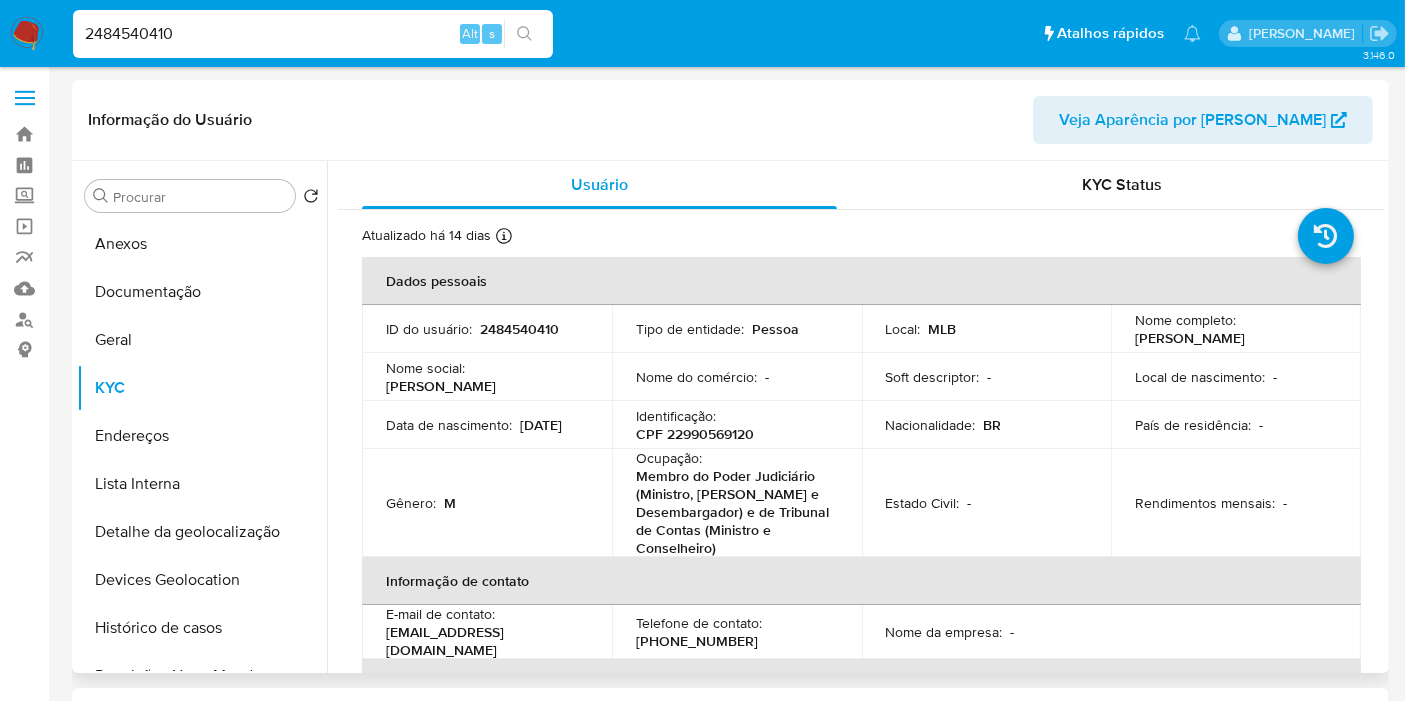 drag, startPoint x: 1128, startPoint y: 335, endPoint x: 1231, endPoint y: 335, distance: 103 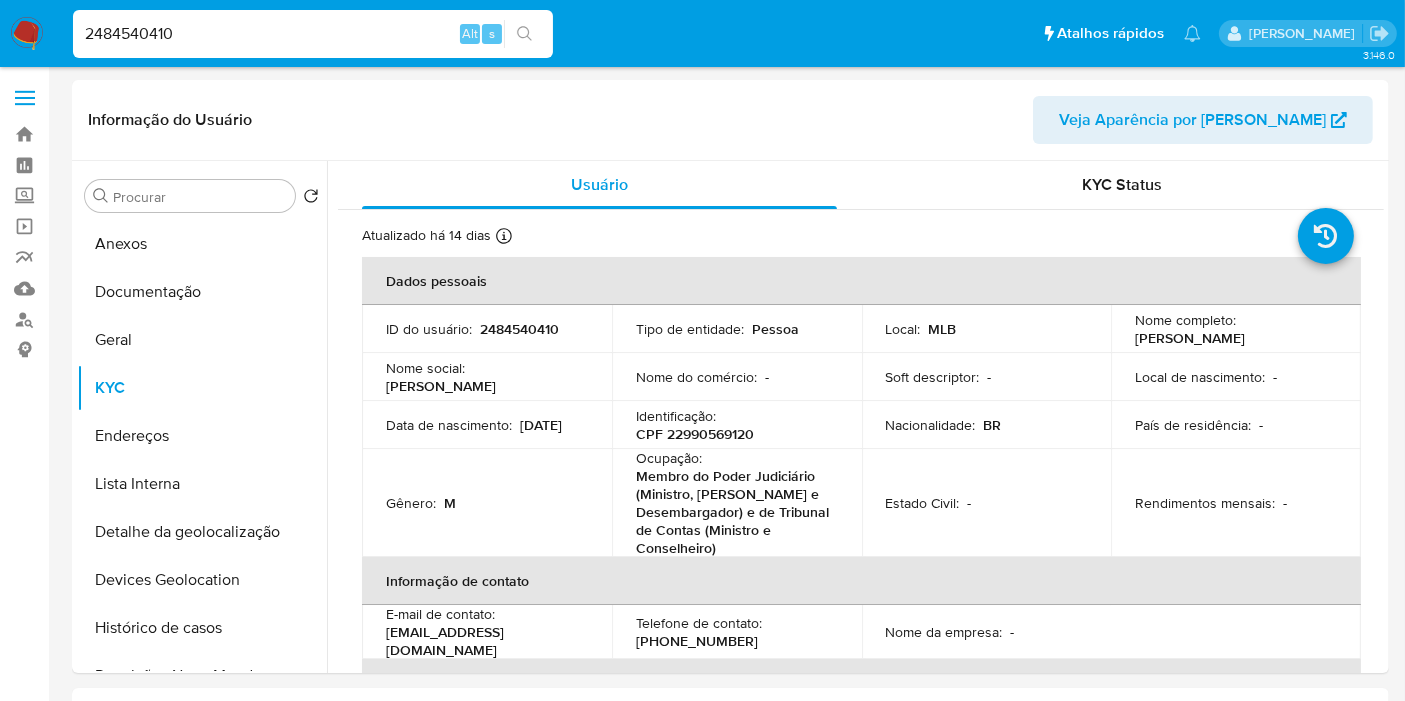 copy on "[PERSON_NAME]" 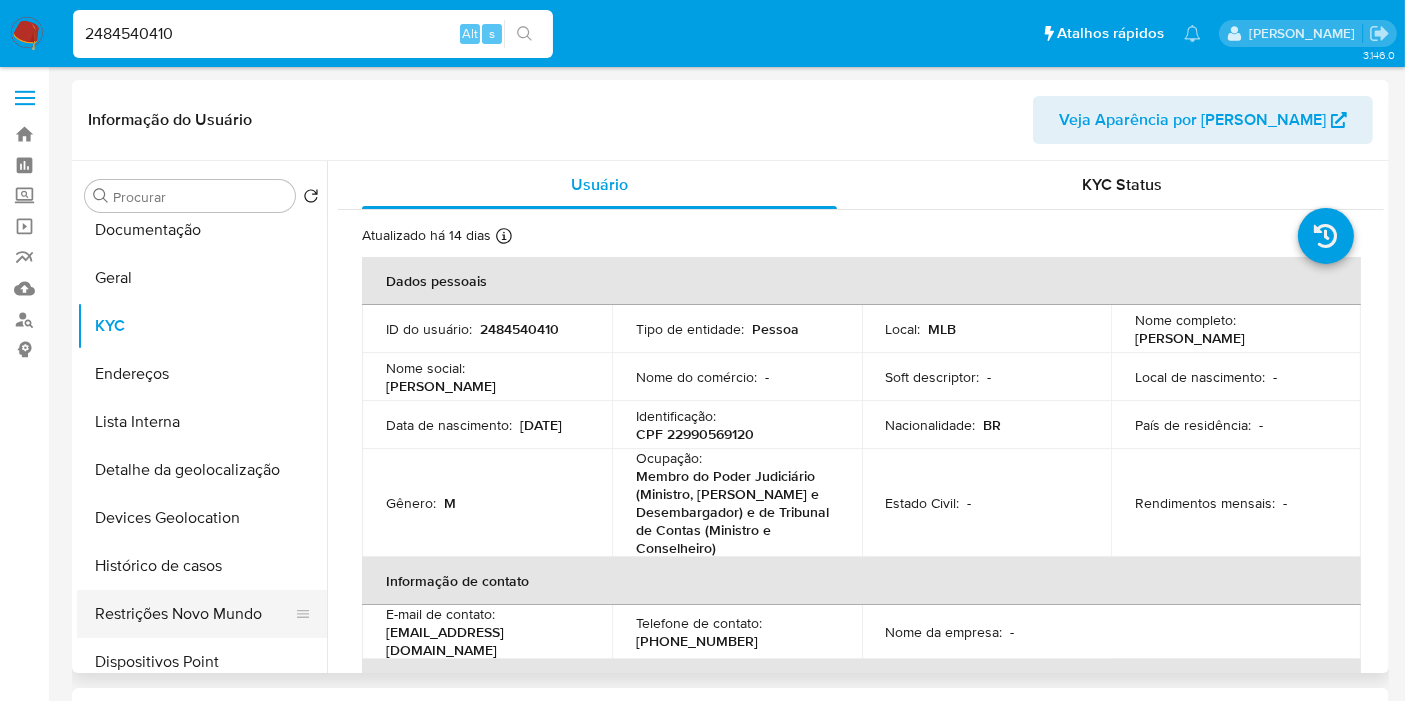 scroll, scrollTop: 111, scrollLeft: 0, axis: vertical 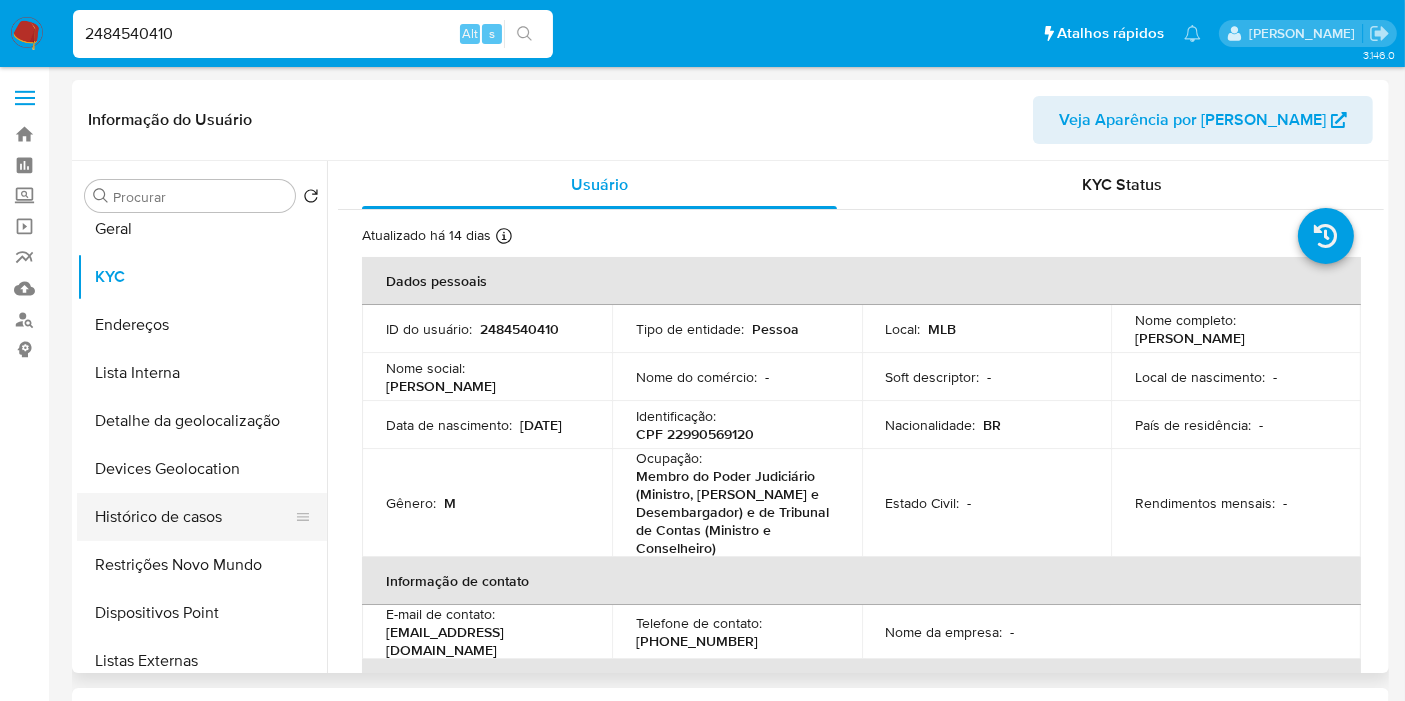 click on "Histórico de casos" at bounding box center [194, 517] 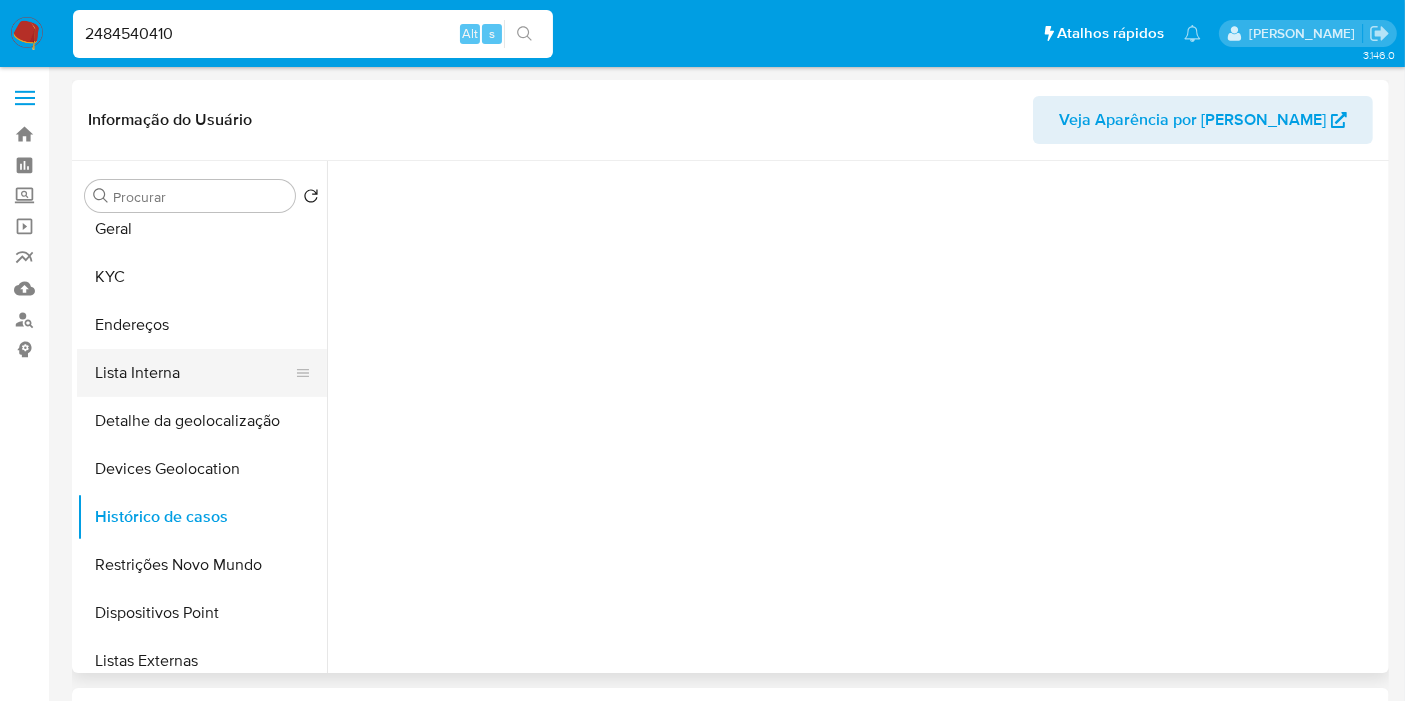 click on "Lista Interna" at bounding box center [194, 373] 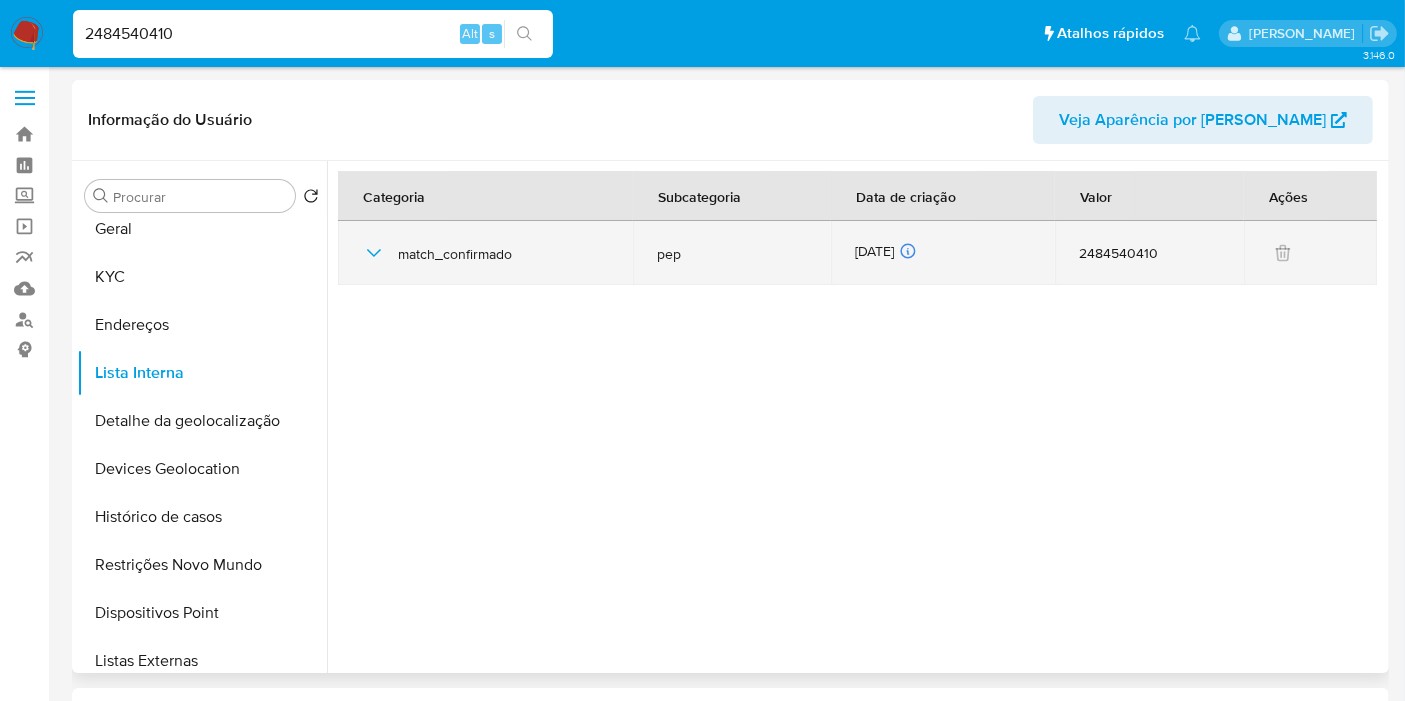 click 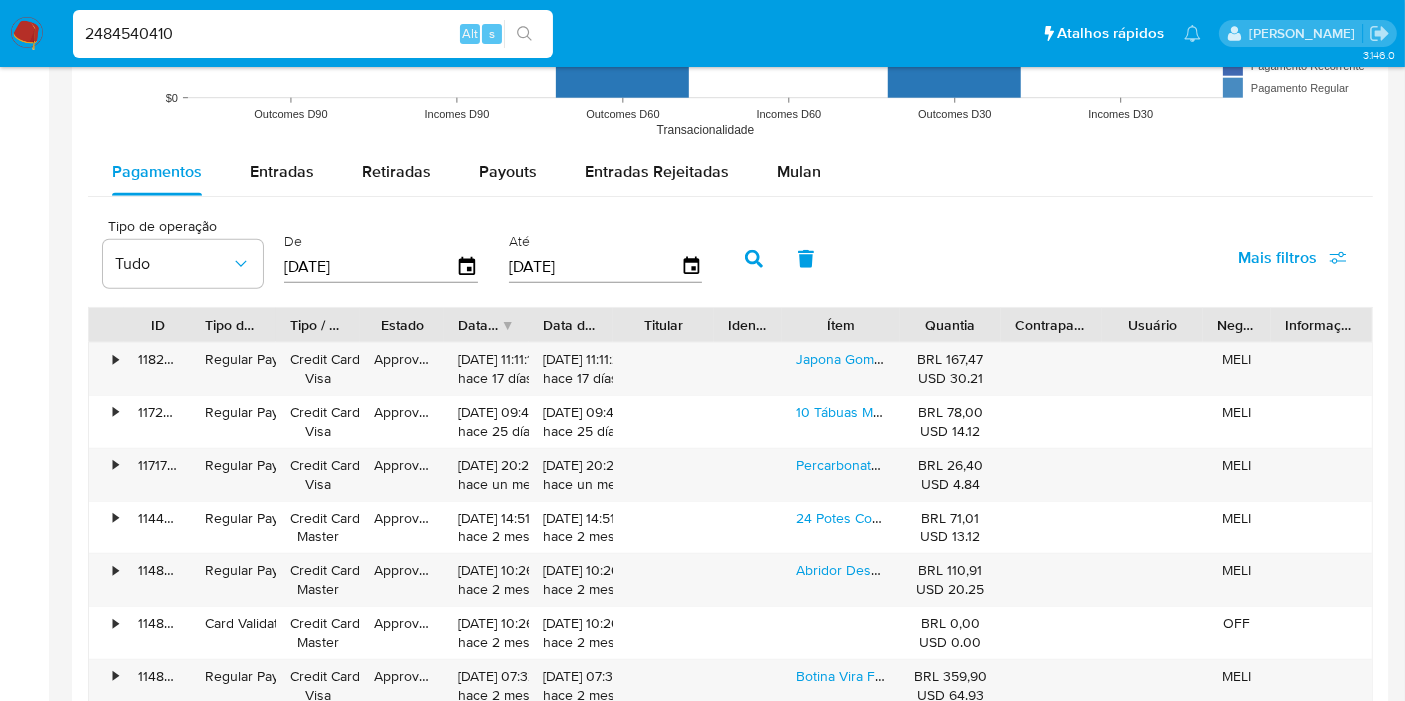 scroll, scrollTop: 2333, scrollLeft: 0, axis: vertical 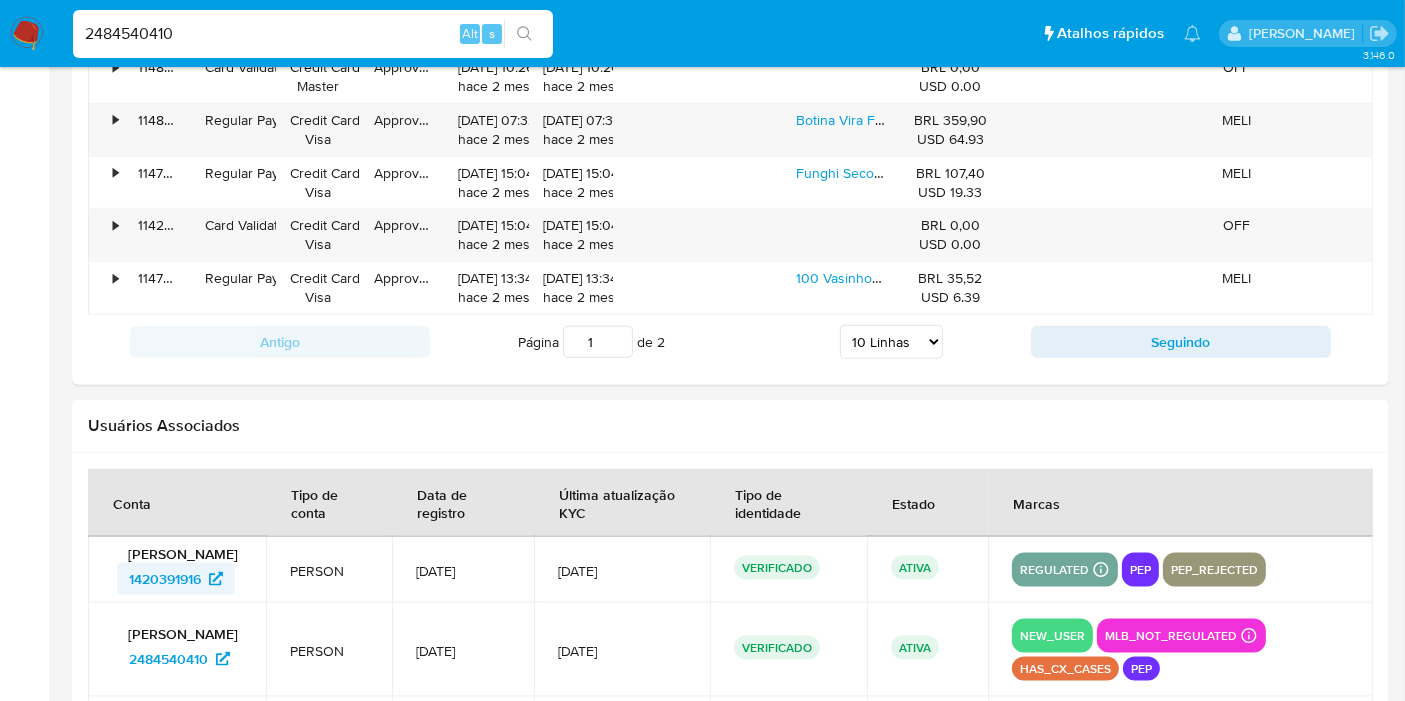 click on "1420391916" at bounding box center [165, 579] 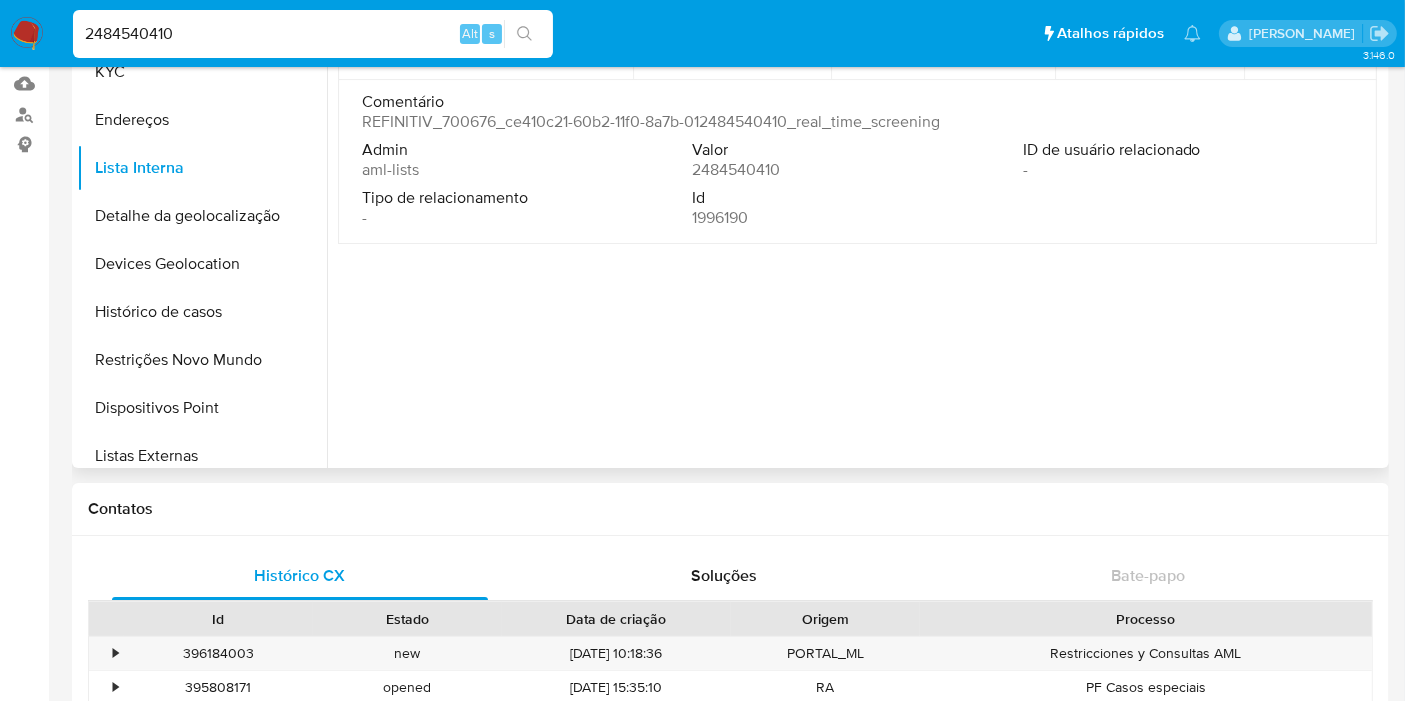 scroll, scrollTop: 0, scrollLeft: 0, axis: both 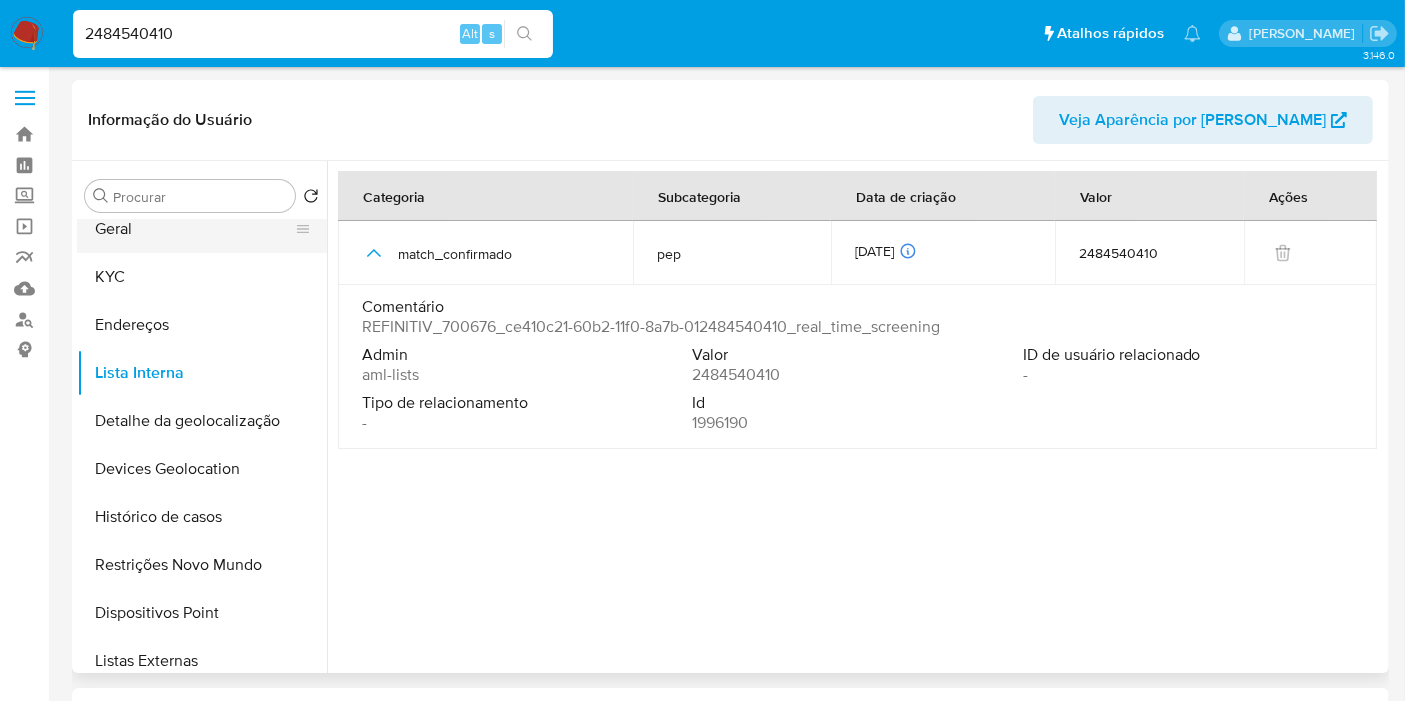 click on "Geral" at bounding box center [194, 229] 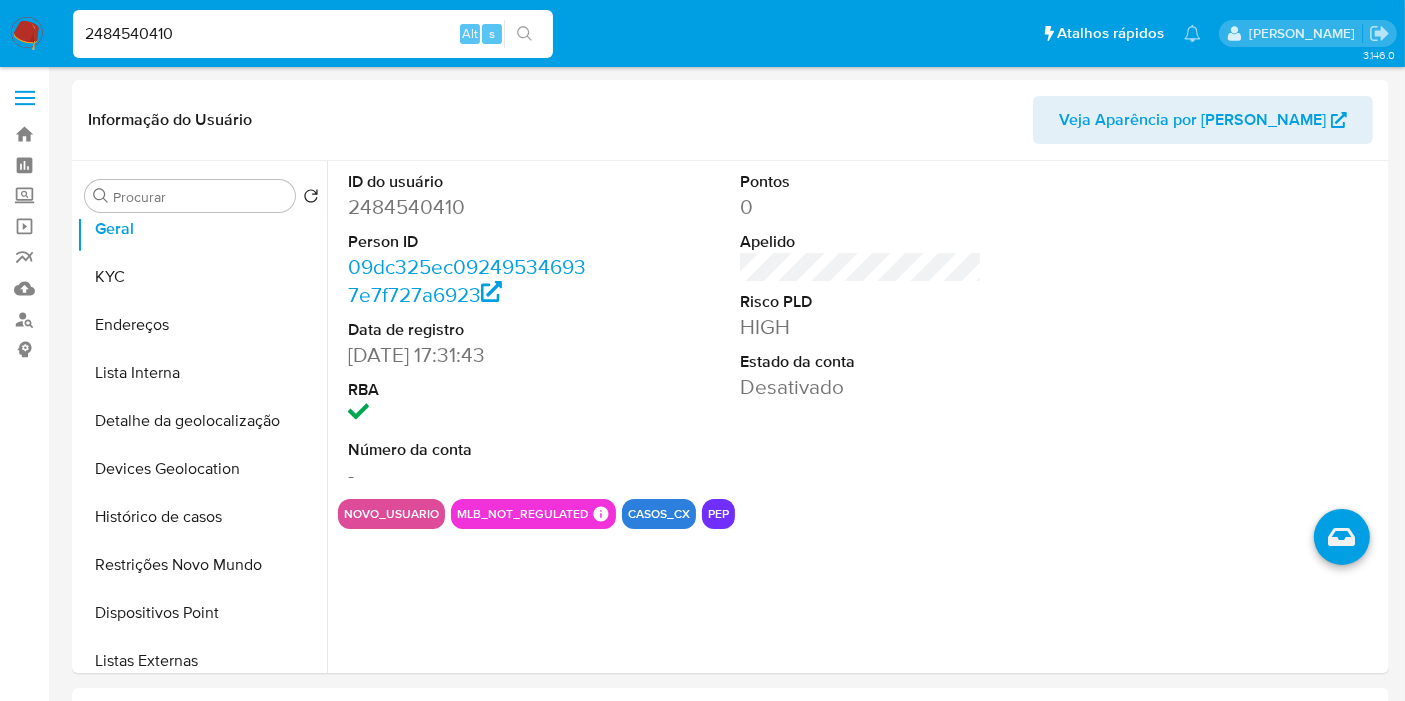 click on "Bandeja Painel Screening Pesquisa em Listas Watchlist Ferramentas Operações em massa relatórios Mulan Localizador de pessoas Consolidado" at bounding box center [24, 1601] 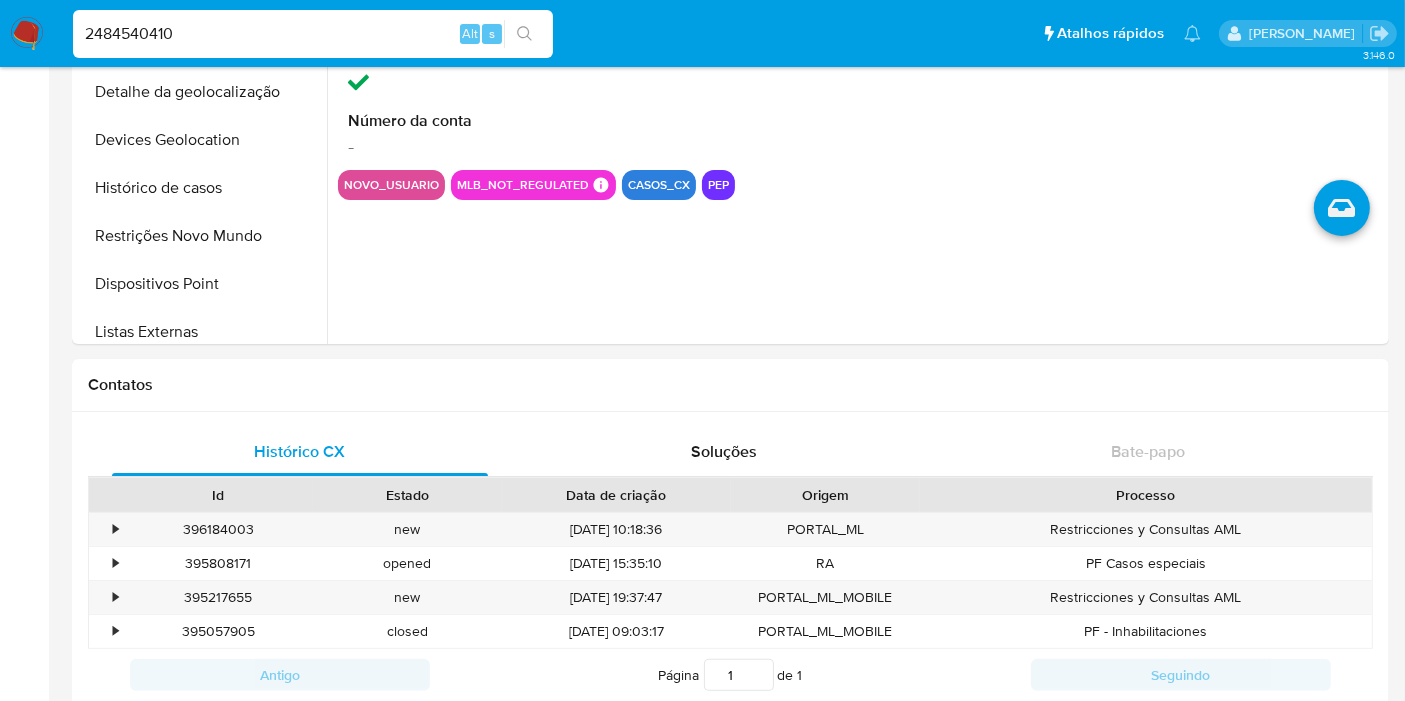 scroll, scrollTop: 111, scrollLeft: 0, axis: vertical 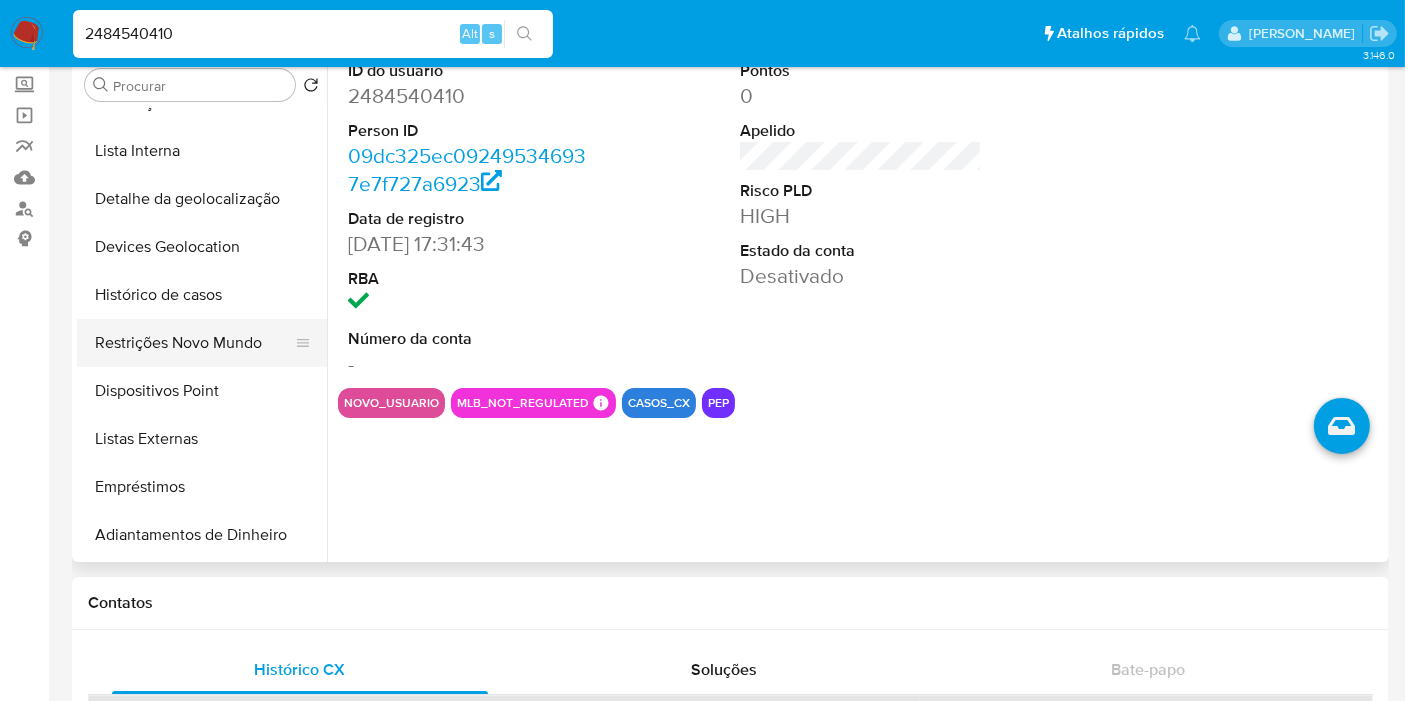 click on "Restrições Novo Mundo" at bounding box center [194, 343] 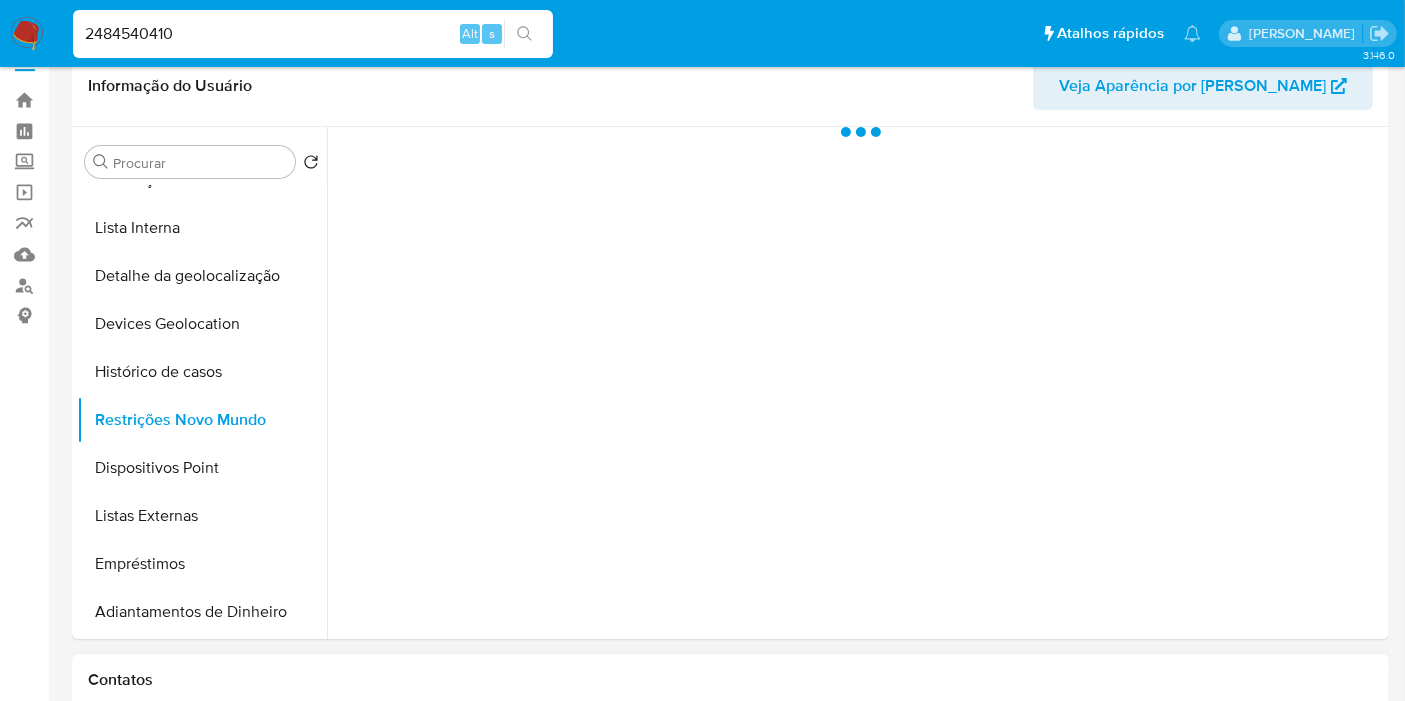 scroll, scrollTop: 0, scrollLeft: 0, axis: both 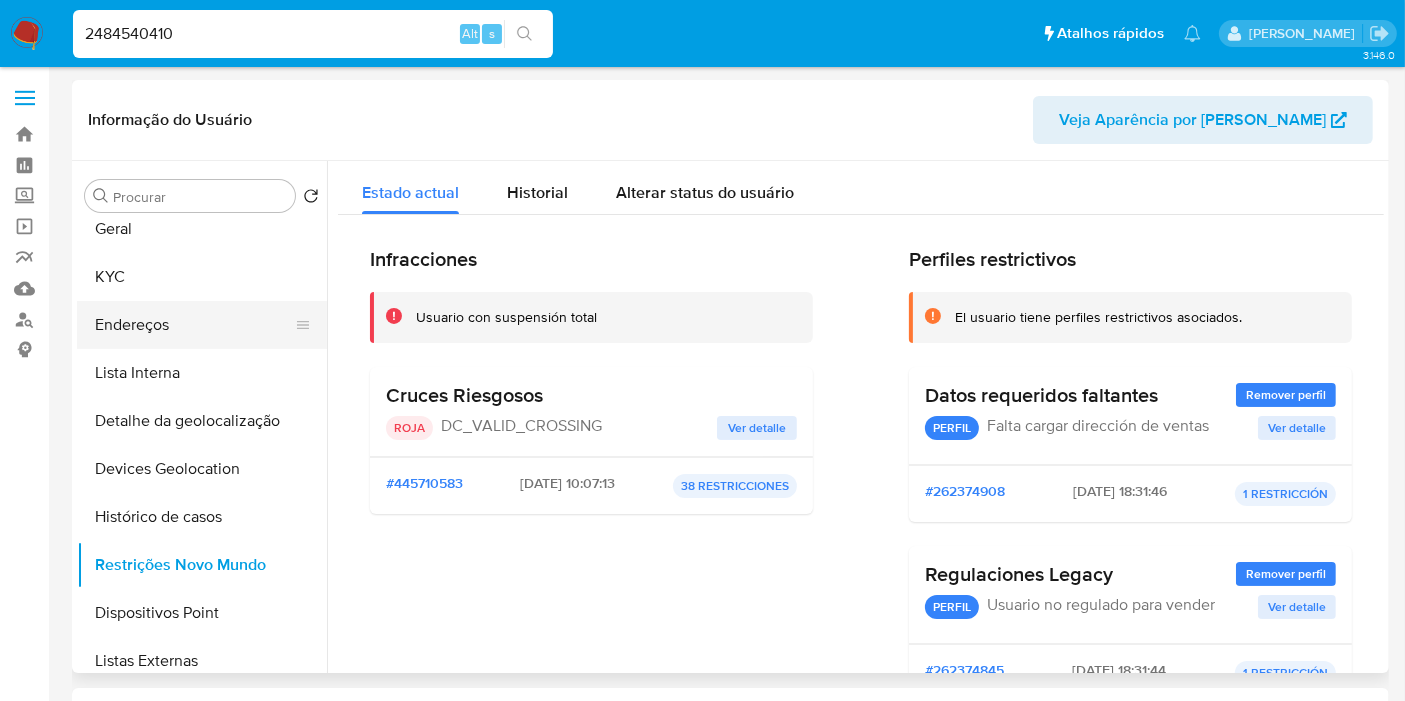 click on "Endereços" at bounding box center [194, 325] 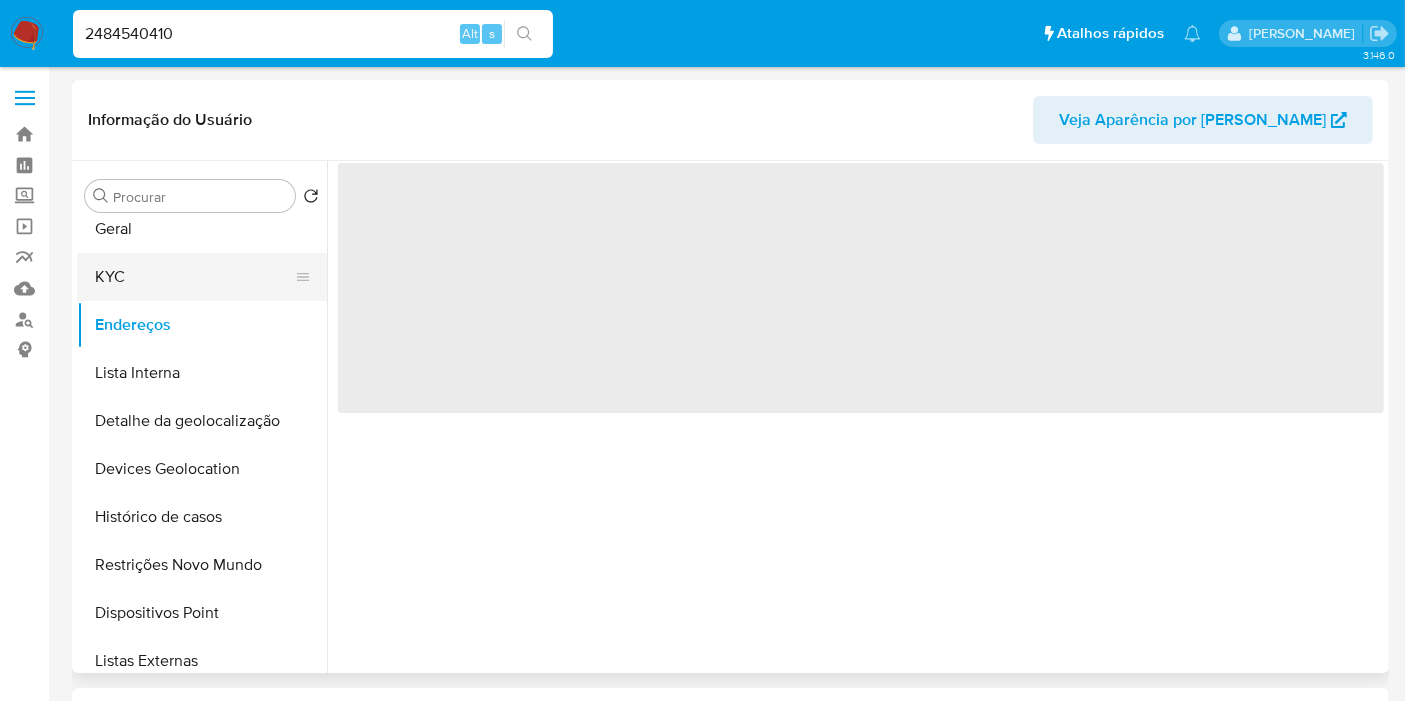 click on "KYC" at bounding box center (194, 277) 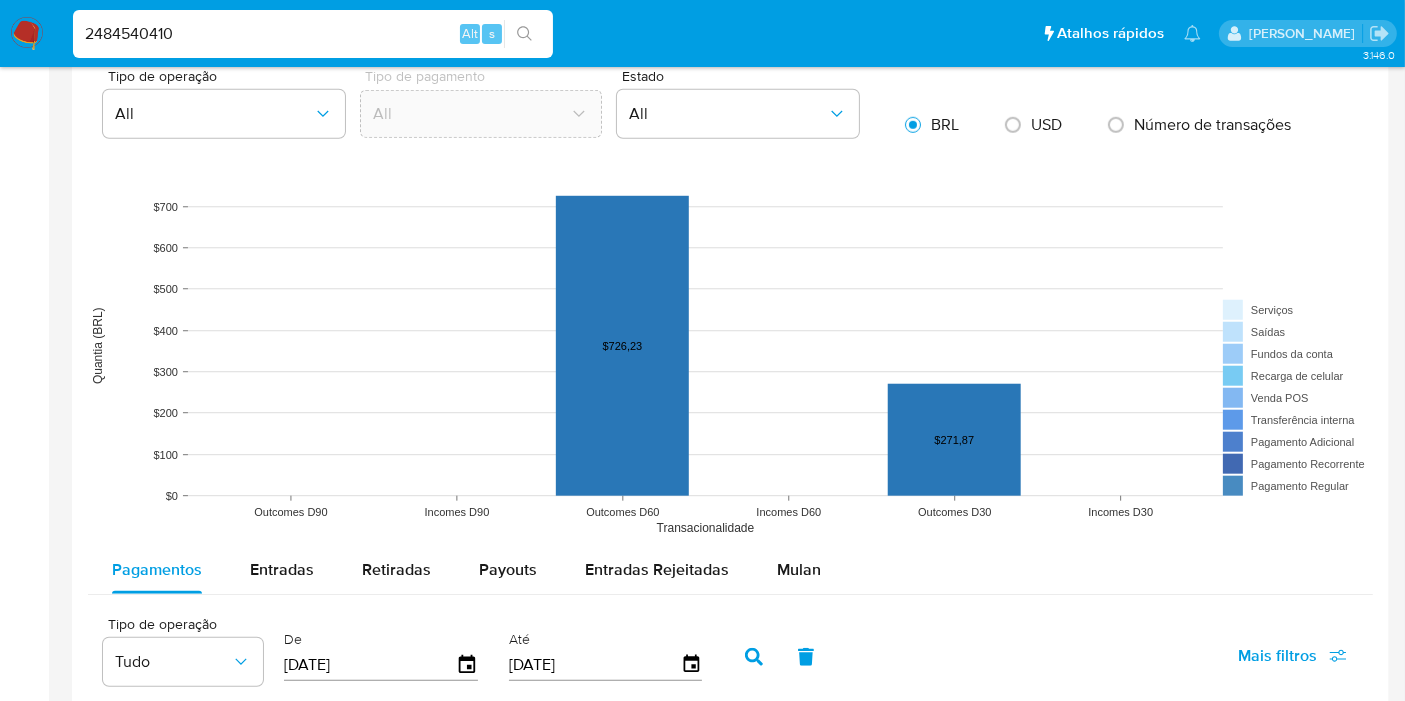 scroll, scrollTop: 1111, scrollLeft: 0, axis: vertical 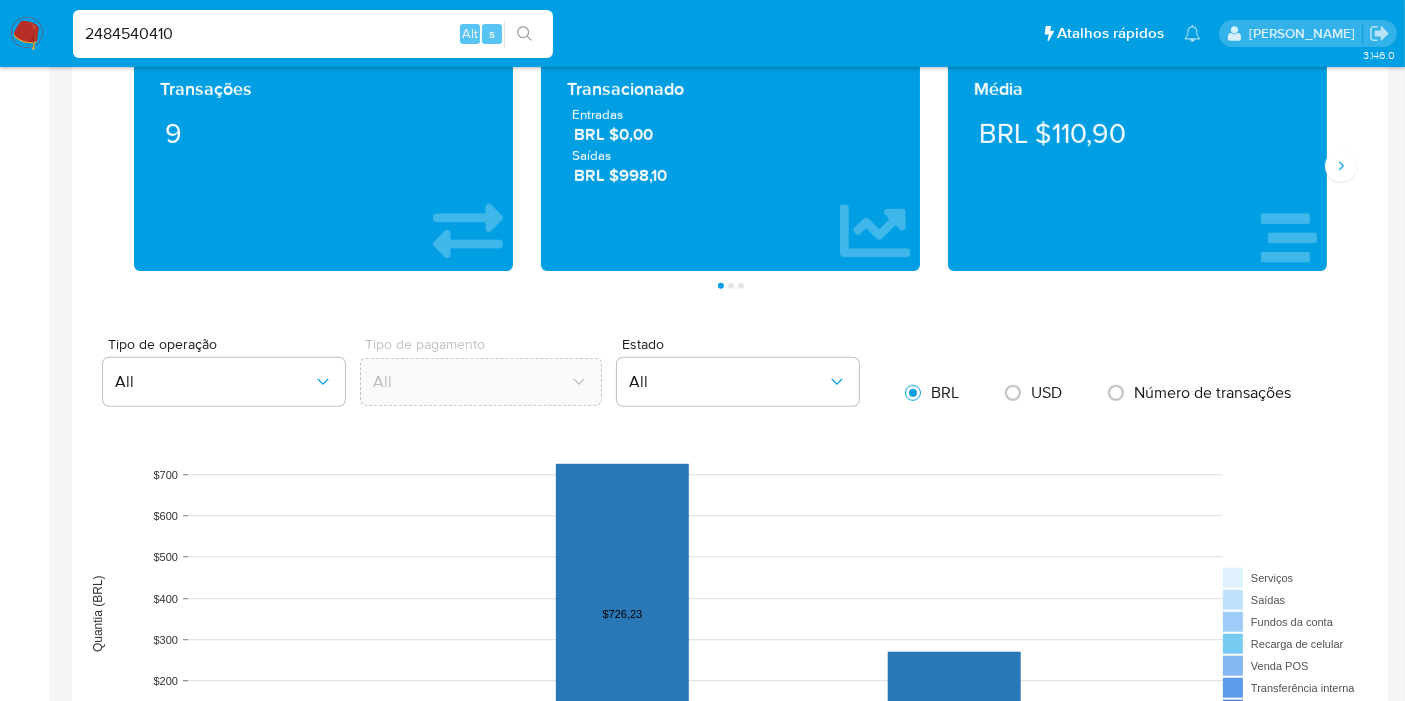 click on "BRL $998,10" at bounding box center (731, 175) 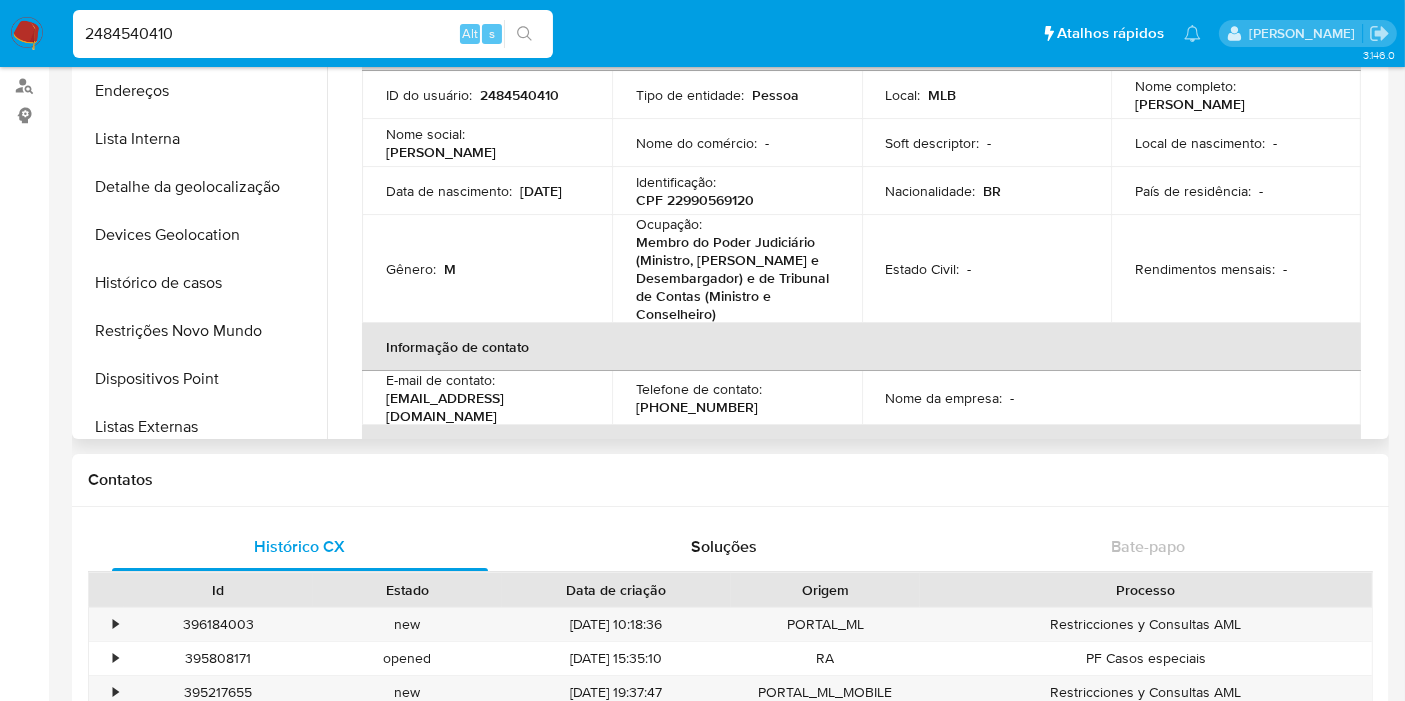 scroll, scrollTop: 111, scrollLeft: 0, axis: vertical 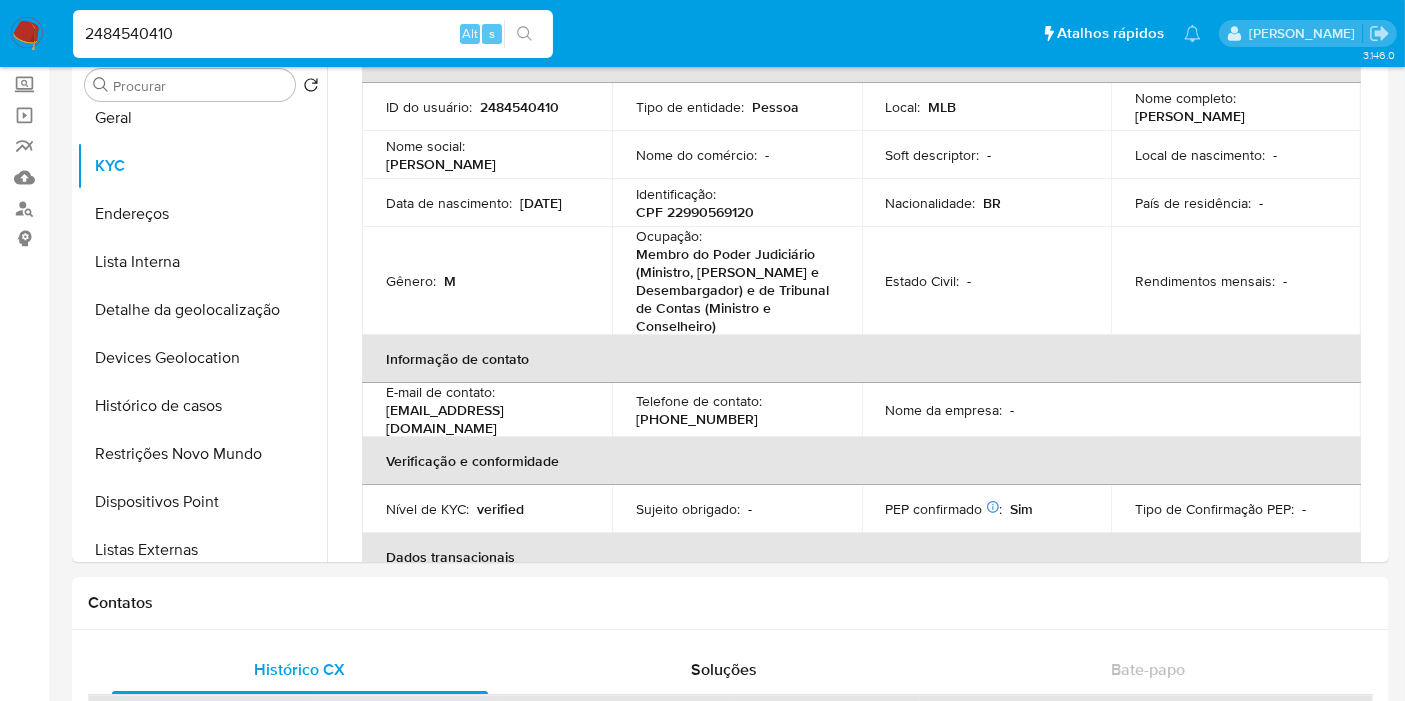 click on "2484540410" at bounding box center (313, 34) 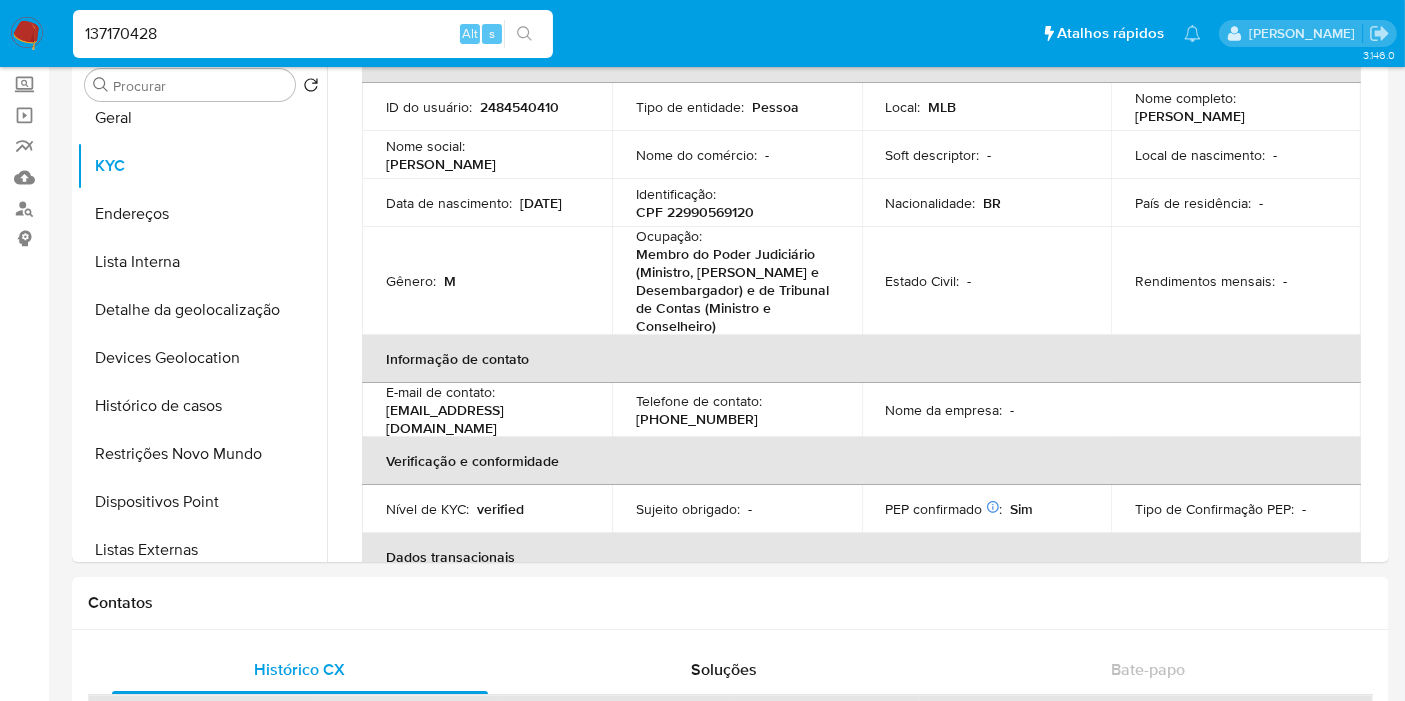 type on "137170428" 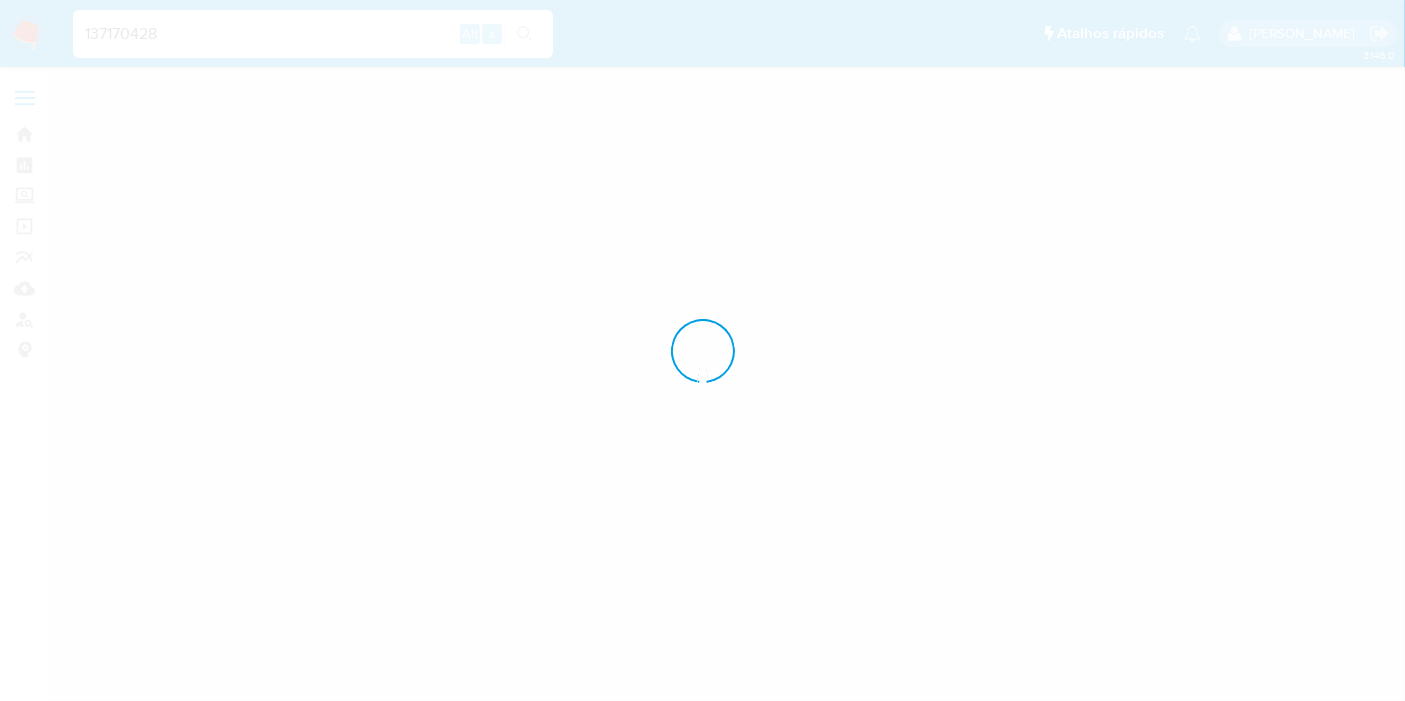 scroll, scrollTop: 0, scrollLeft: 0, axis: both 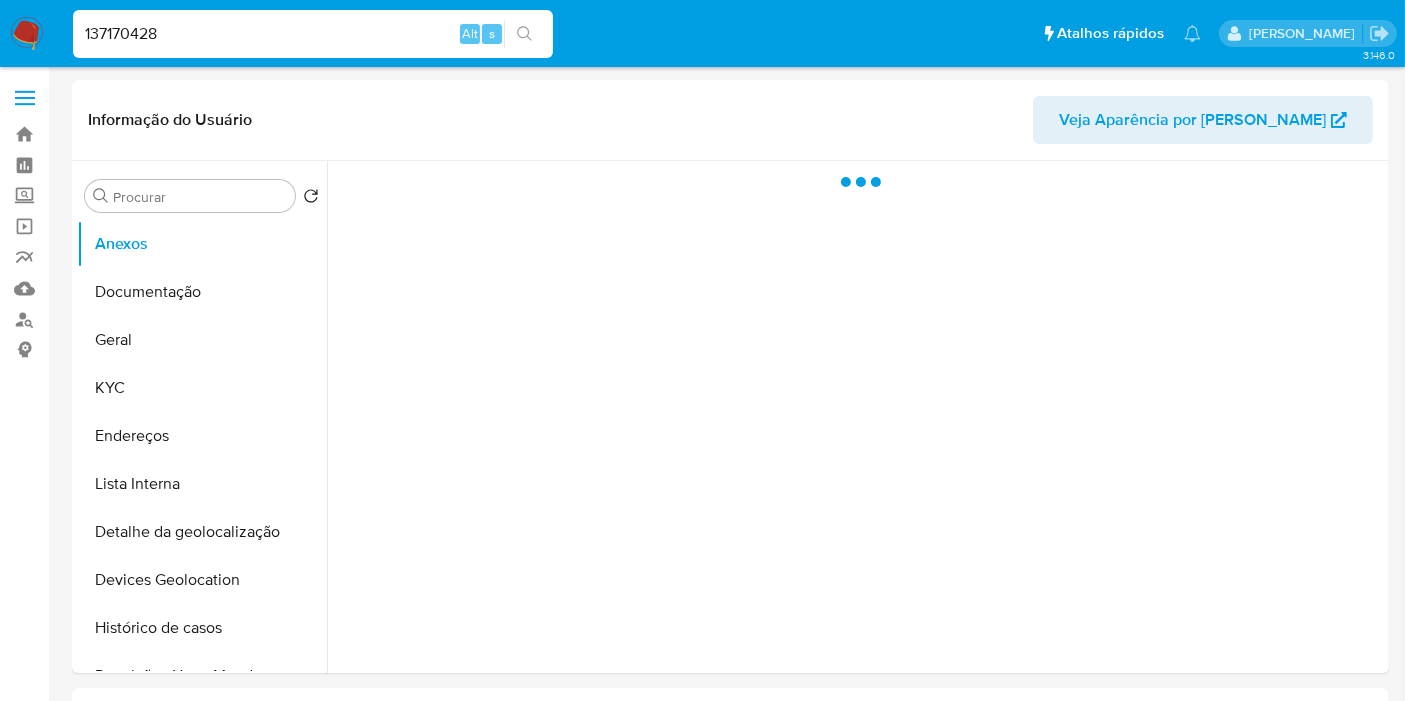 select on "10" 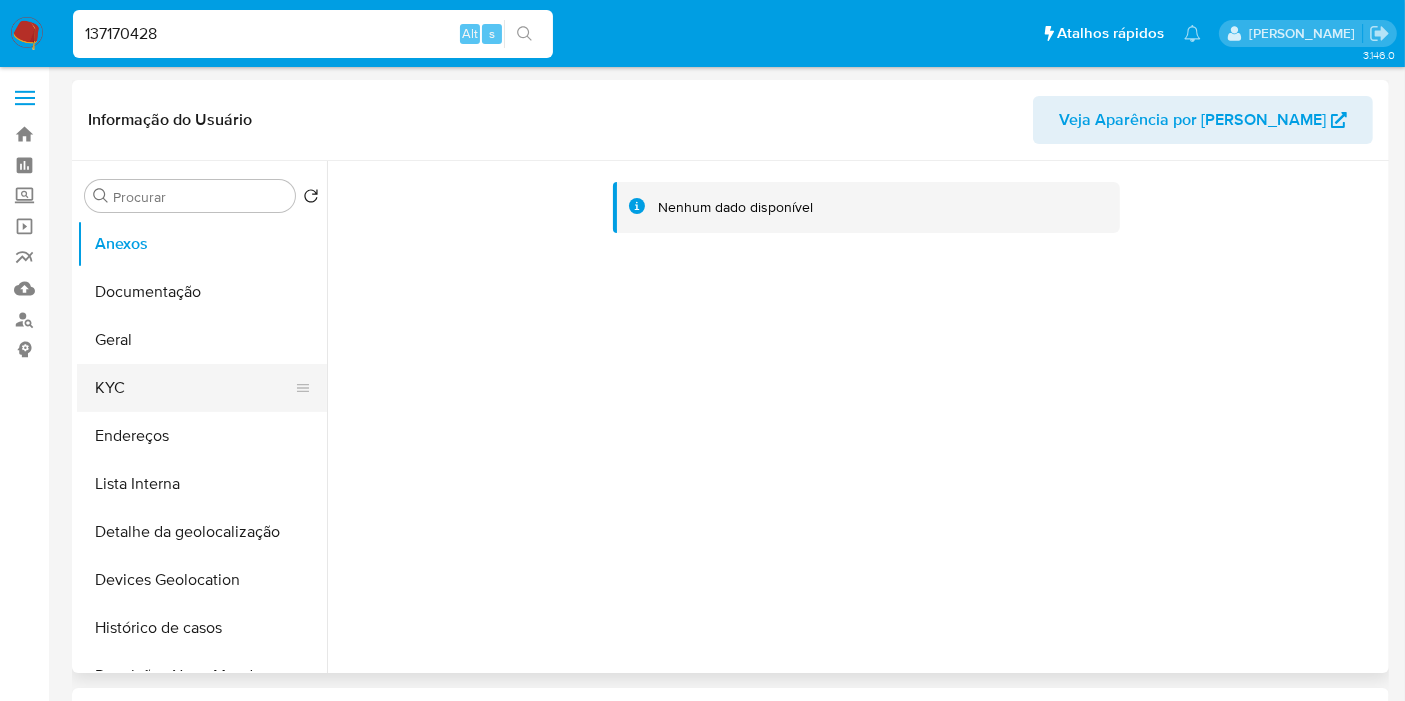 click on "KYC" at bounding box center (194, 388) 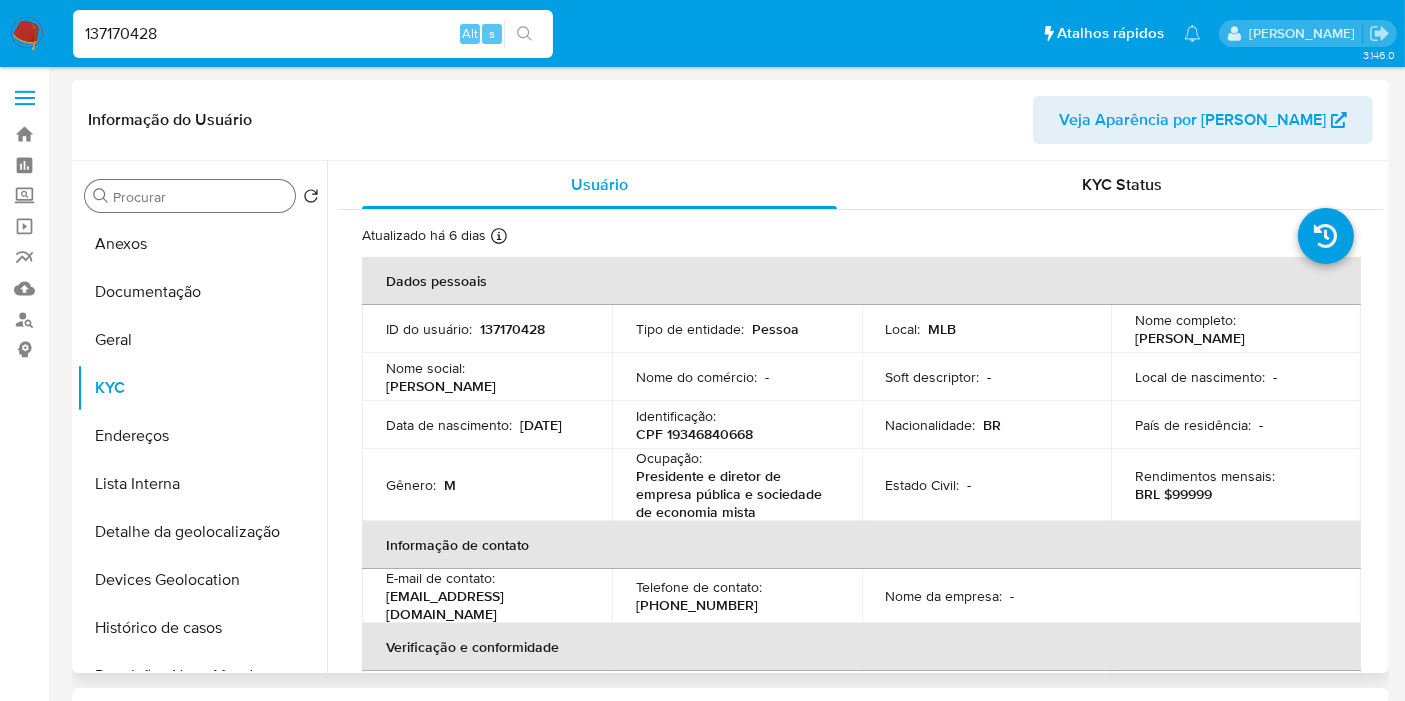 click on "Procurar" at bounding box center (200, 197) 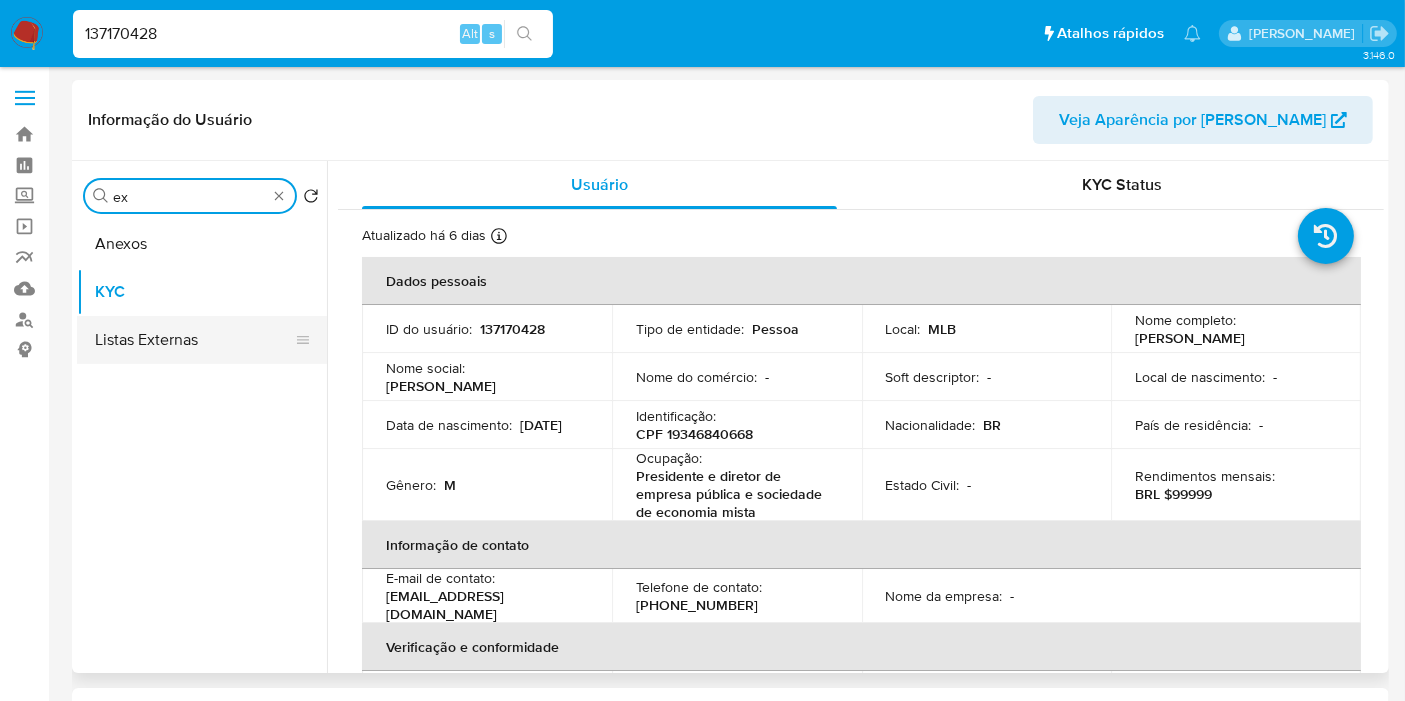 type on "ex" 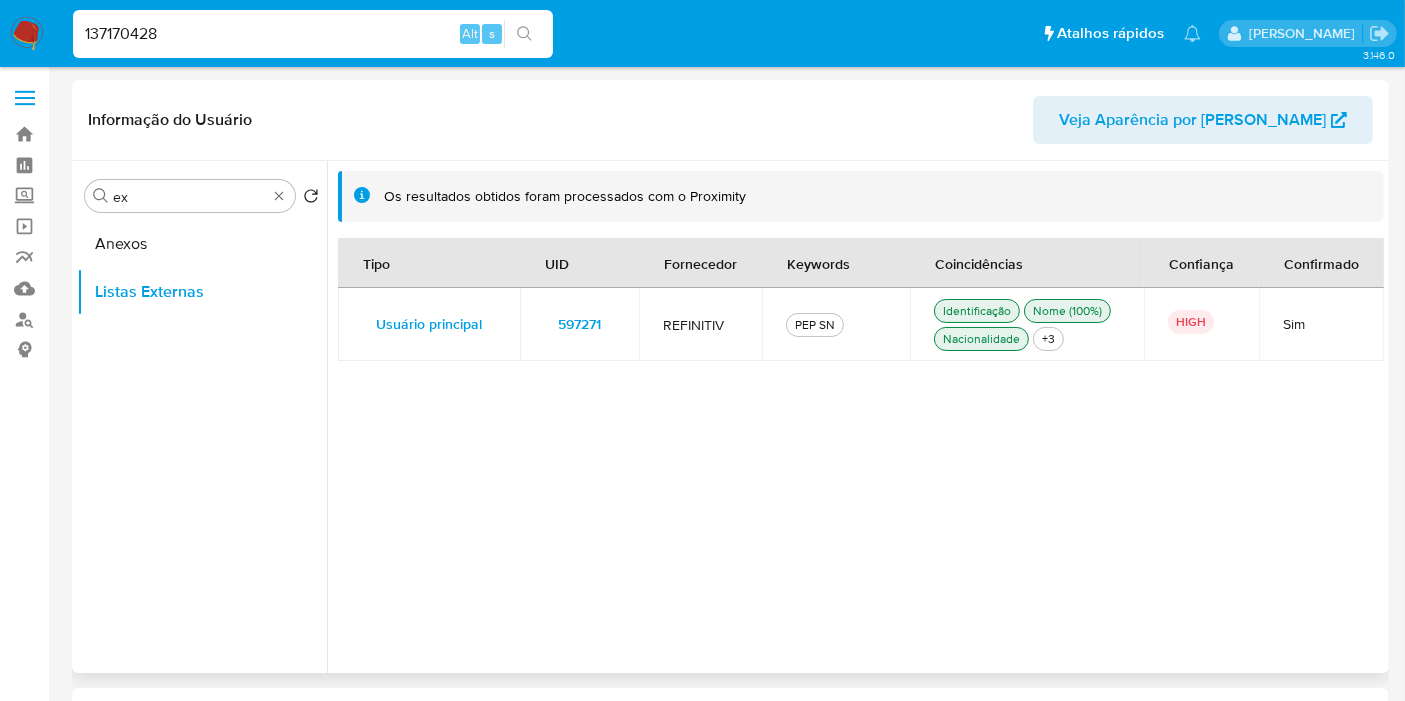 click on "597271" at bounding box center [579, 324] 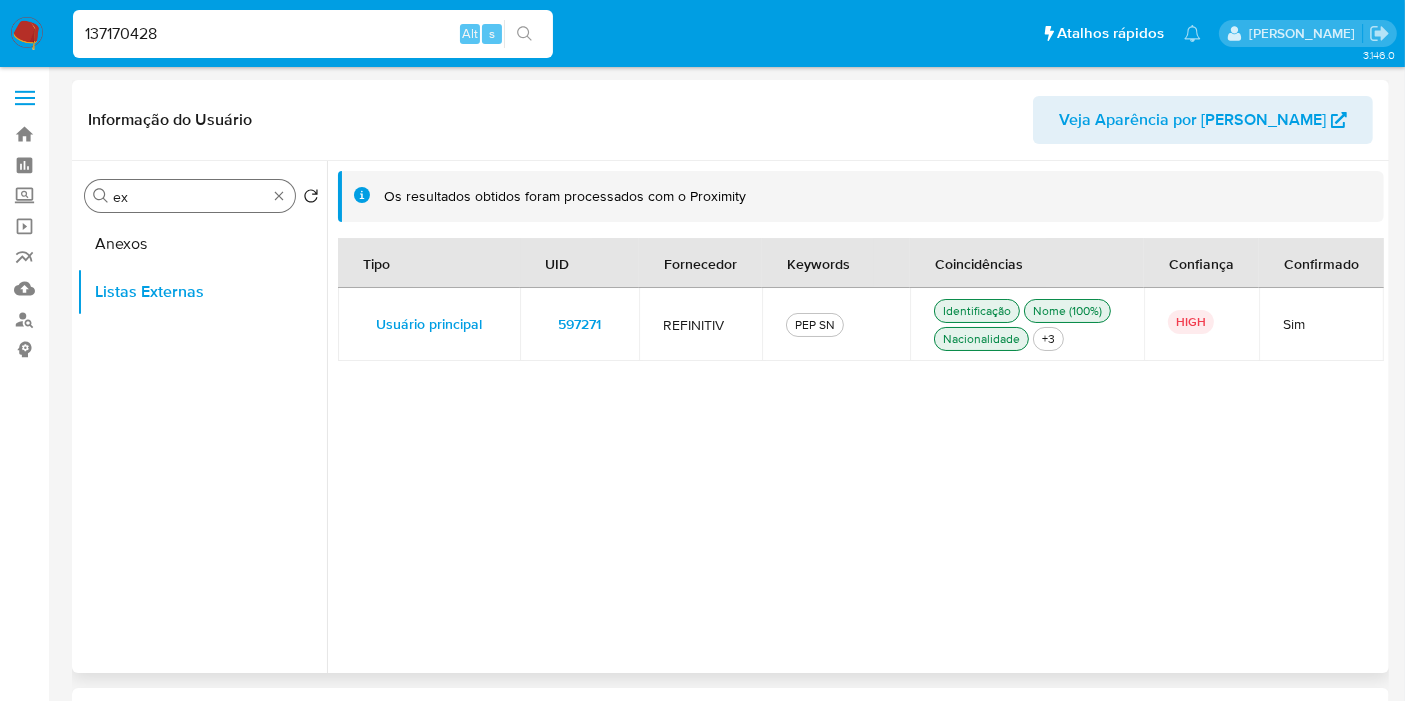type 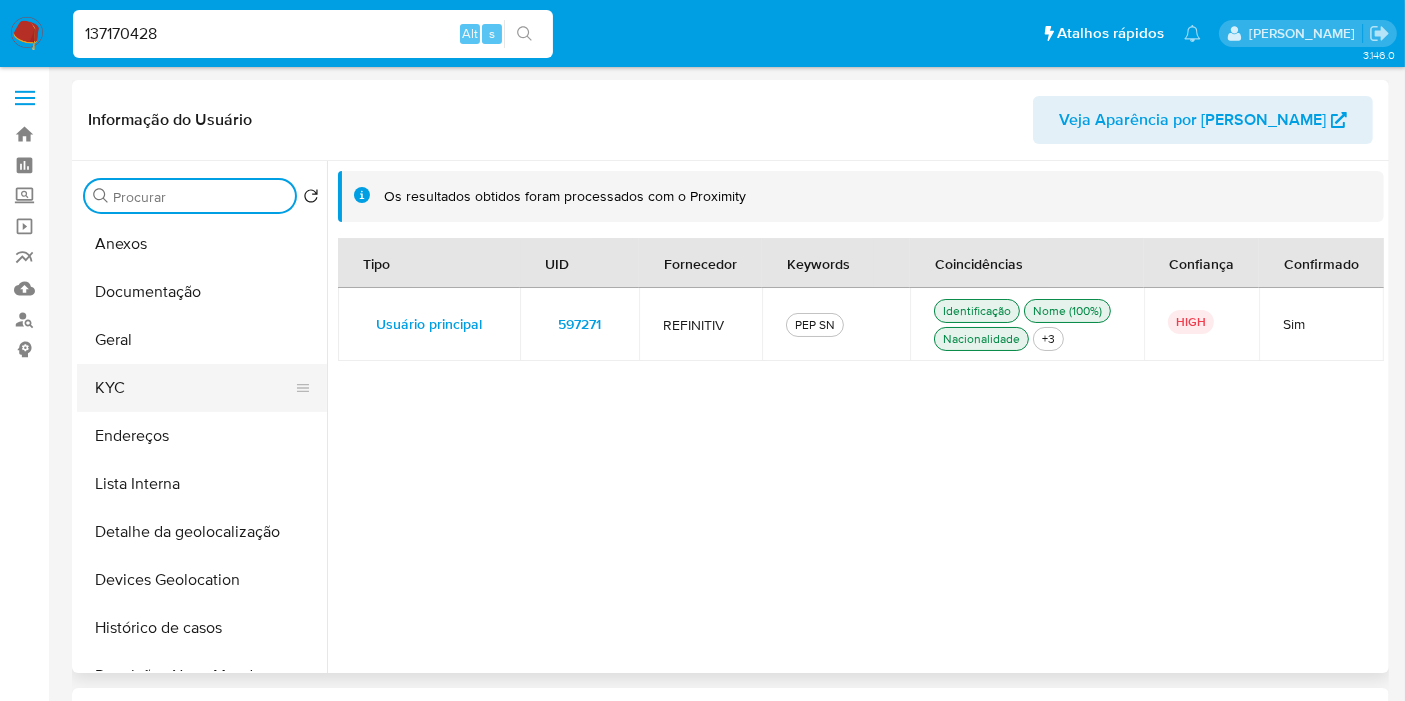 click on "KYC" at bounding box center (194, 388) 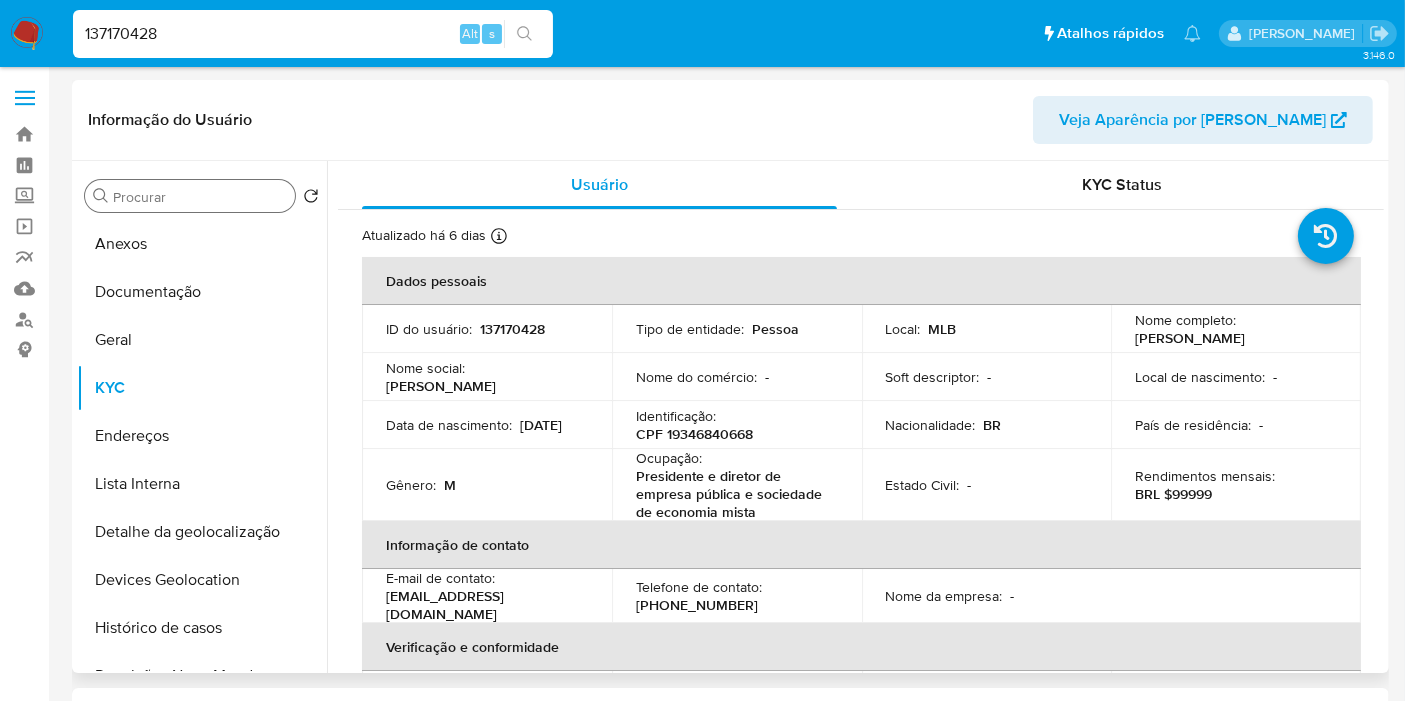 click on "CPF 19346840668" at bounding box center [694, 434] 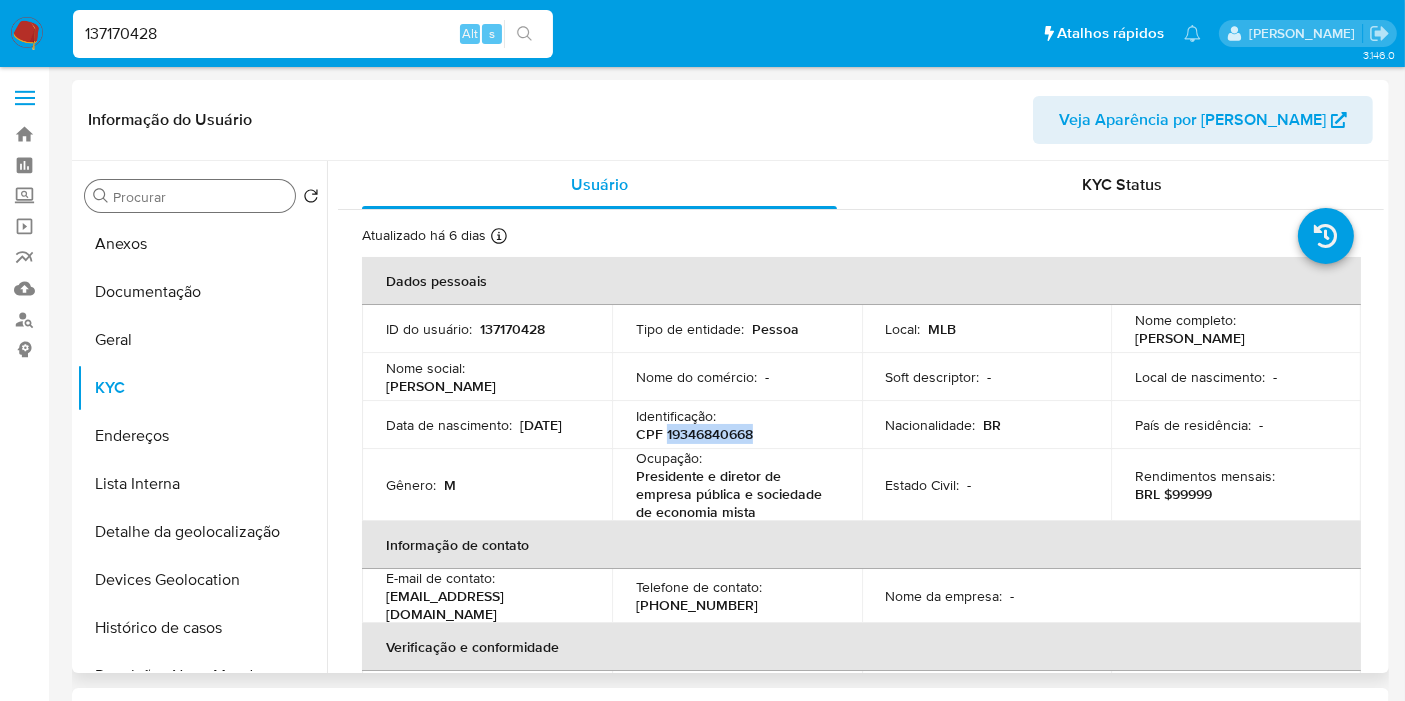 click on "CPF 19346840668" at bounding box center (694, 434) 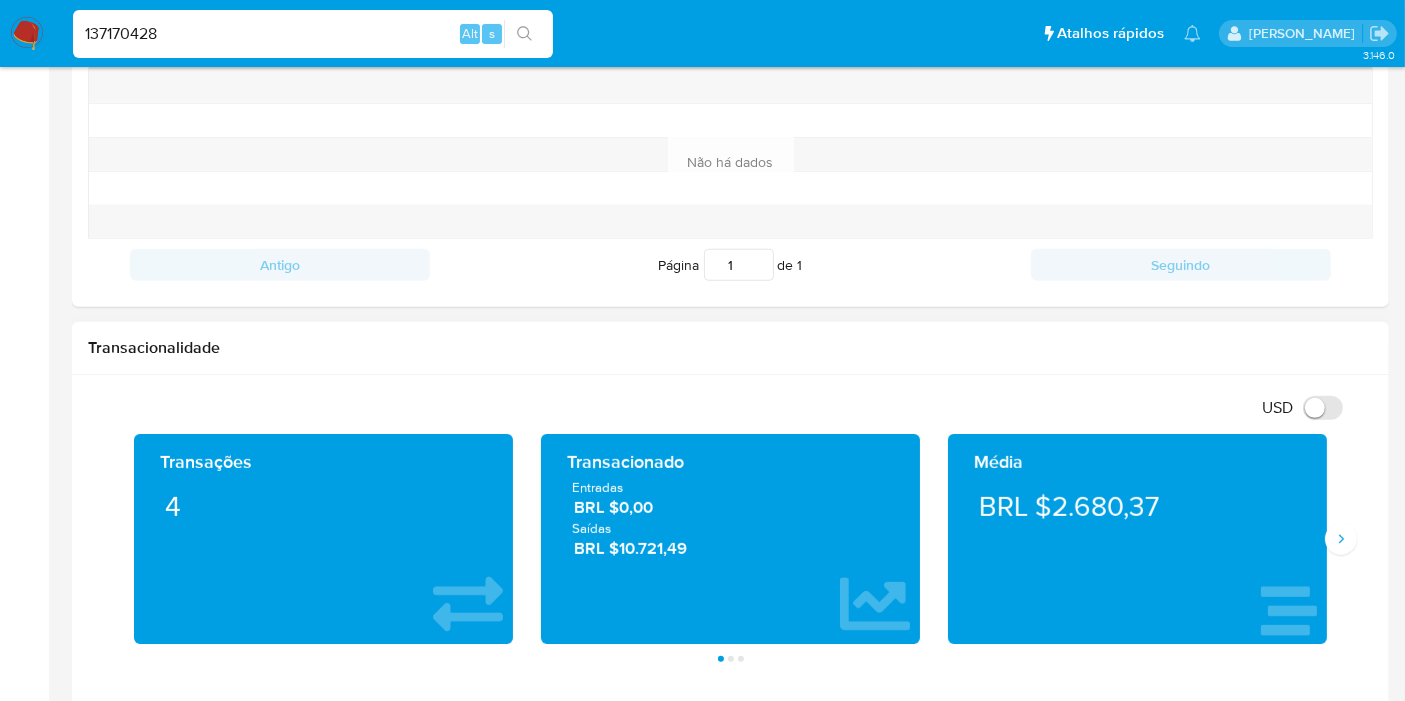 scroll, scrollTop: 1222, scrollLeft: 0, axis: vertical 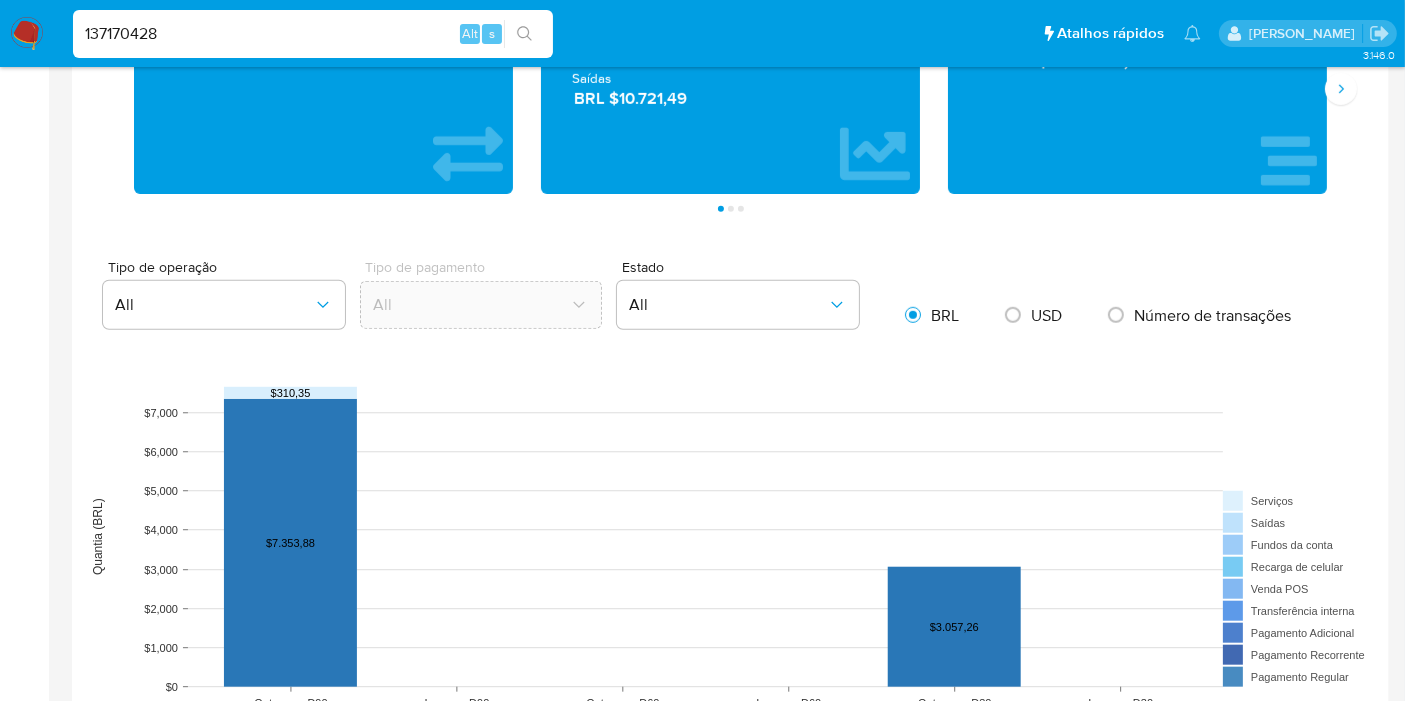 click on "BRL $10.721,49" at bounding box center (731, 98) 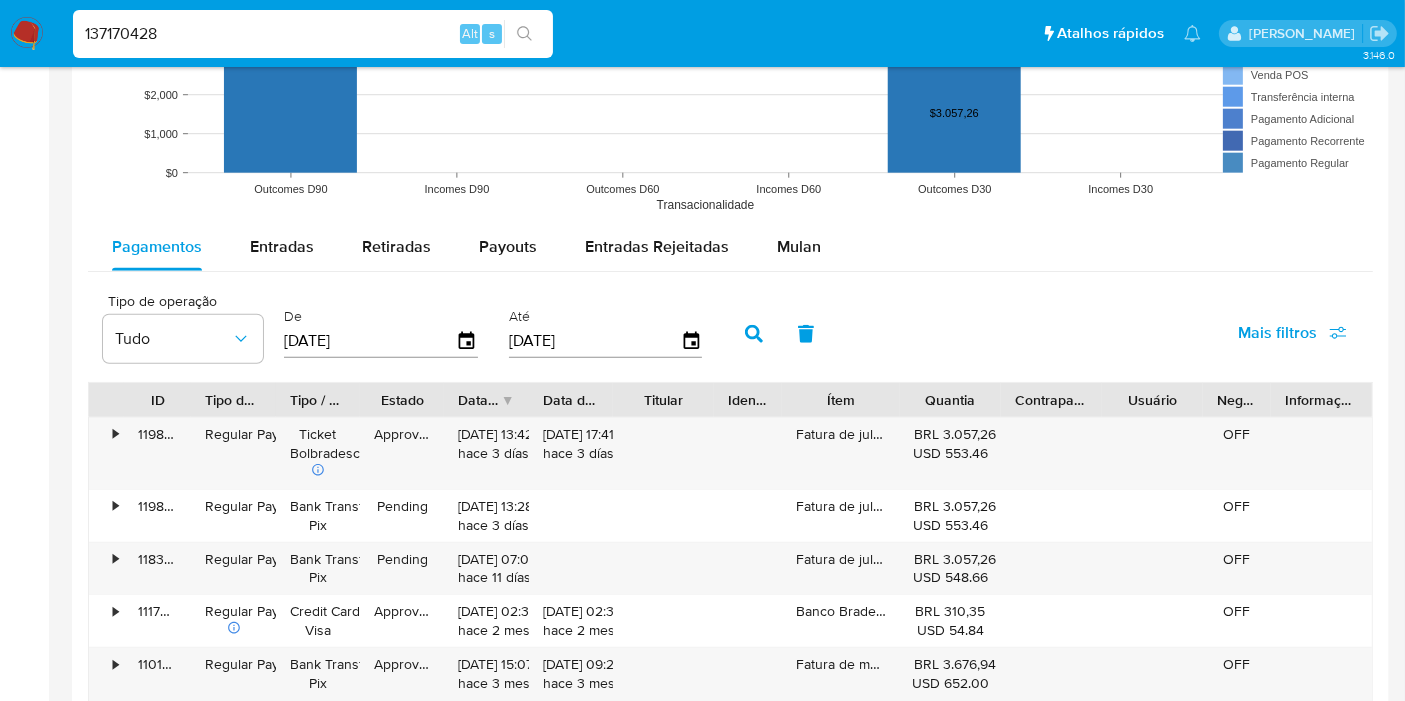 scroll, scrollTop: 1888, scrollLeft: 0, axis: vertical 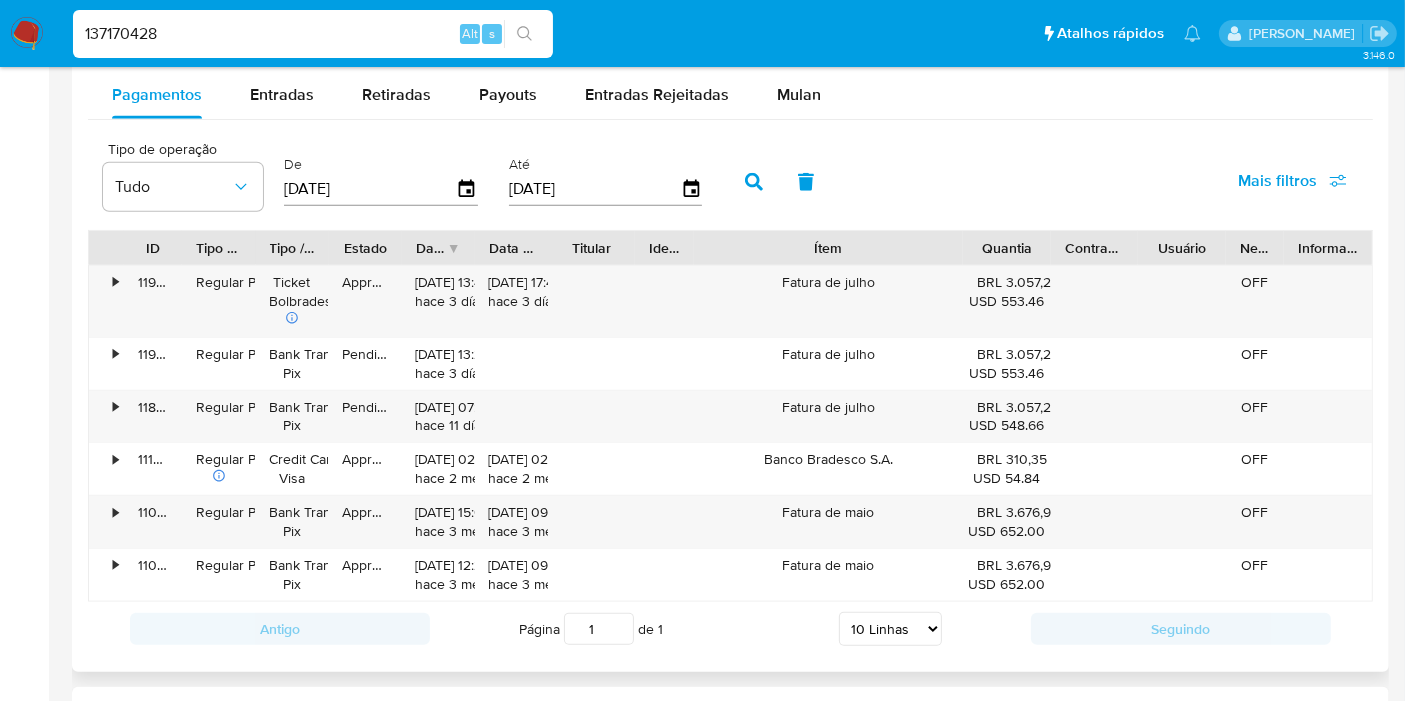 drag, startPoint x: 1008, startPoint y: 236, endPoint x: 1044, endPoint y: 237, distance: 36.013885 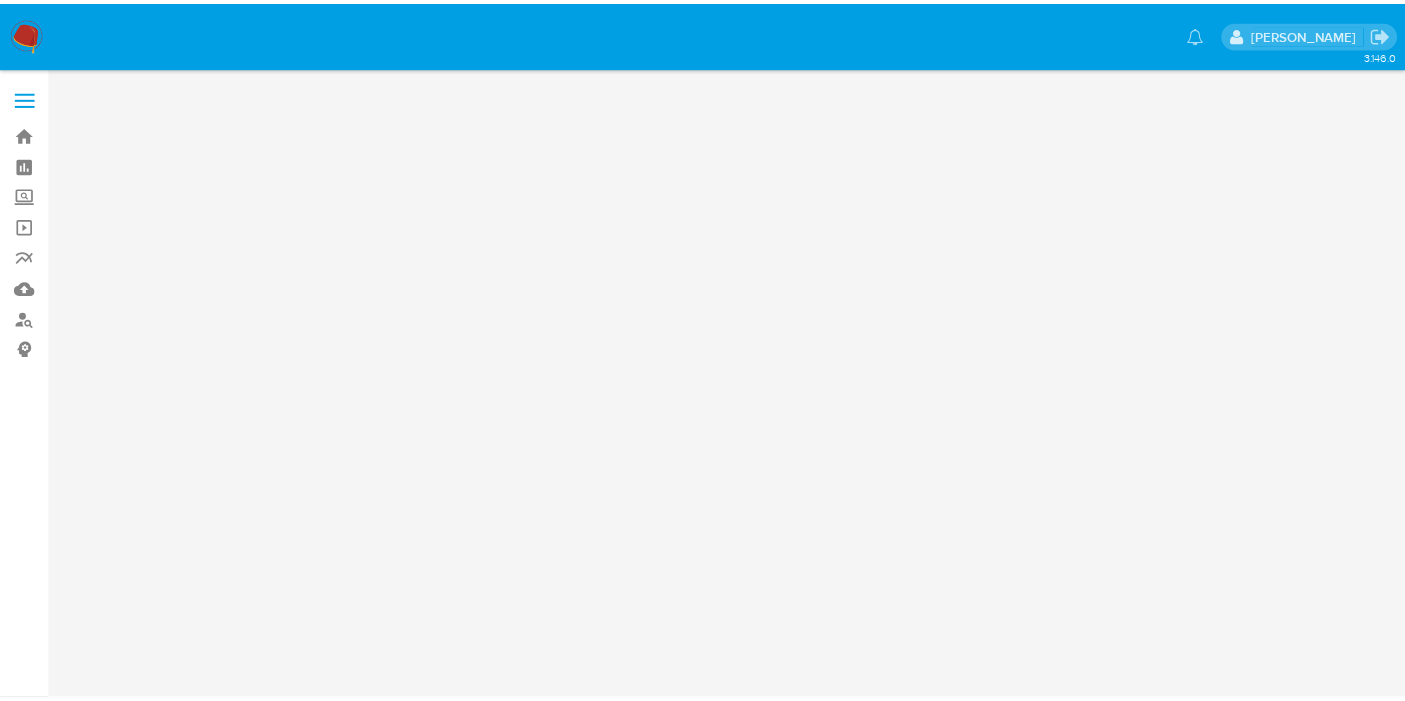scroll, scrollTop: 0, scrollLeft: 0, axis: both 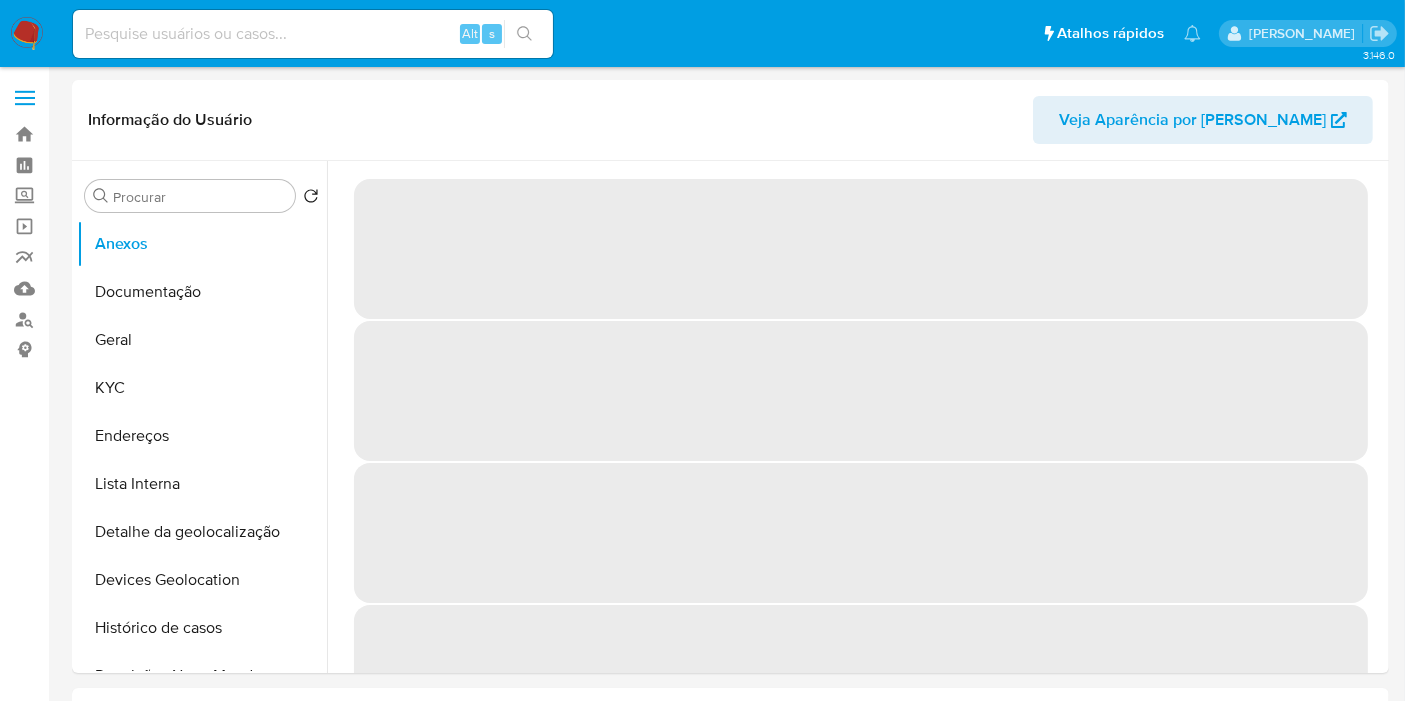select on "10" 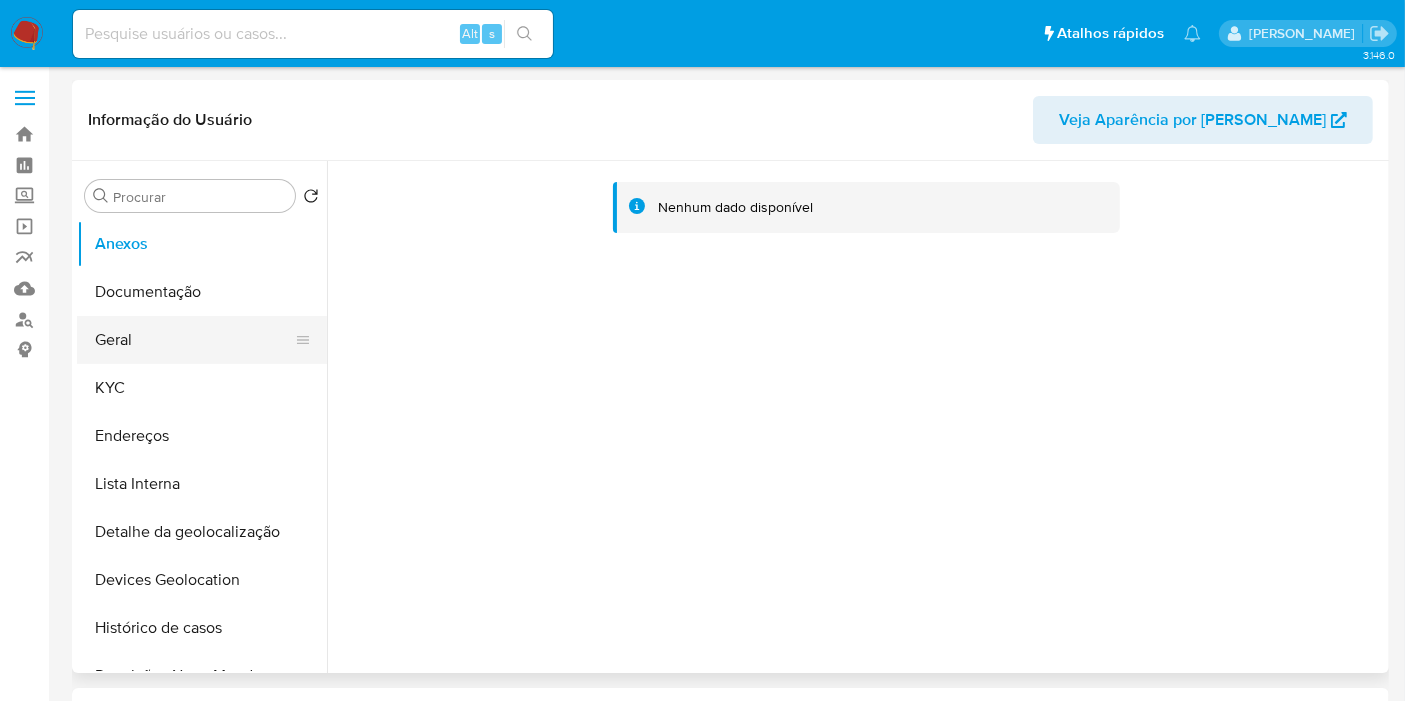 click on "Geral" at bounding box center (194, 340) 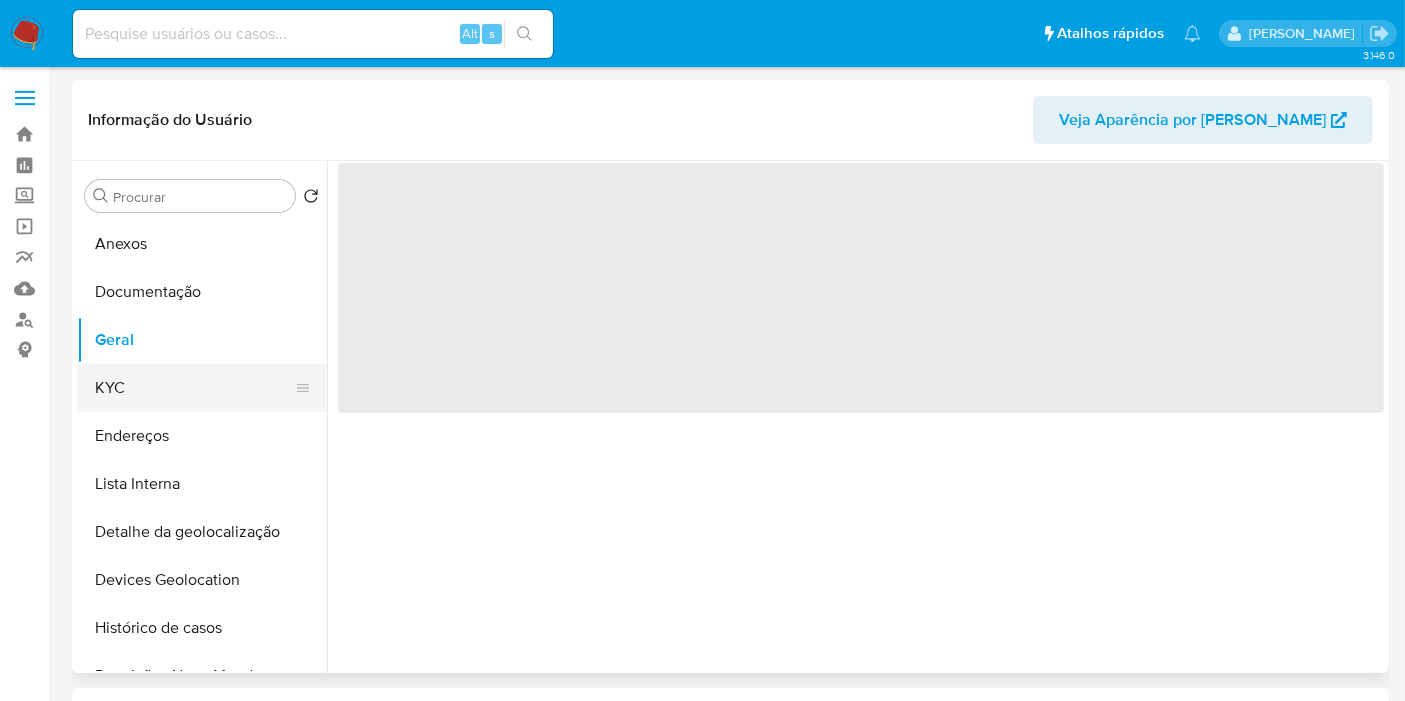 click on "KYC" at bounding box center [194, 388] 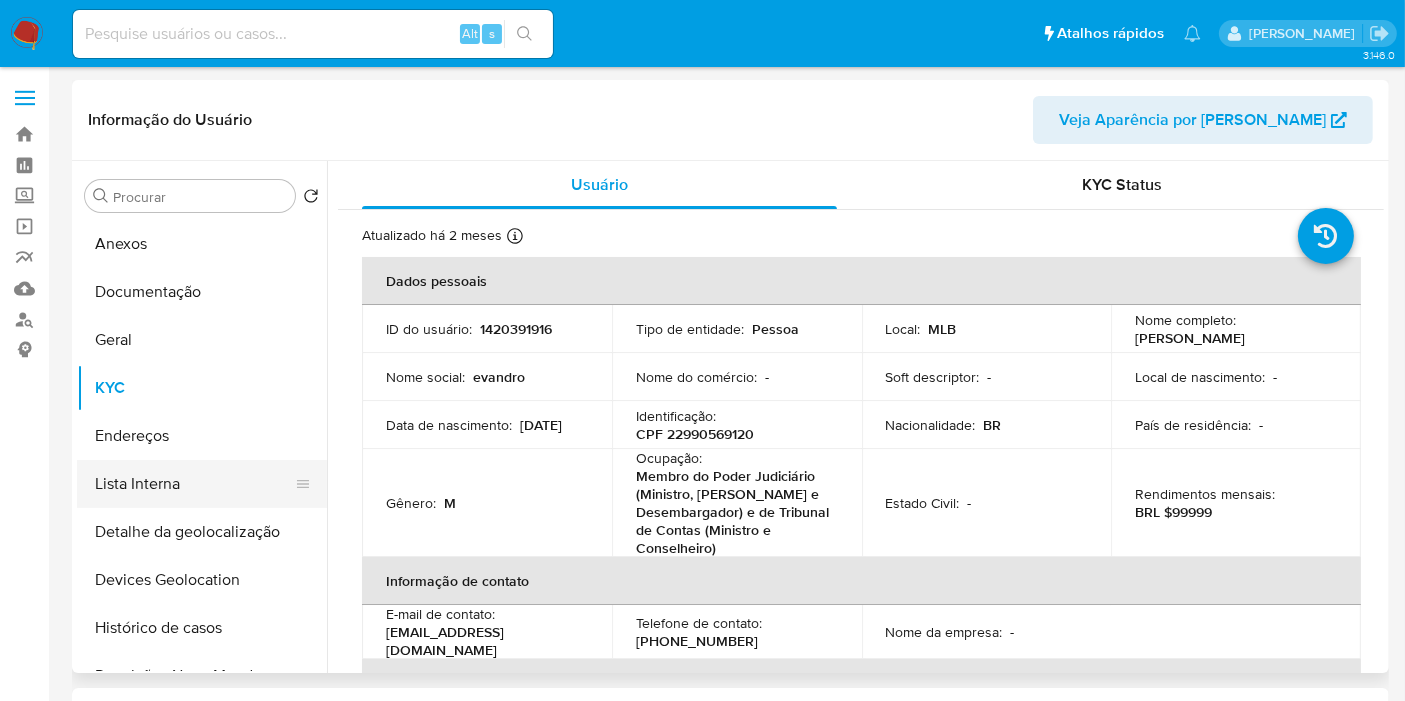 click on "Lista Interna" at bounding box center (194, 484) 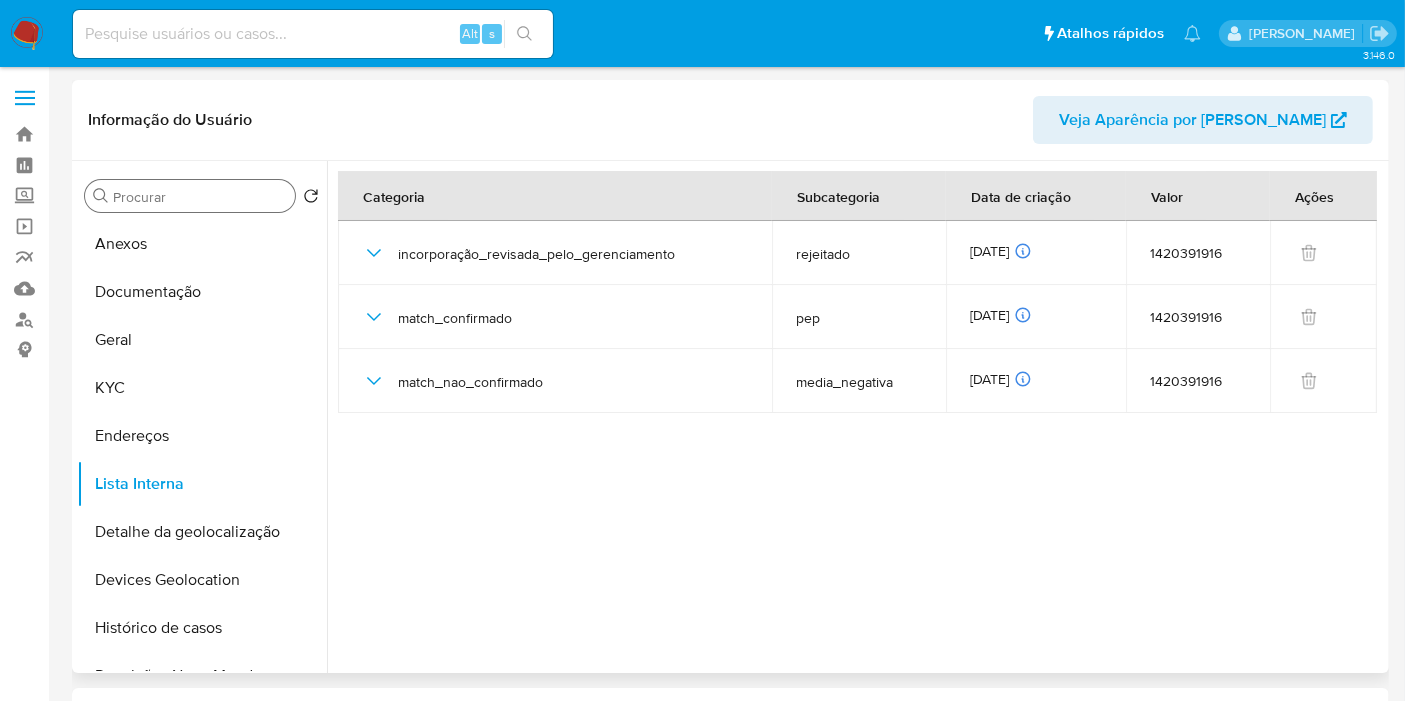 click on "Procurar" at bounding box center [200, 197] 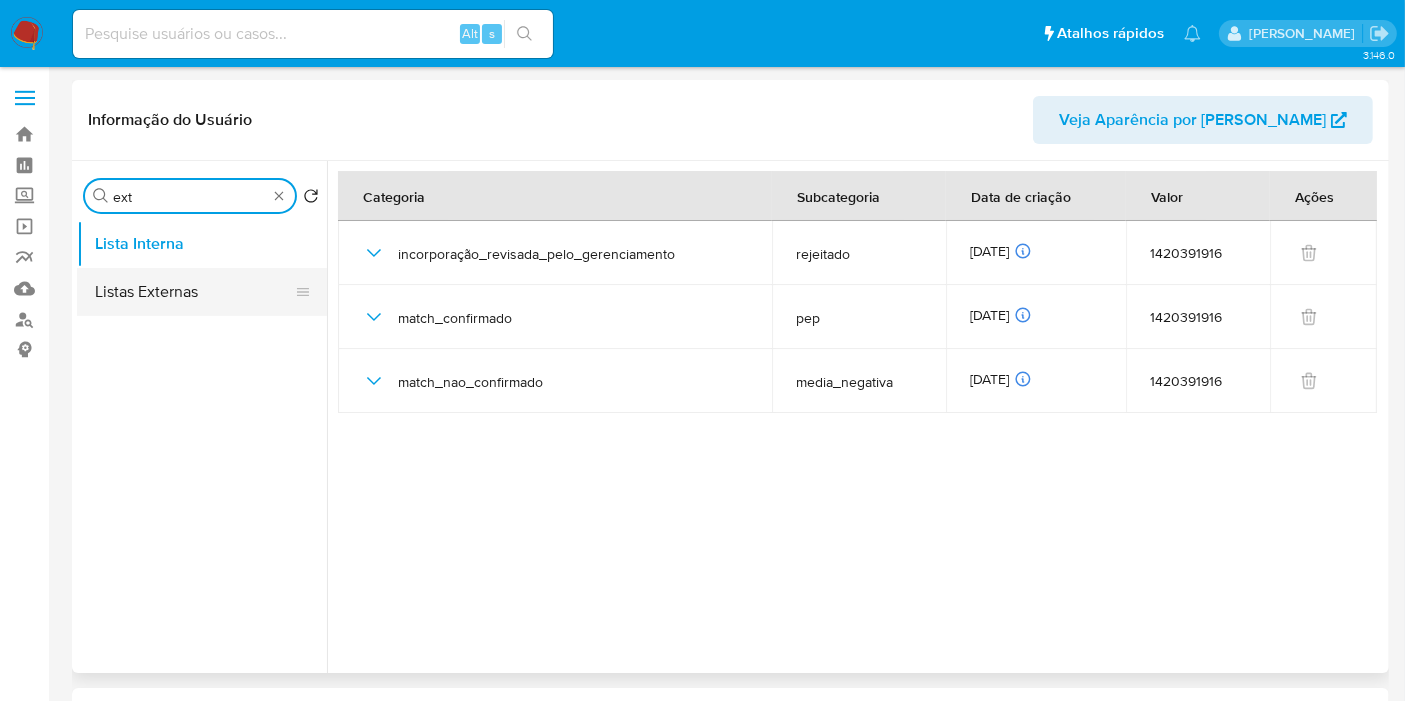 type on "ext" 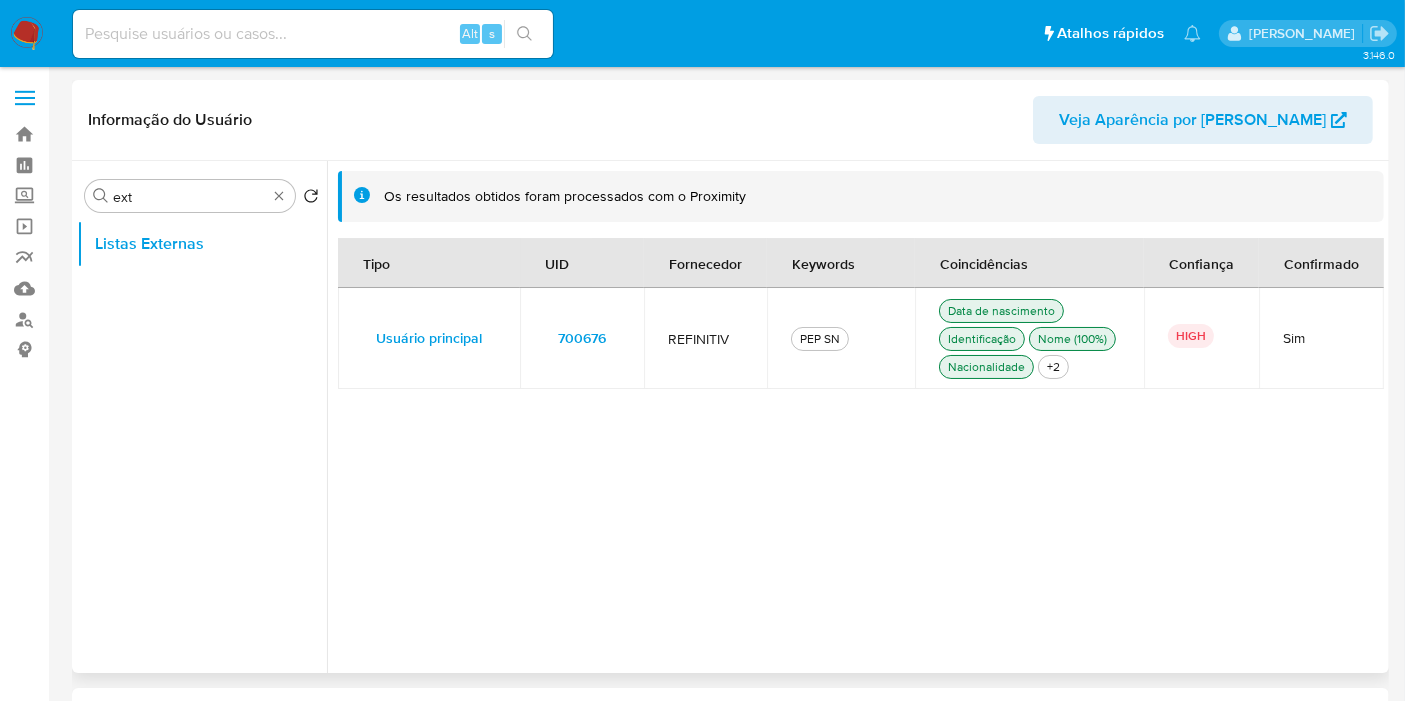 click on "700676" at bounding box center [582, 338] 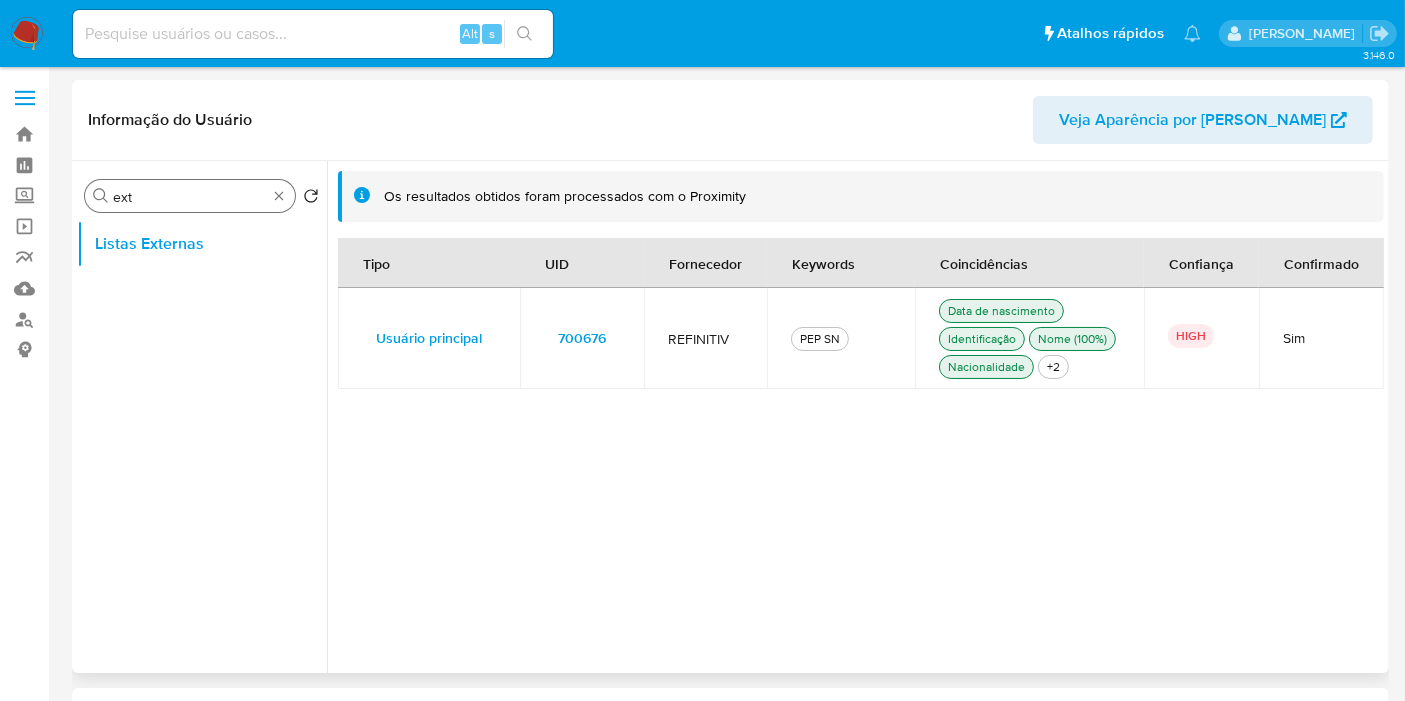 type 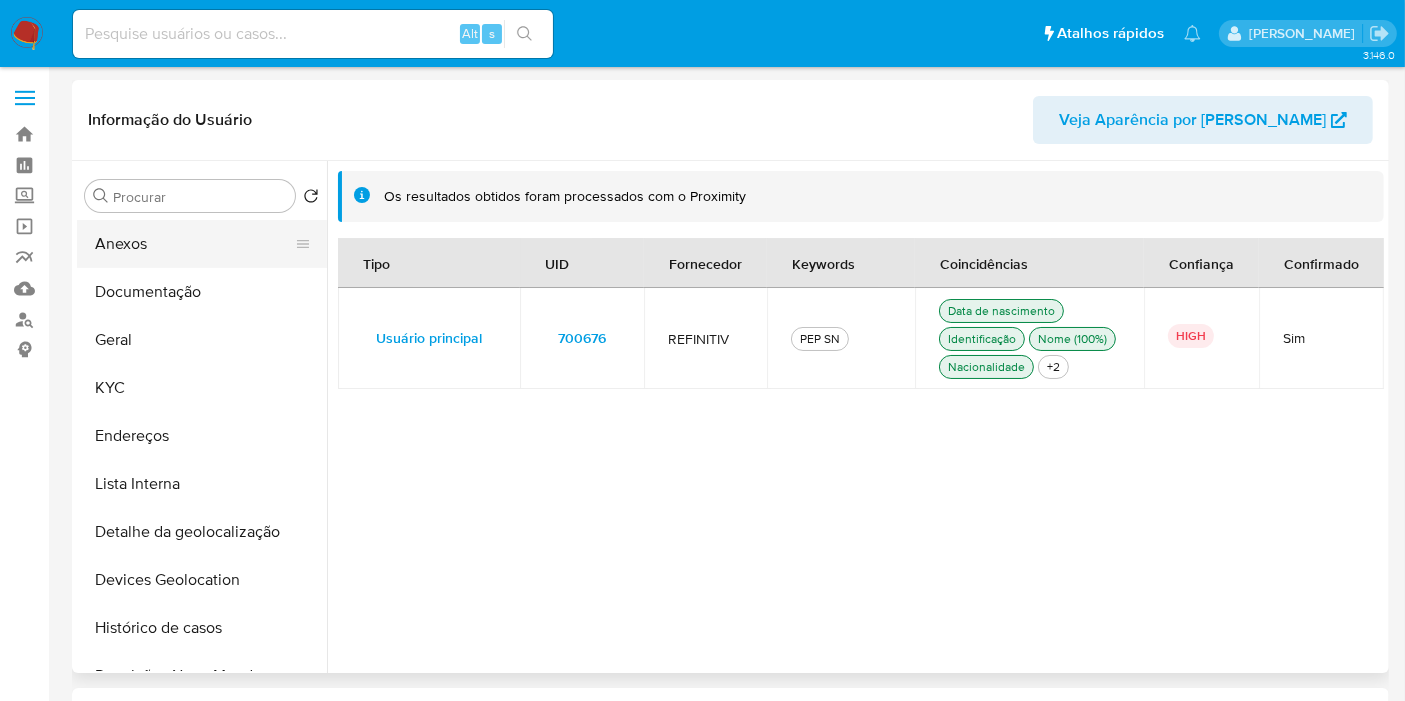 click on "Anexos" at bounding box center [194, 244] 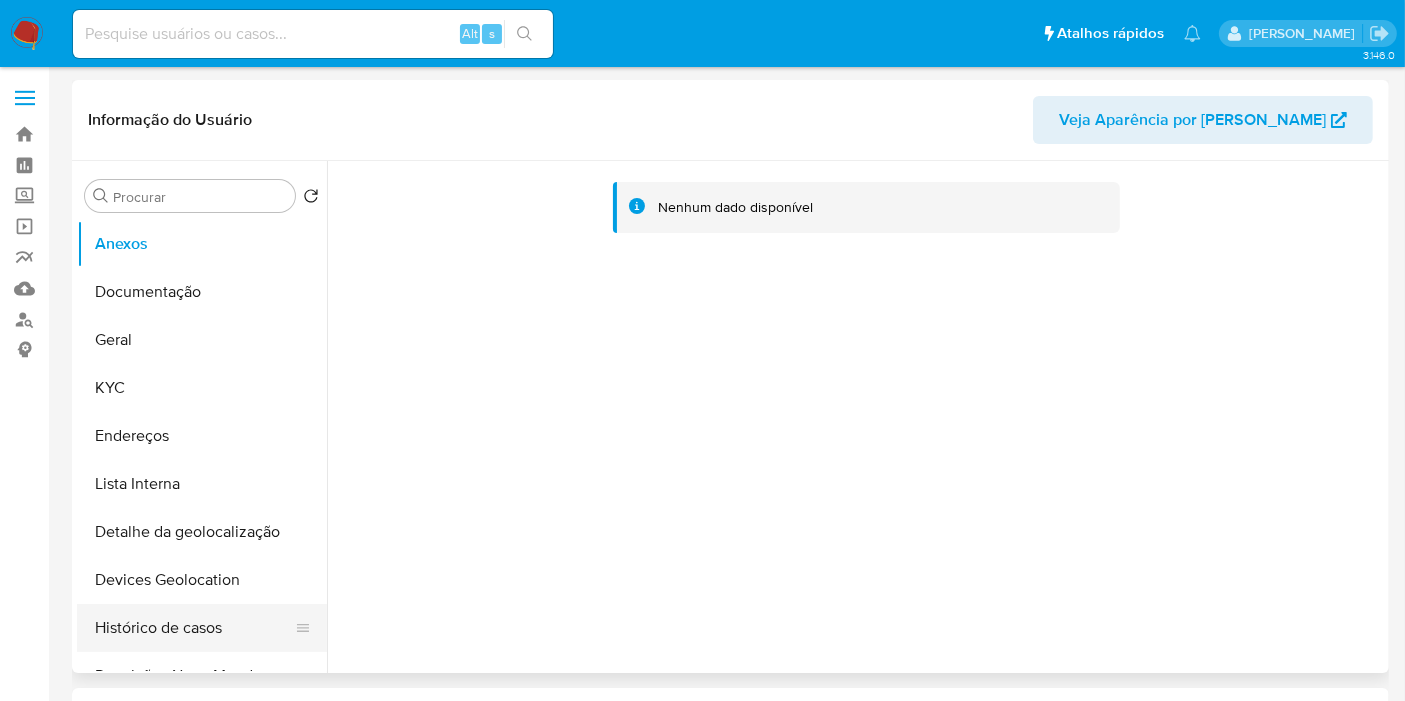 click on "Histórico de casos" at bounding box center [194, 628] 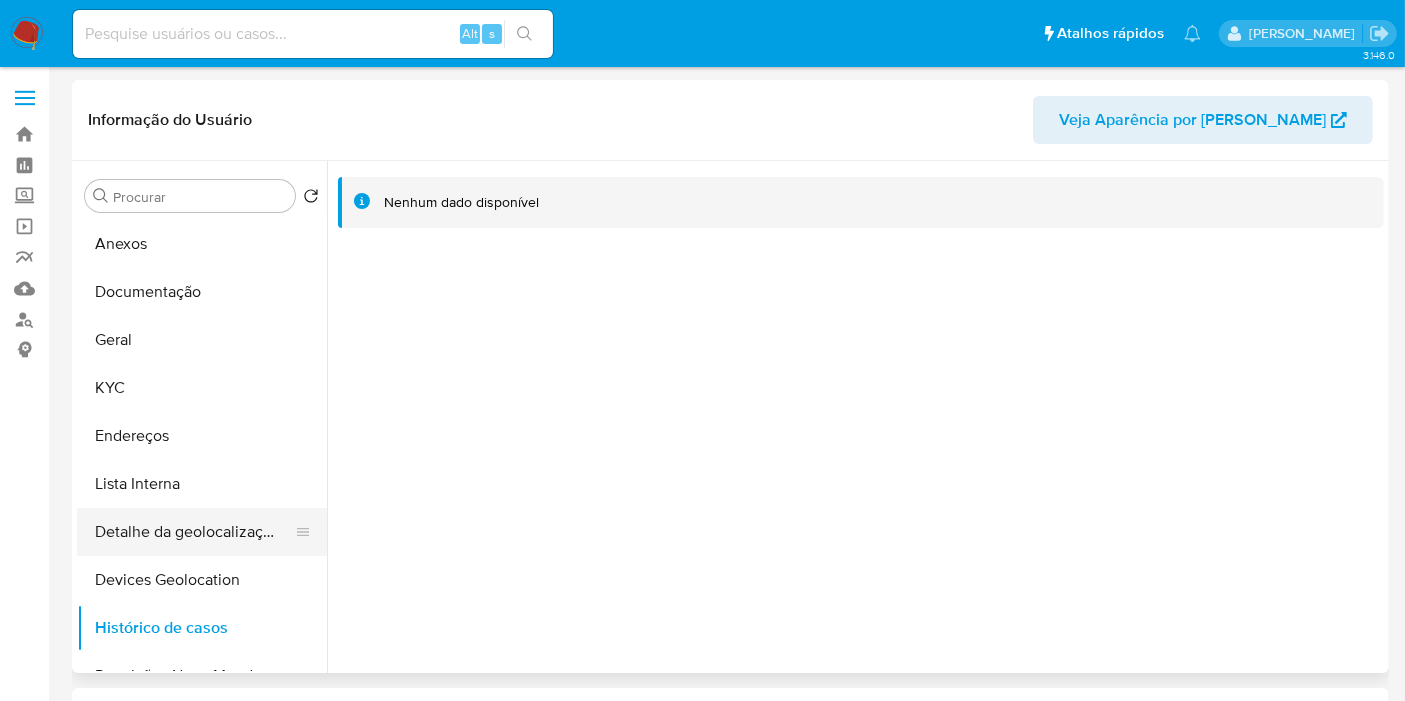 scroll, scrollTop: 111, scrollLeft: 0, axis: vertical 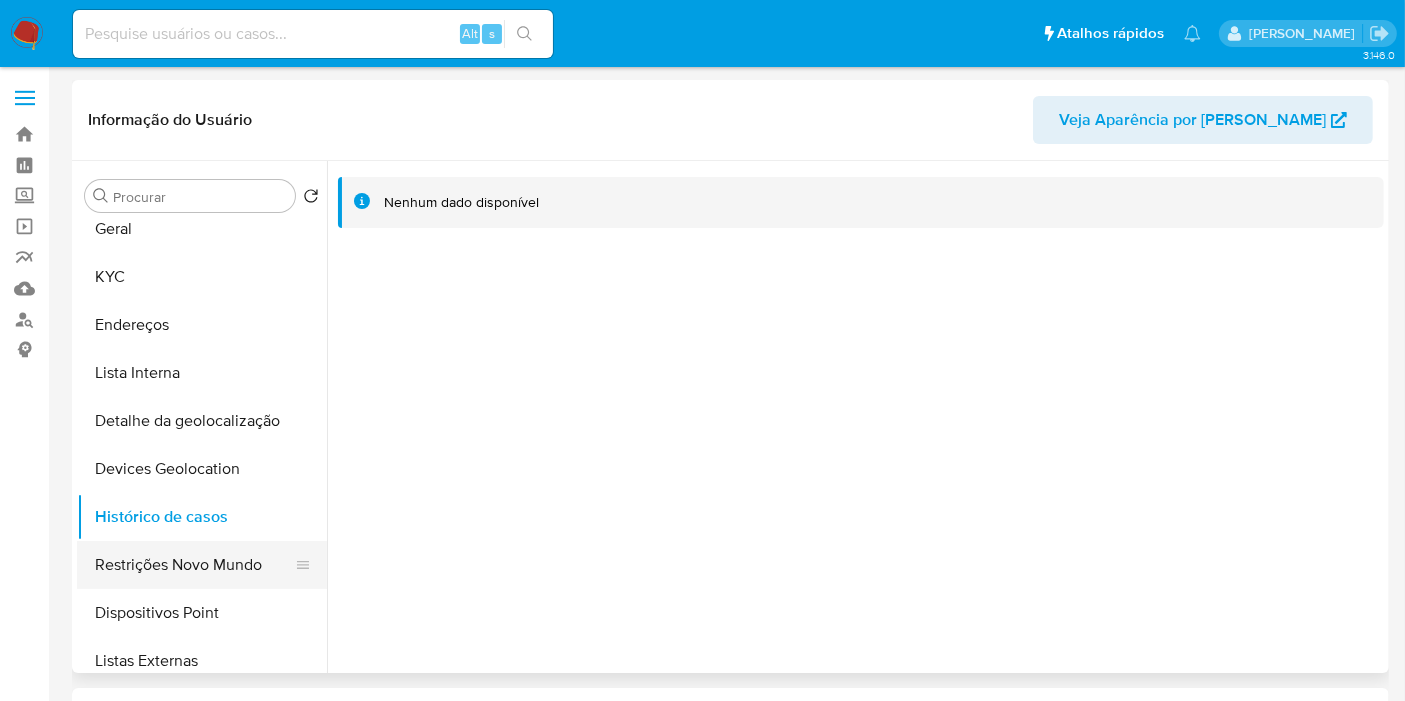 click on "Restrições Novo Mundo" at bounding box center [194, 565] 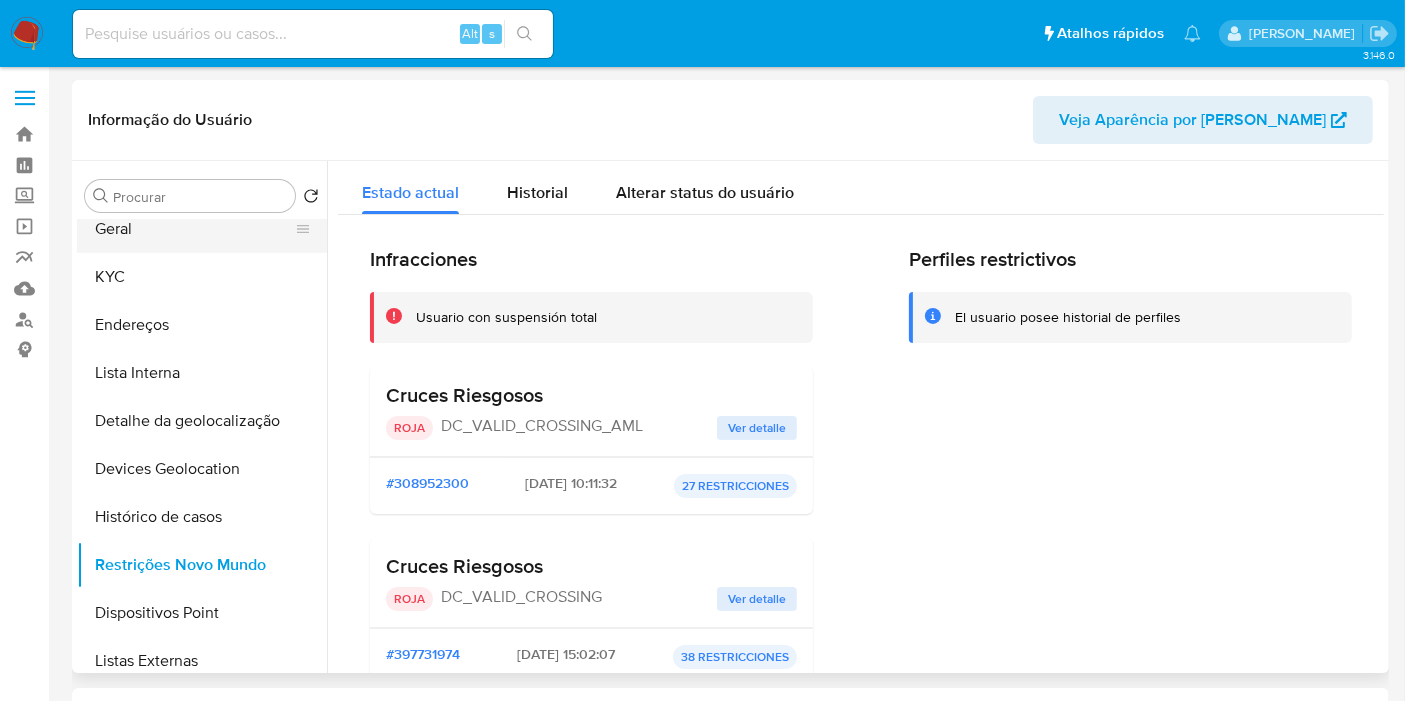 click on "Geral" at bounding box center [194, 229] 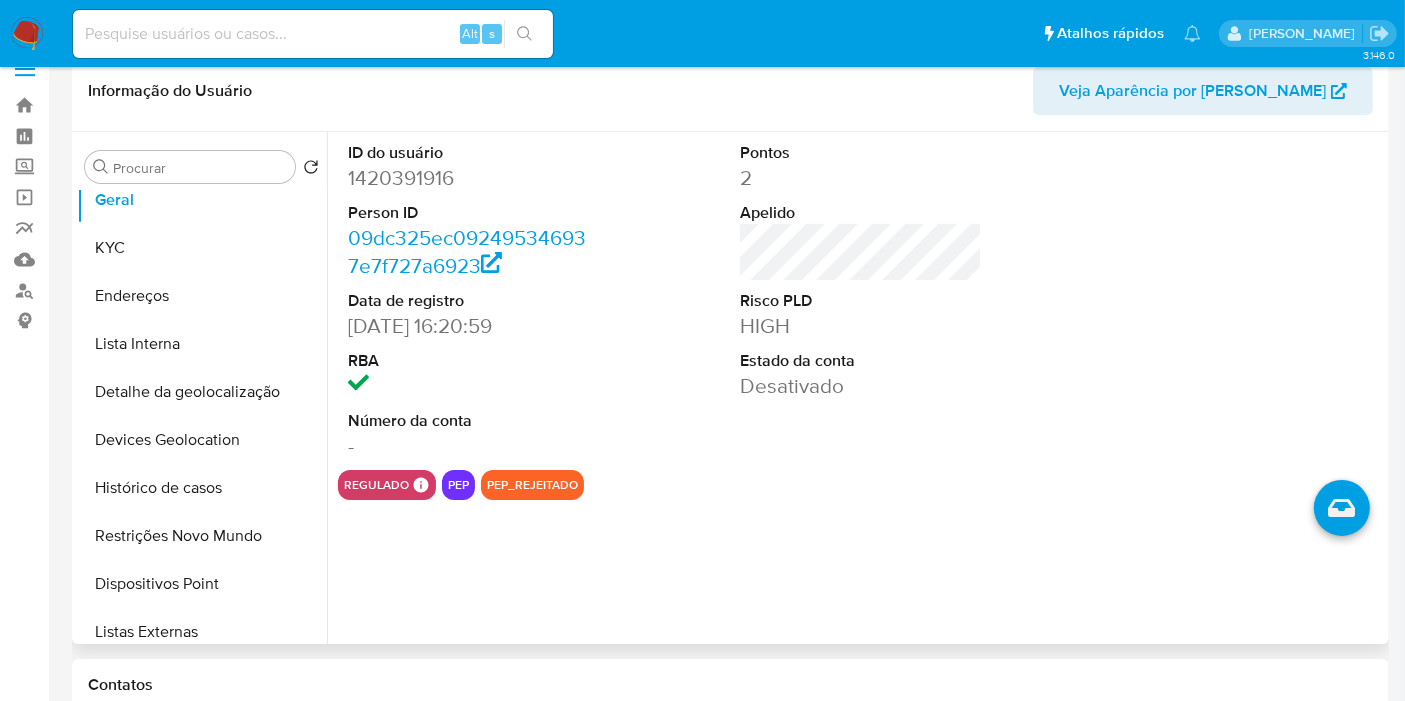 scroll, scrollTop: 0, scrollLeft: 0, axis: both 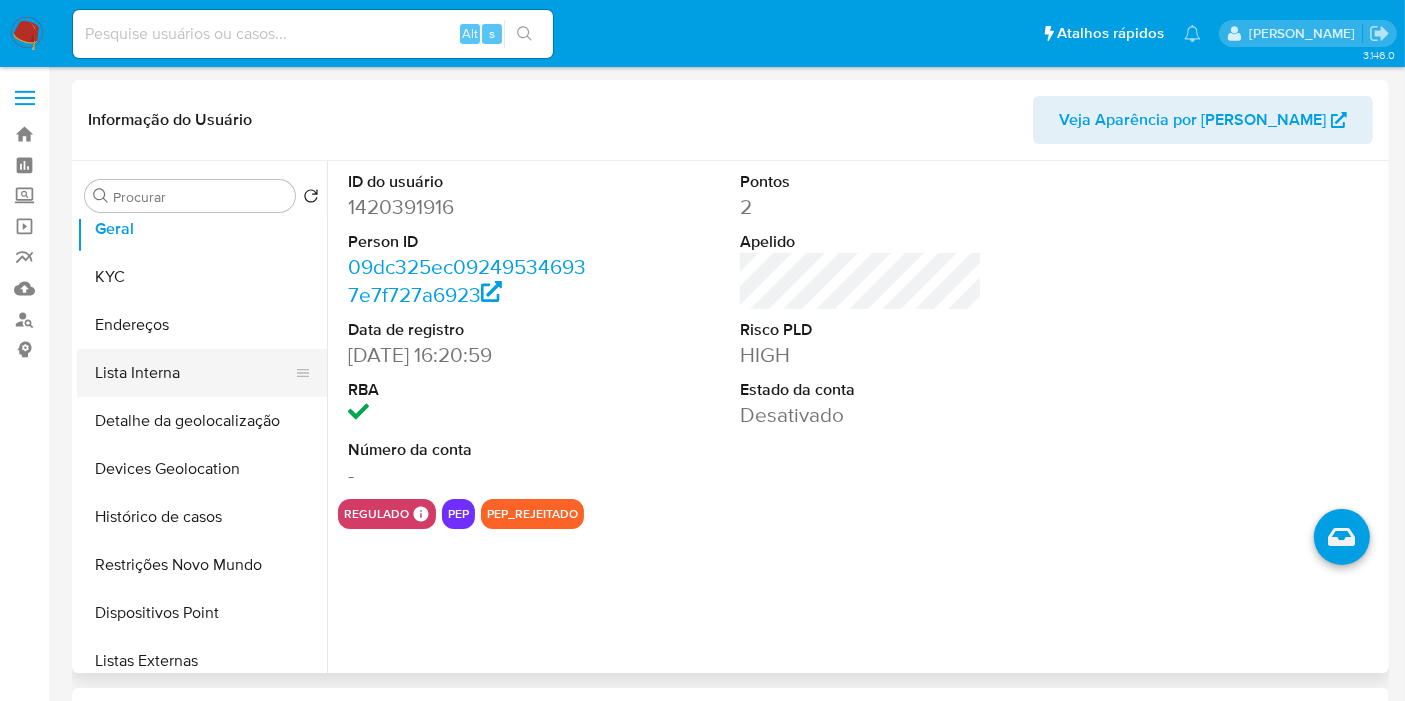 click on "Lista Interna" at bounding box center (194, 373) 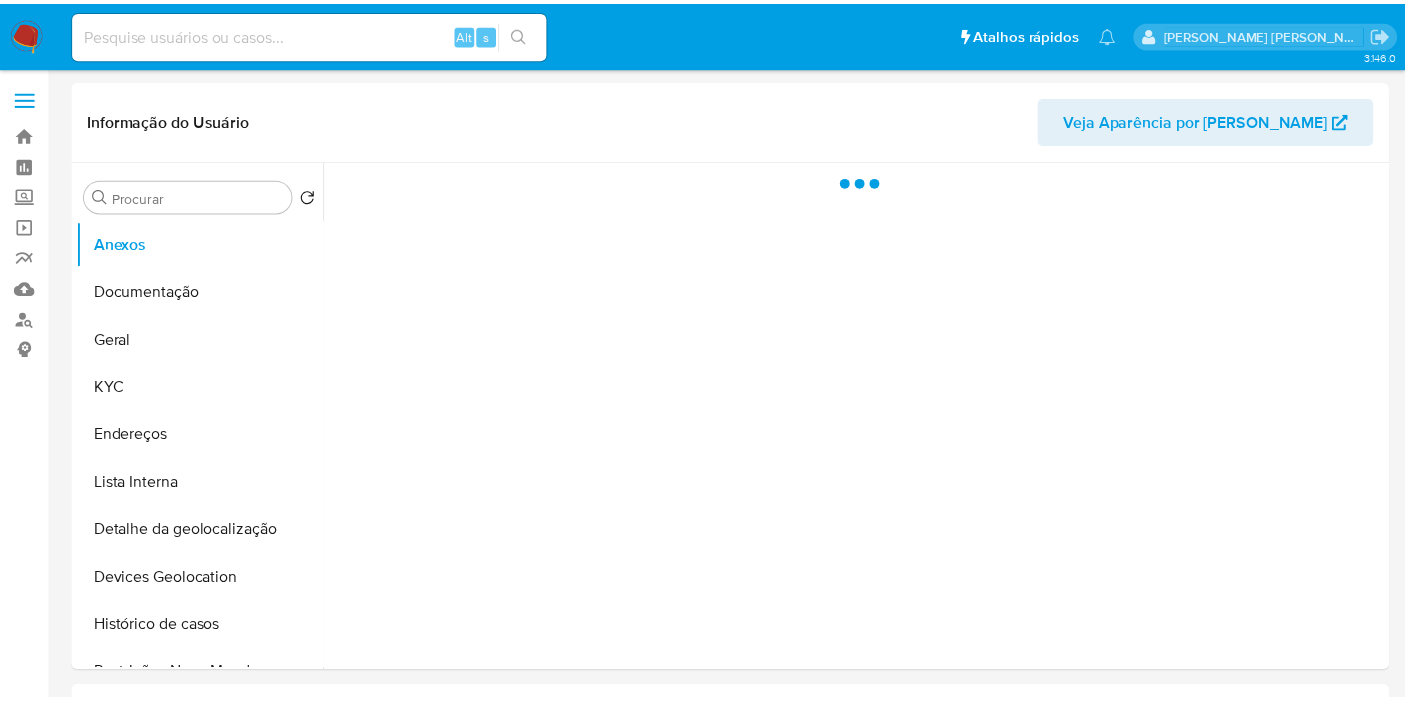 scroll, scrollTop: 0, scrollLeft: 0, axis: both 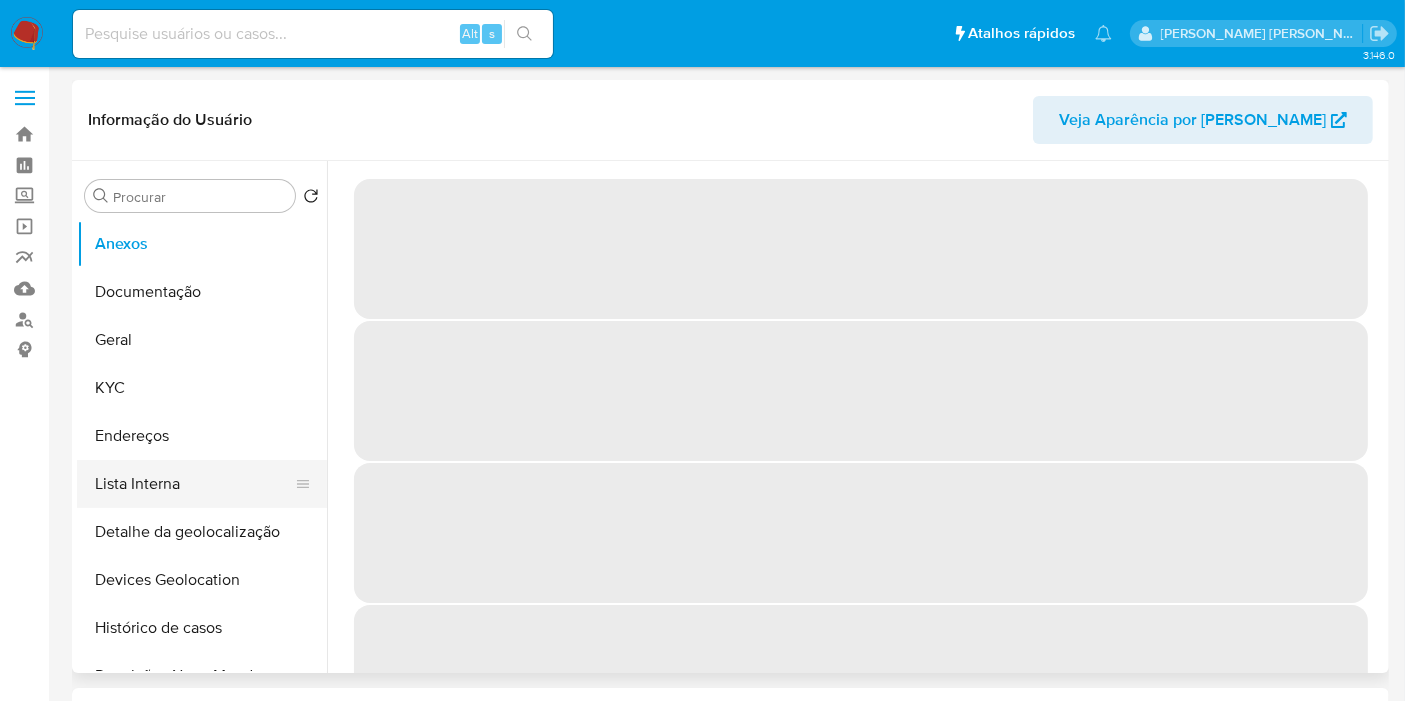 click on "Lista Interna" at bounding box center [194, 484] 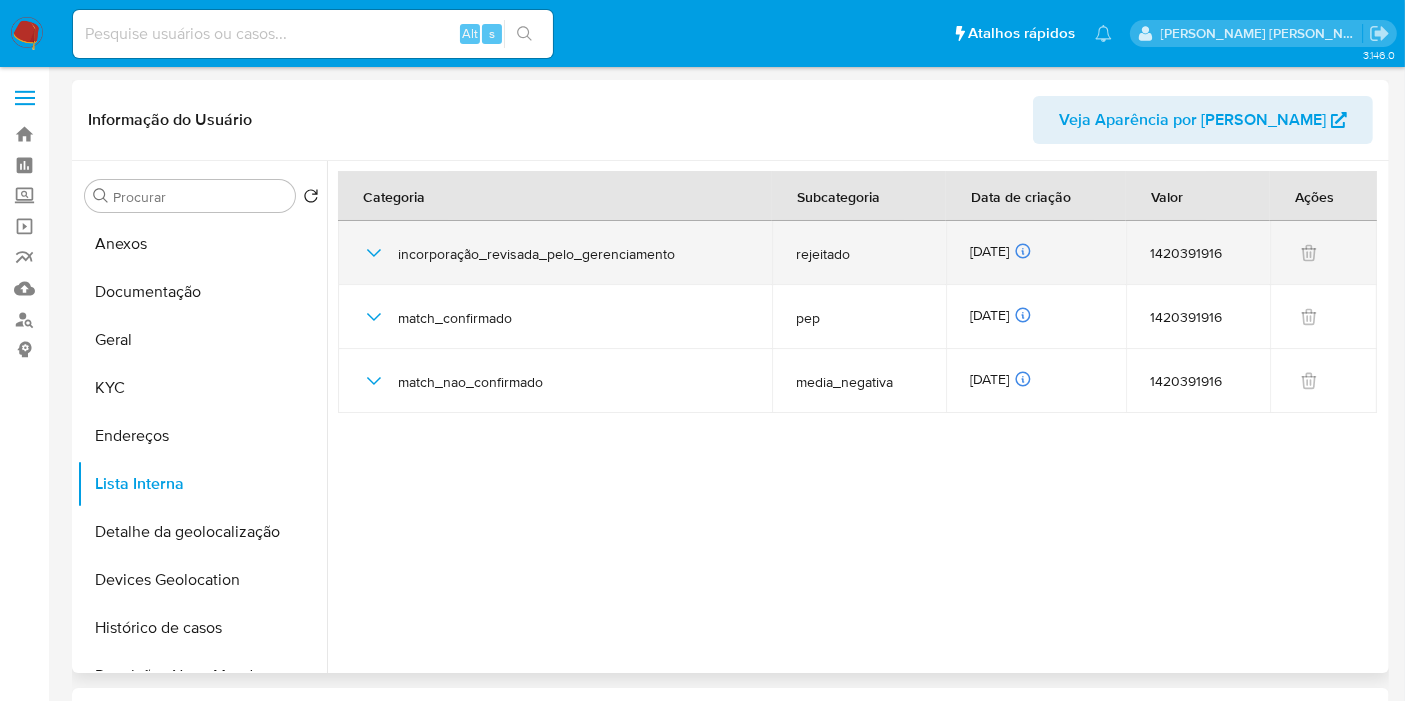 click 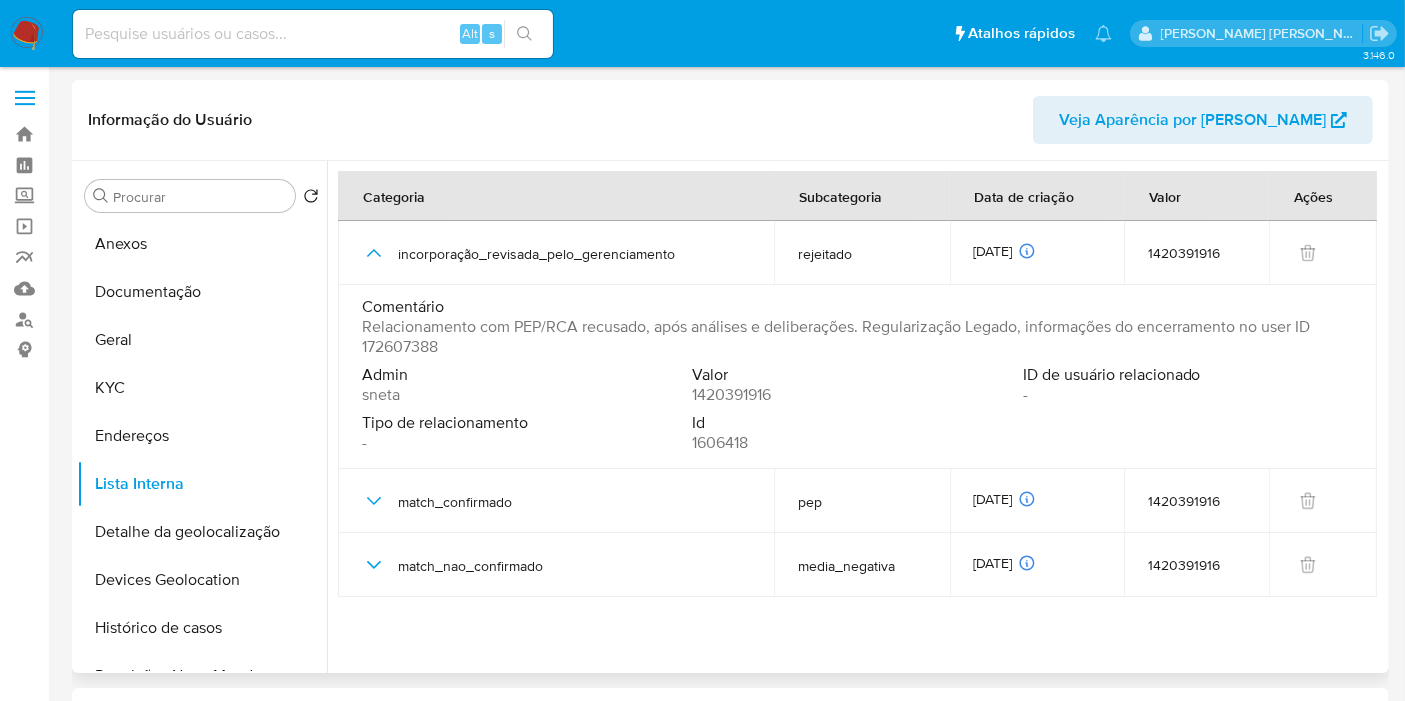click on "Relacionamento com PEP/RCA recusado, após análises e deliberações. Regularização Legado, informações do encerramento no user ID 172607388" at bounding box center [855, 337] 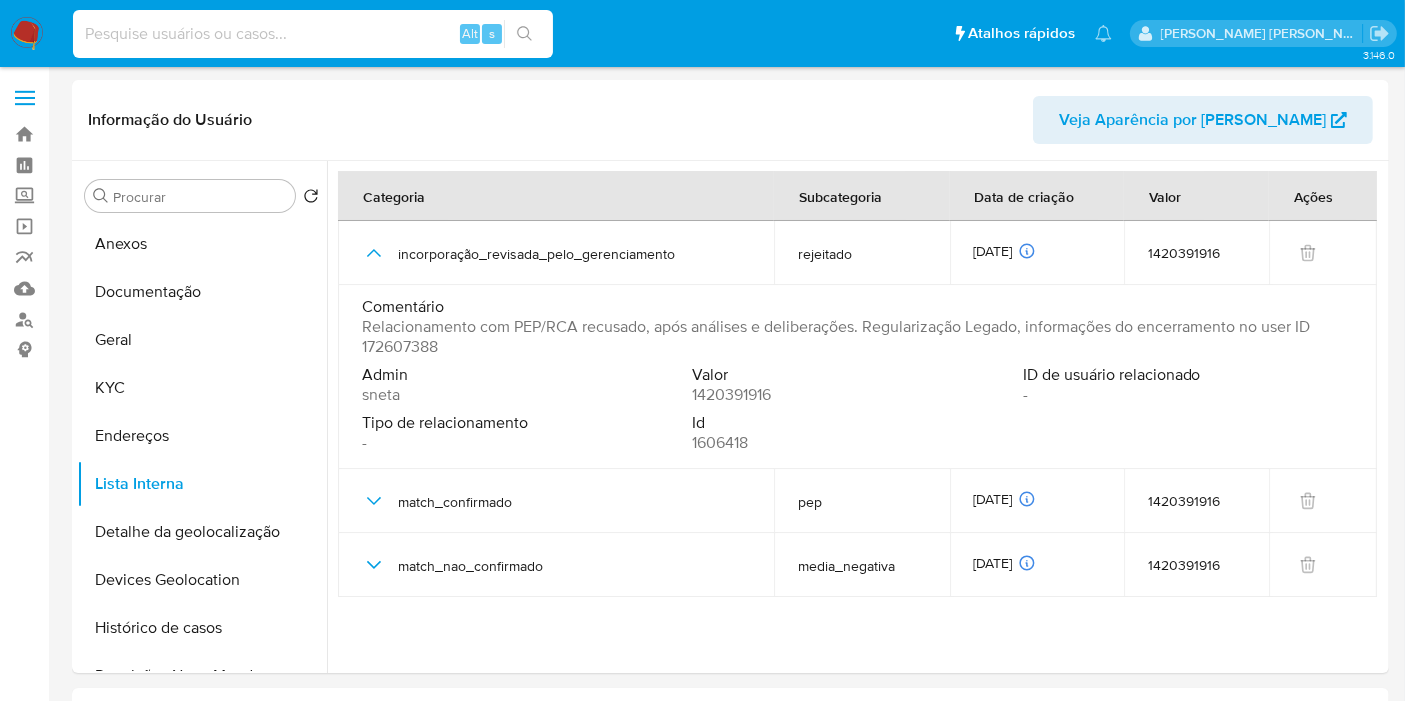 click at bounding box center (313, 34) 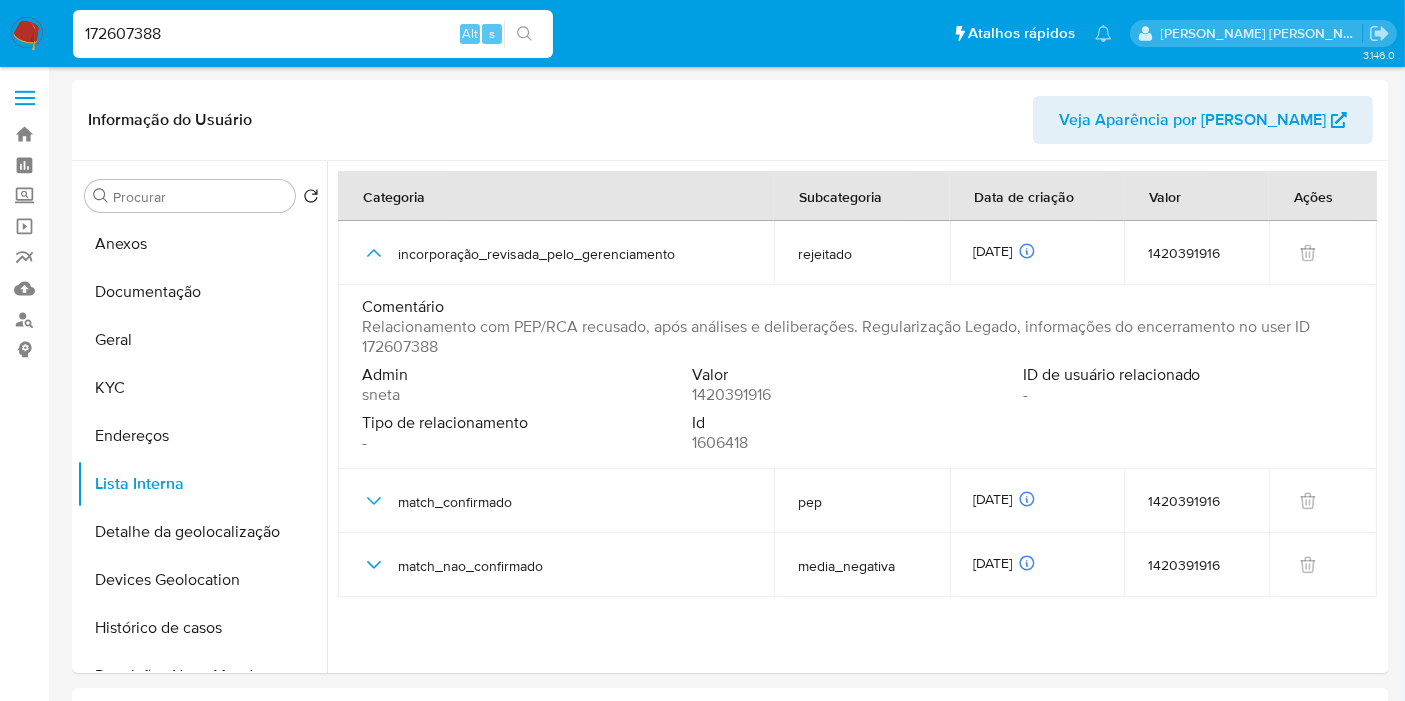 type on "172607388" 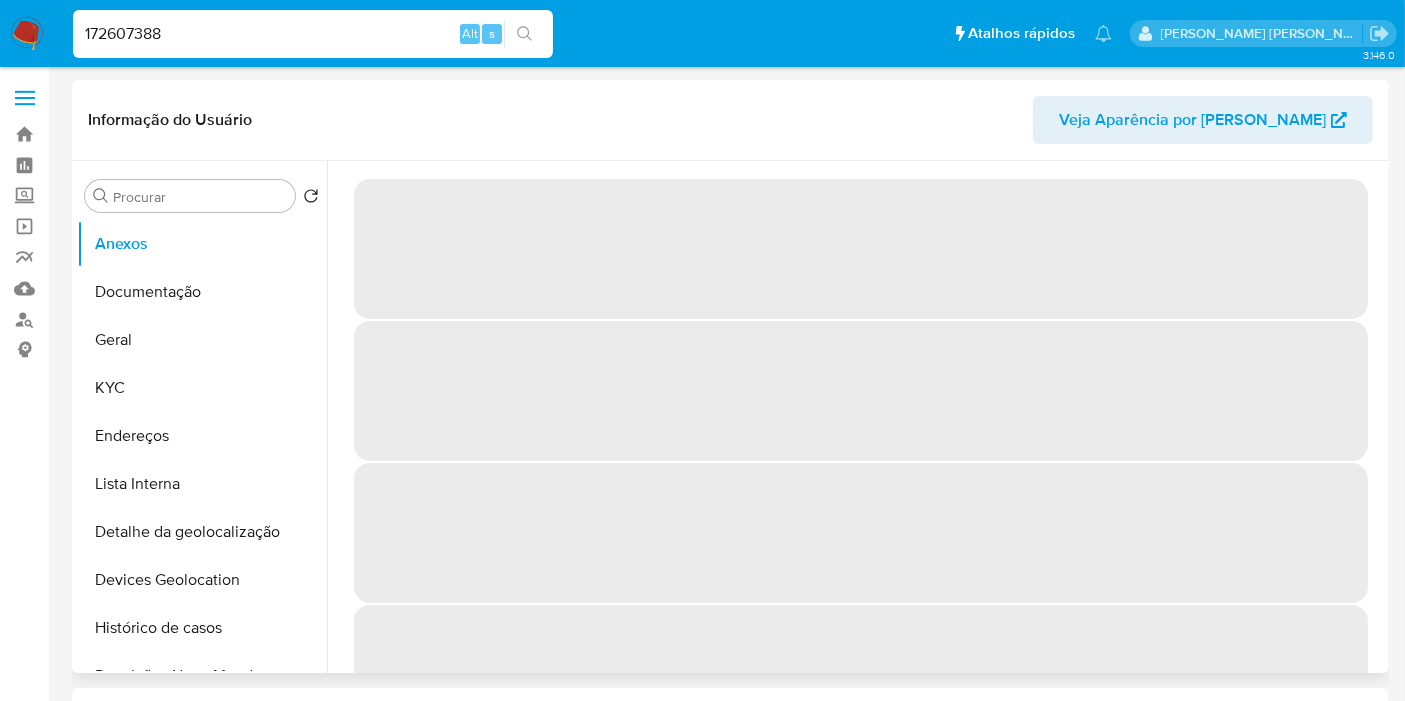 select on "10" 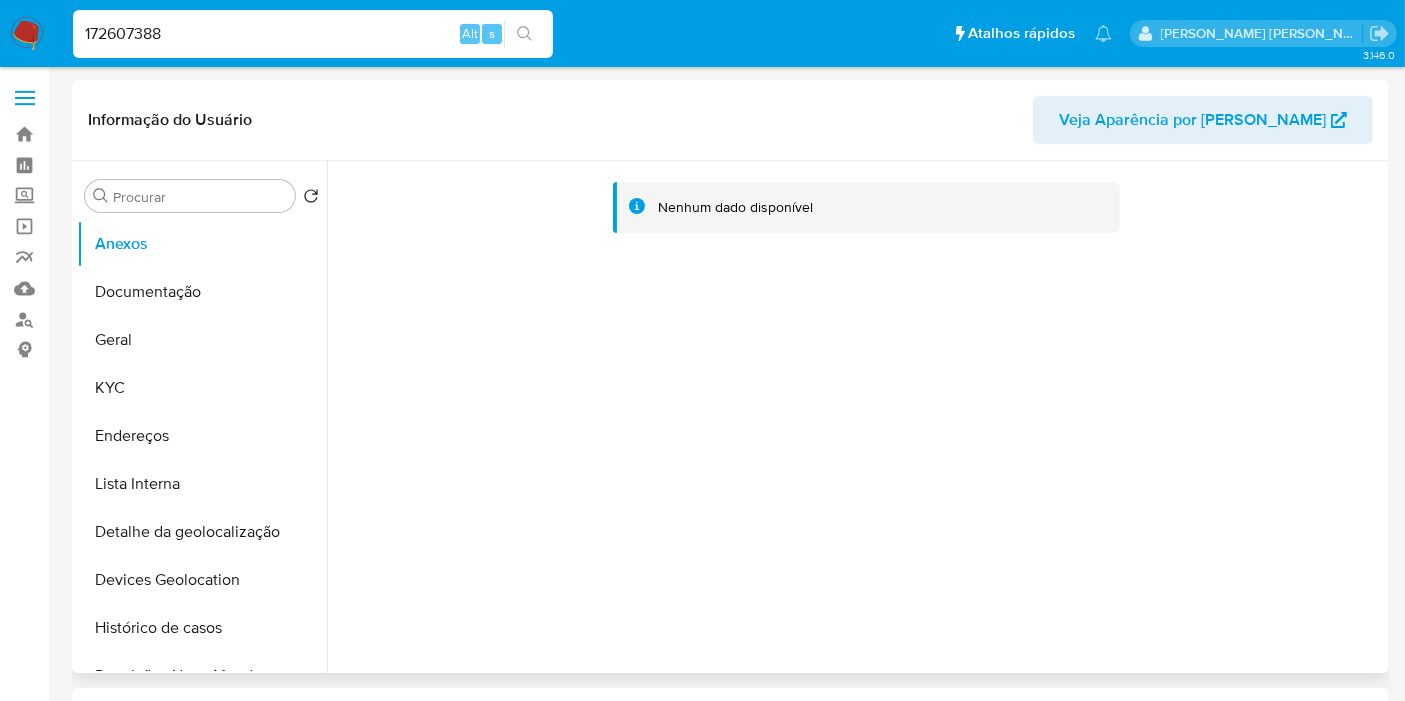 scroll, scrollTop: 111, scrollLeft: 0, axis: vertical 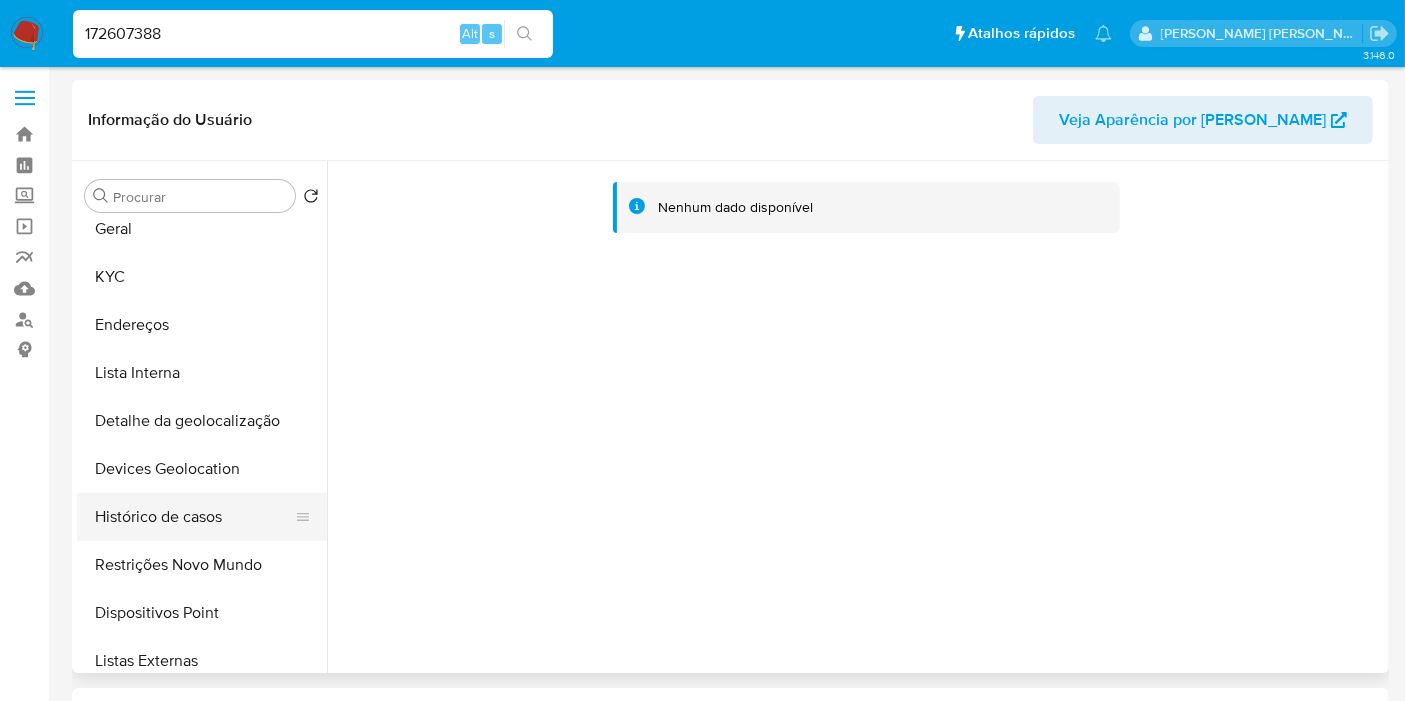 click on "Histórico de casos" at bounding box center [194, 517] 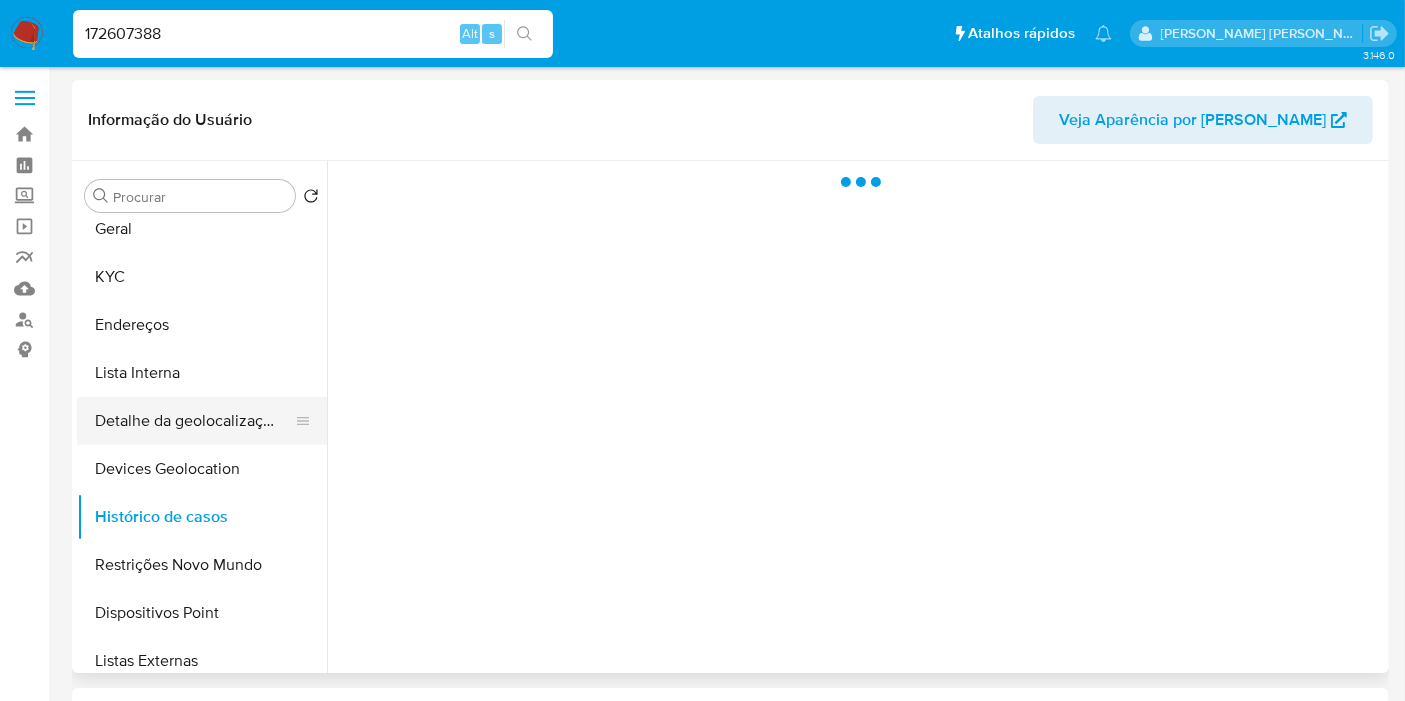 scroll, scrollTop: 0, scrollLeft: 0, axis: both 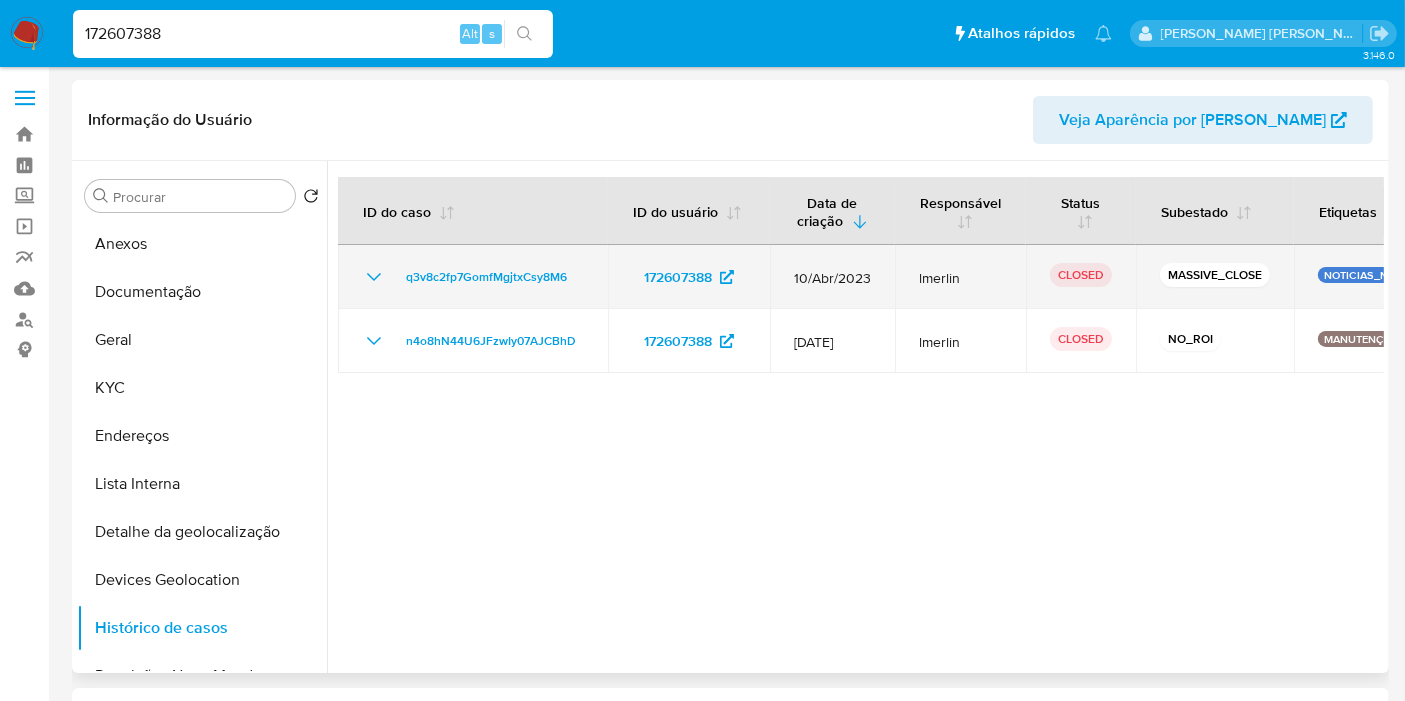 click 